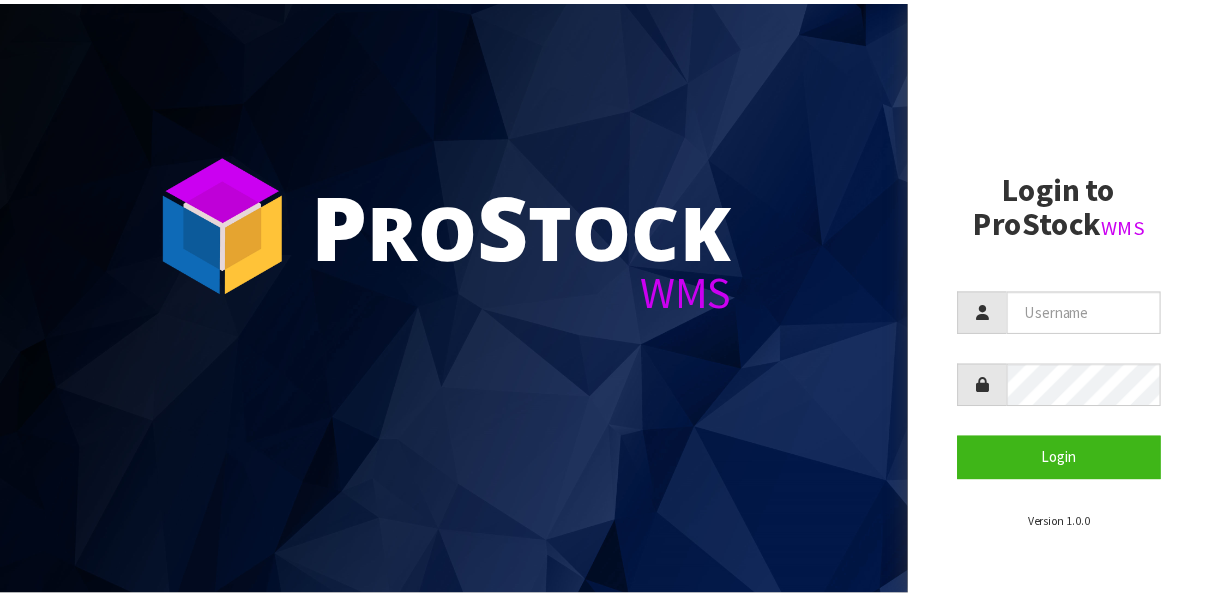 scroll, scrollTop: 0, scrollLeft: 0, axis: both 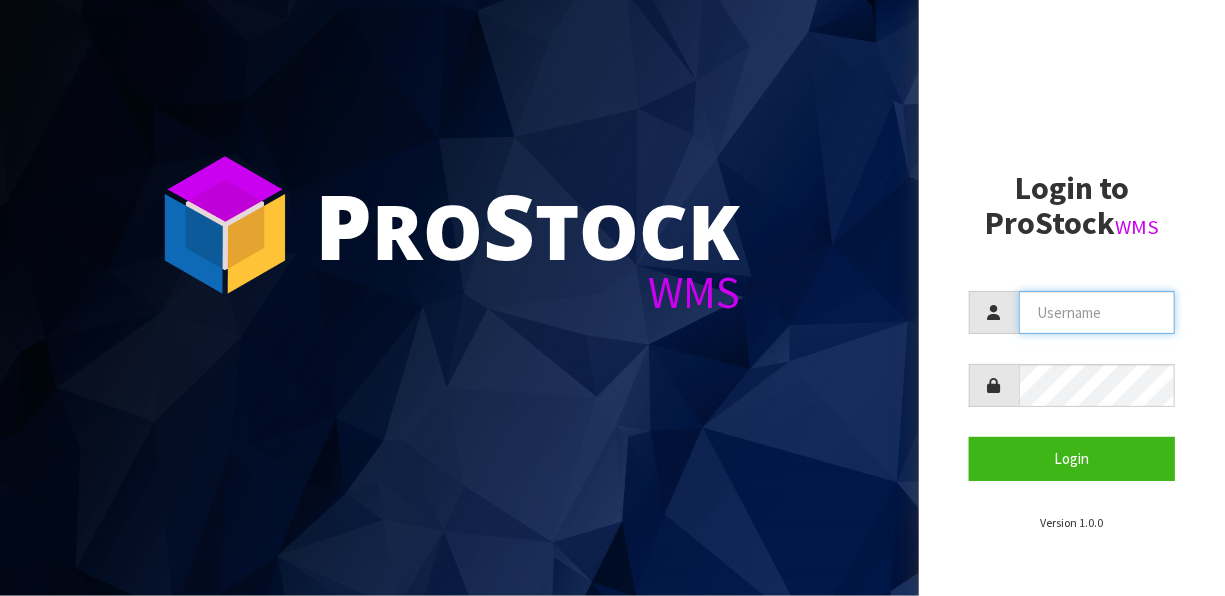 click at bounding box center (1097, 312) 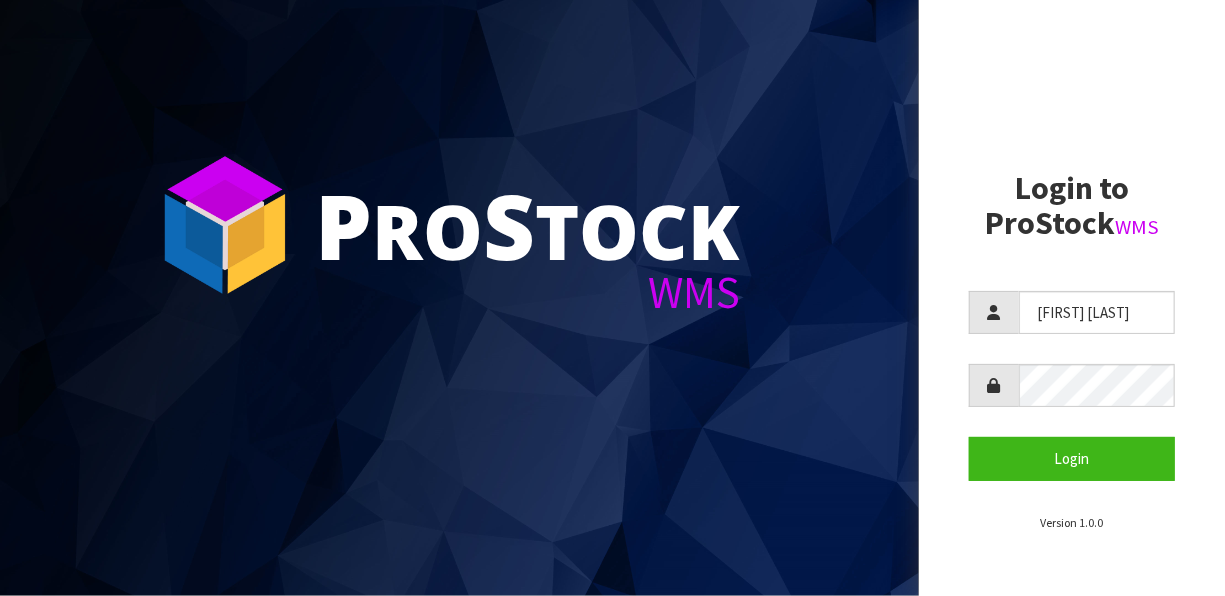 click on "Login to ProStock  WMS
Login
Version 1.0.0" at bounding box center (1072, 351) 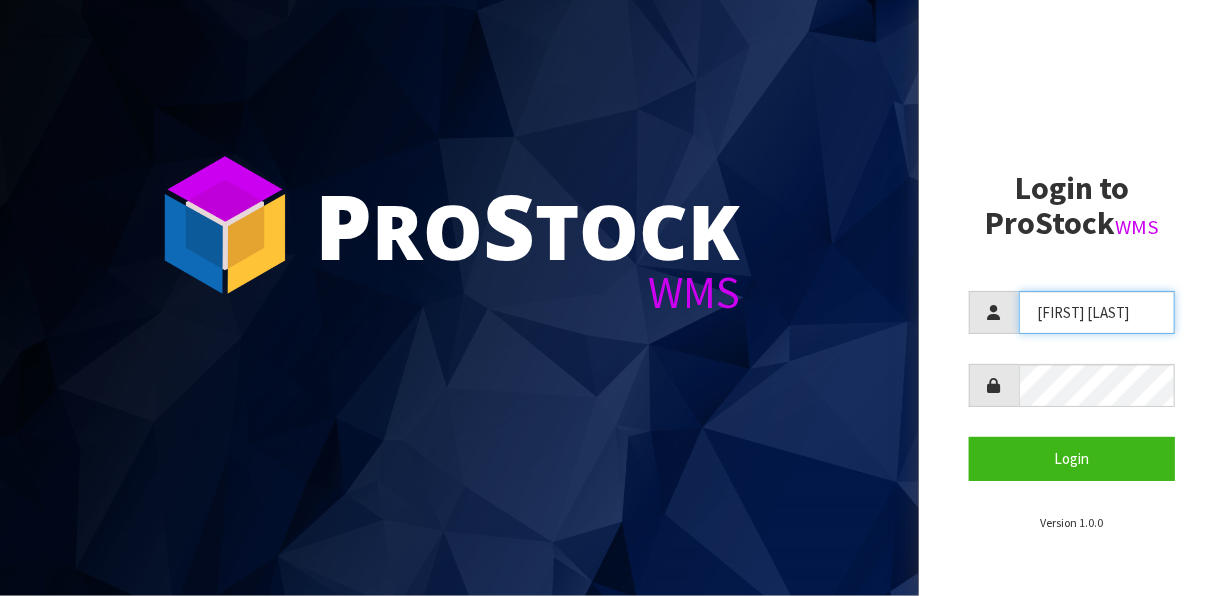 drag, startPoint x: 1090, startPoint y: 317, endPoint x: 1115, endPoint y: 320, distance: 25.179358 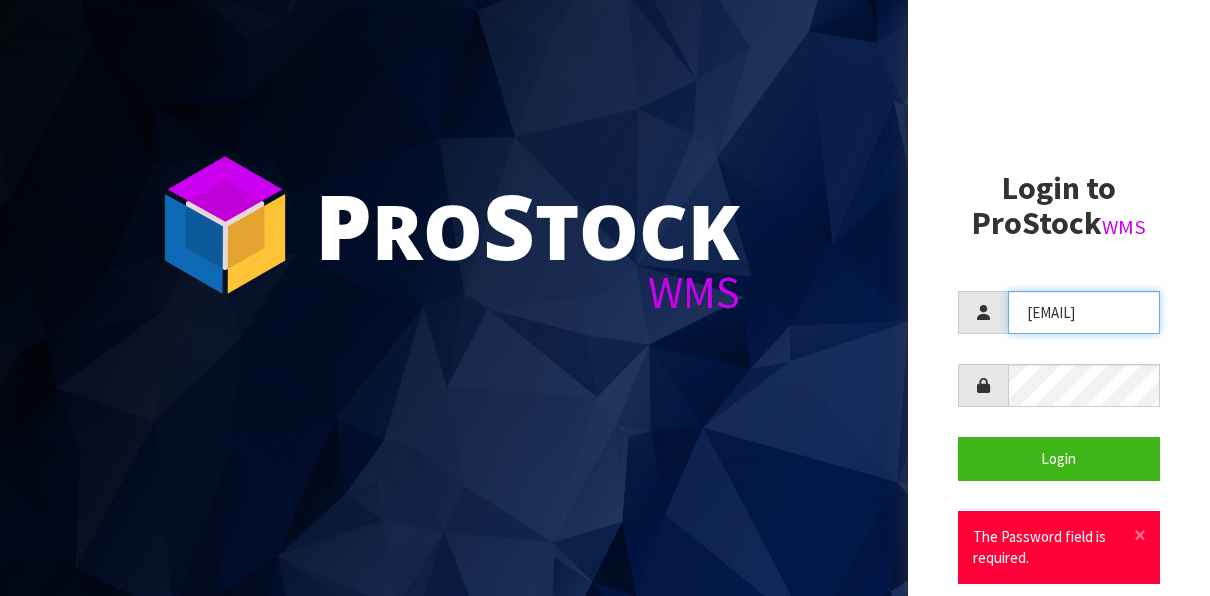 scroll, scrollTop: 0, scrollLeft: 38, axis: horizontal 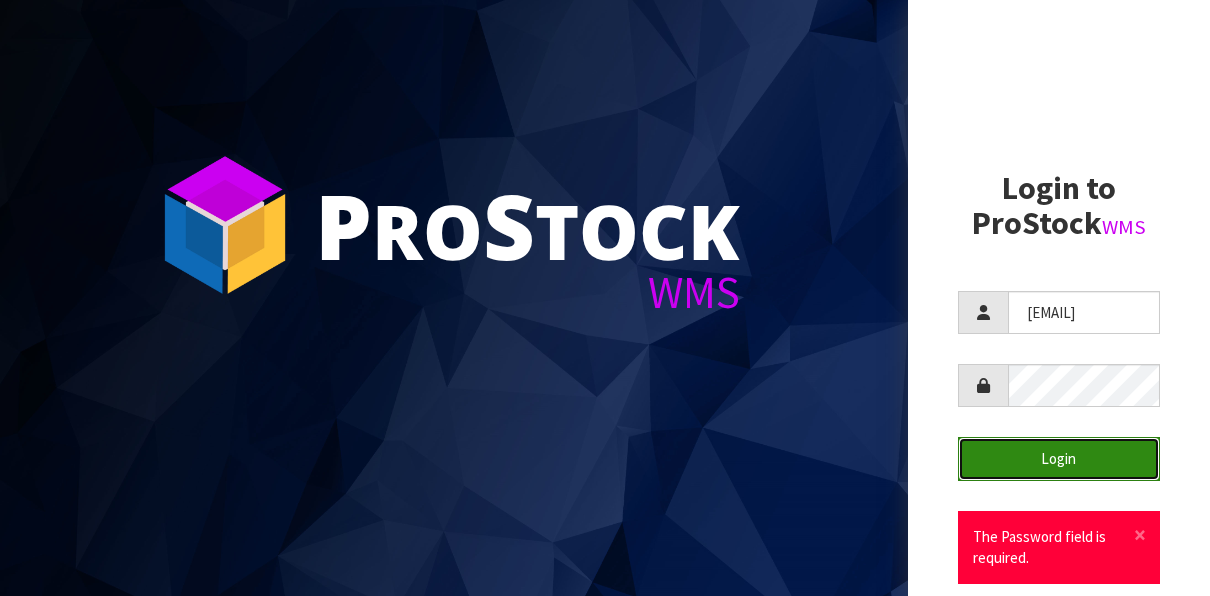 click on "Login" at bounding box center (1059, 458) 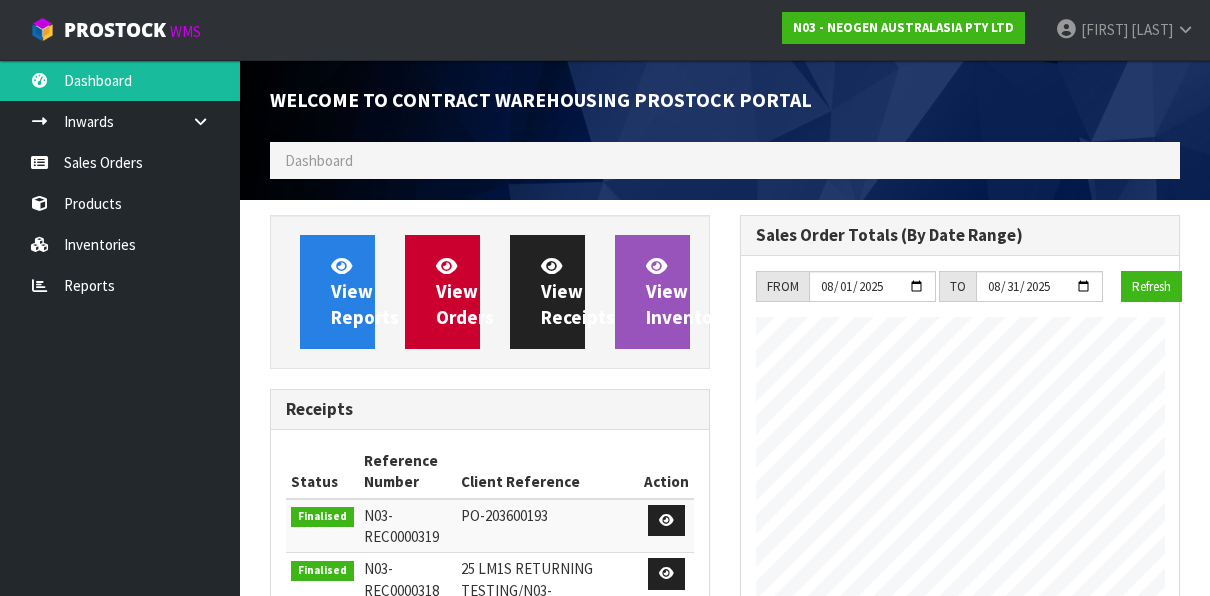 scroll, scrollTop: 998467, scrollLeft: 999530, axis: both 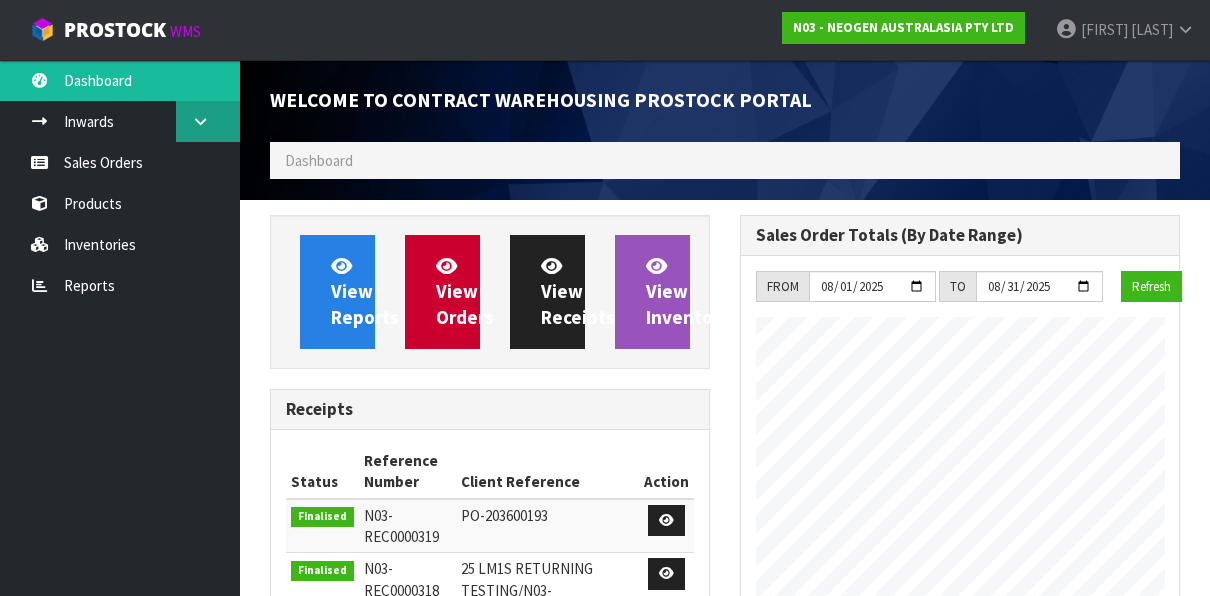 click at bounding box center (200, 121) 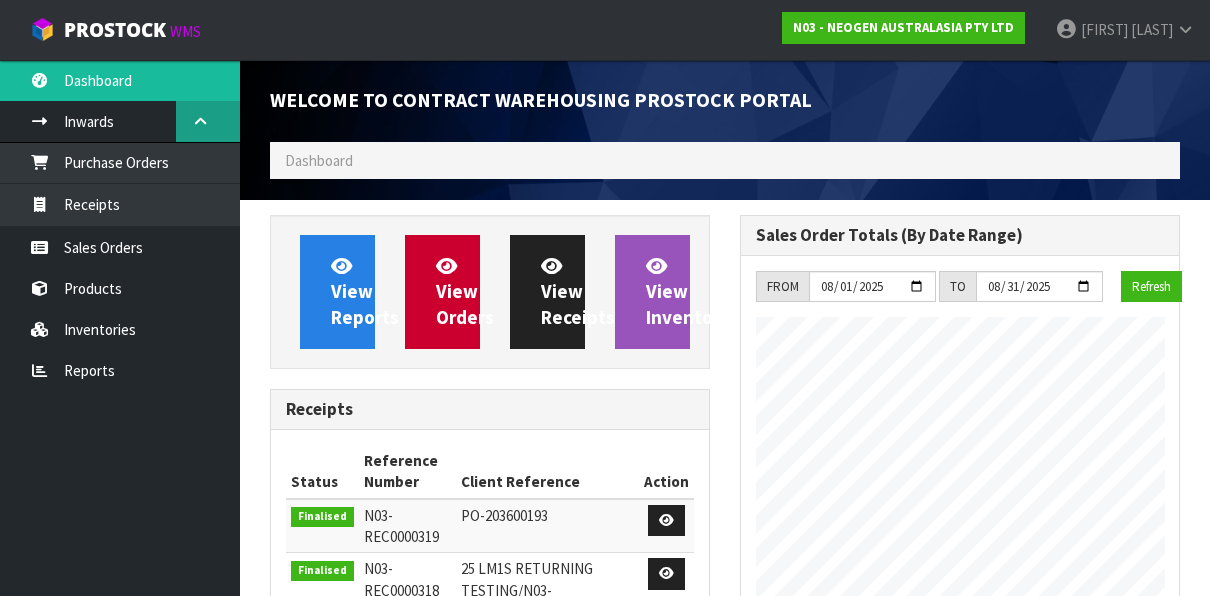 click at bounding box center [200, 121] 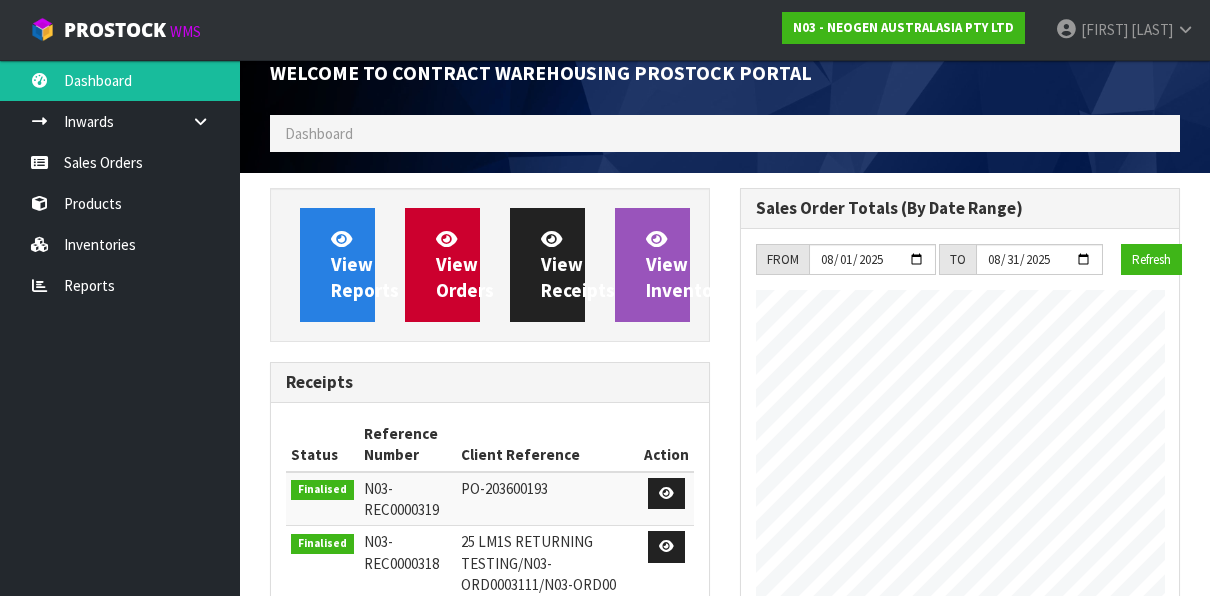 scroll, scrollTop: 0, scrollLeft: 0, axis: both 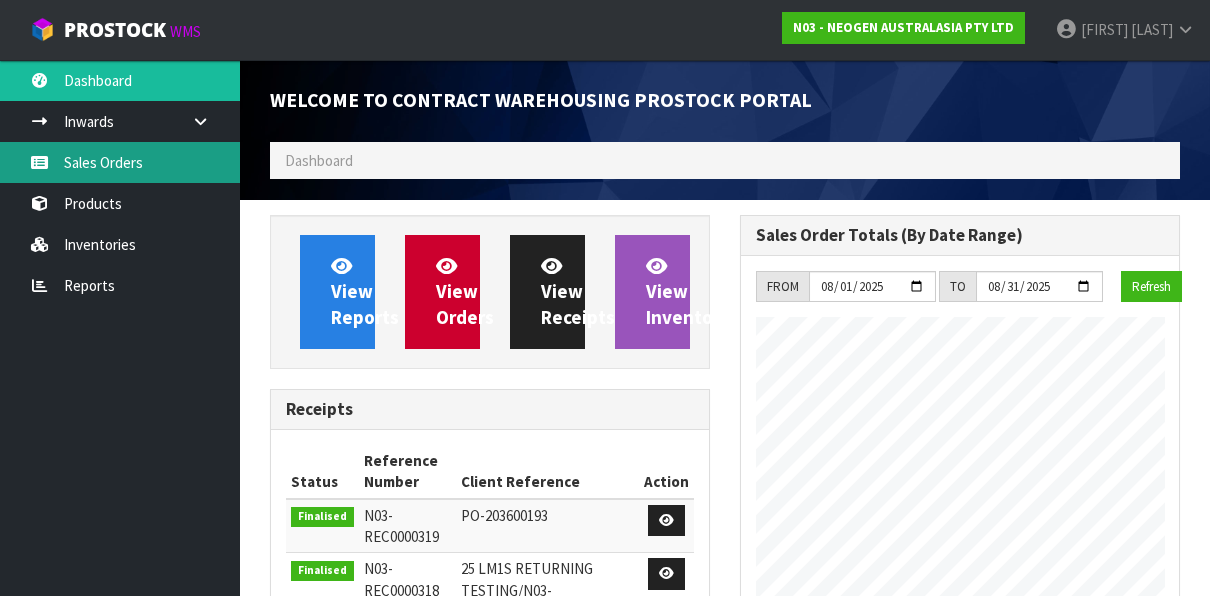 click on "Sales Orders" at bounding box center [120, 162] 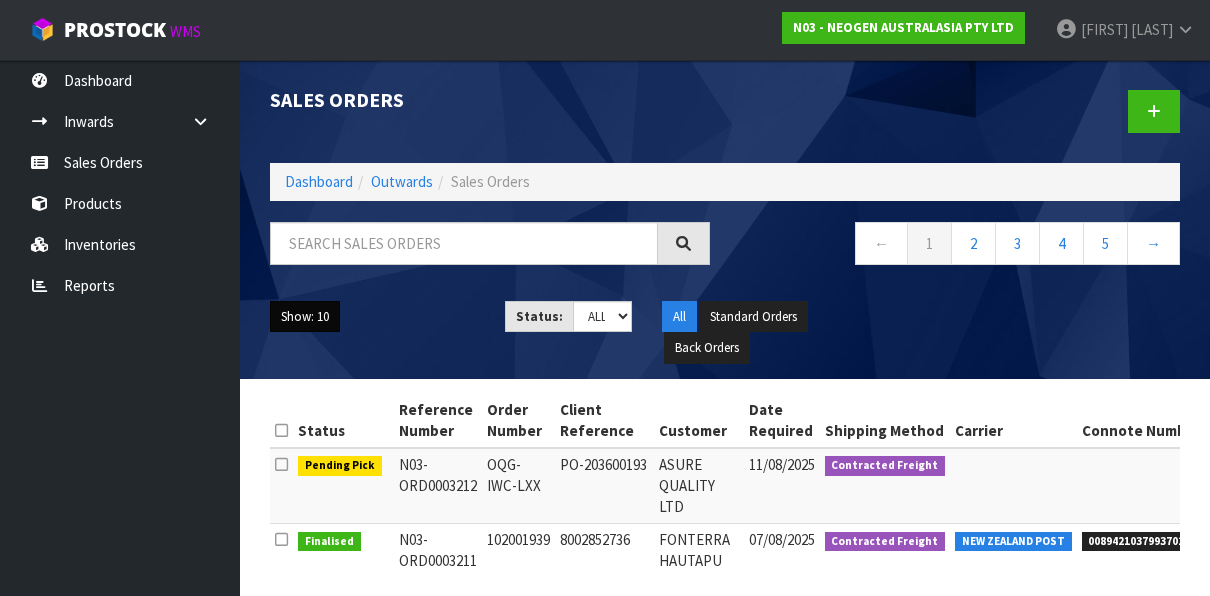 click on "Show: 10" at bounding box center [305, 317] 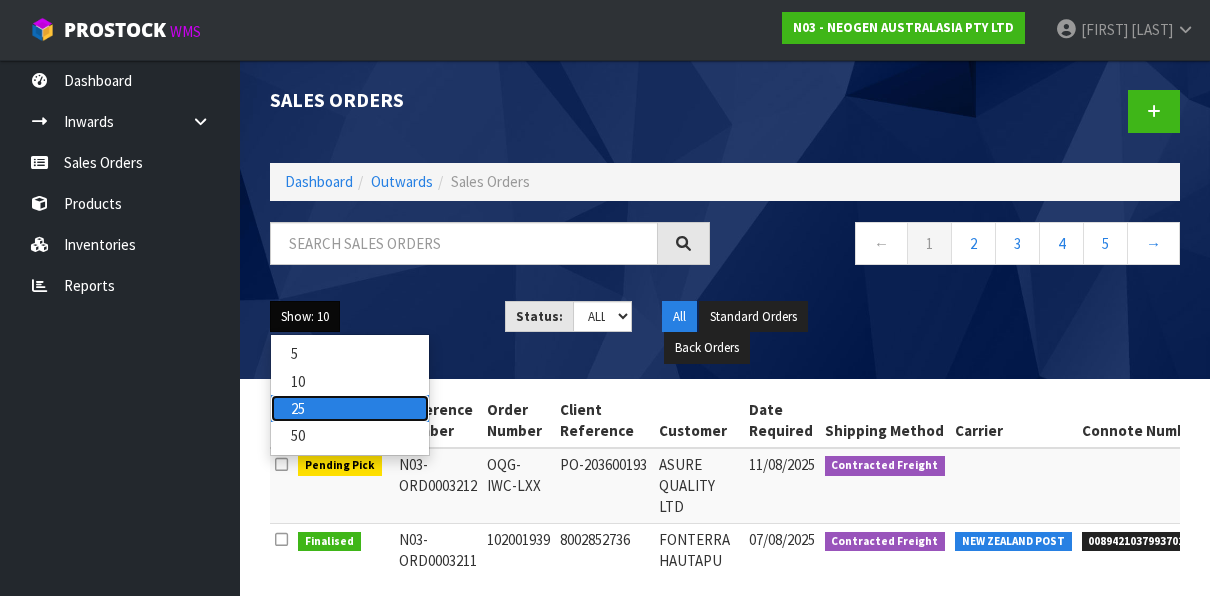 click on "25" at bounding box center [350, 408] 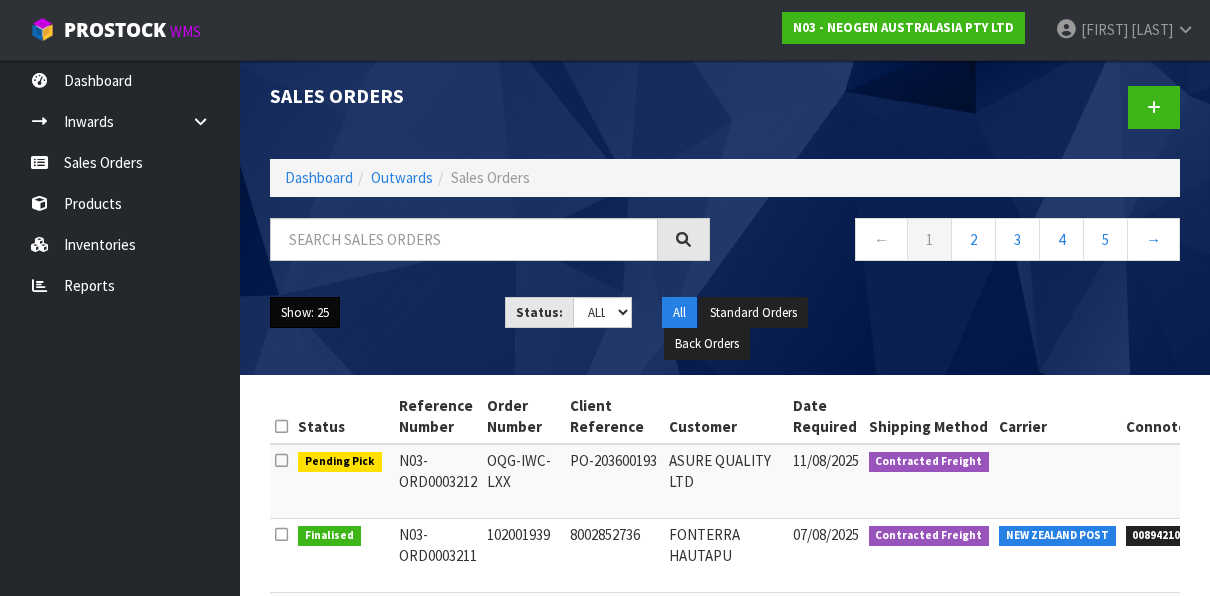 scroll, scrollTop: 0, scrollLeft: 0, axis: both 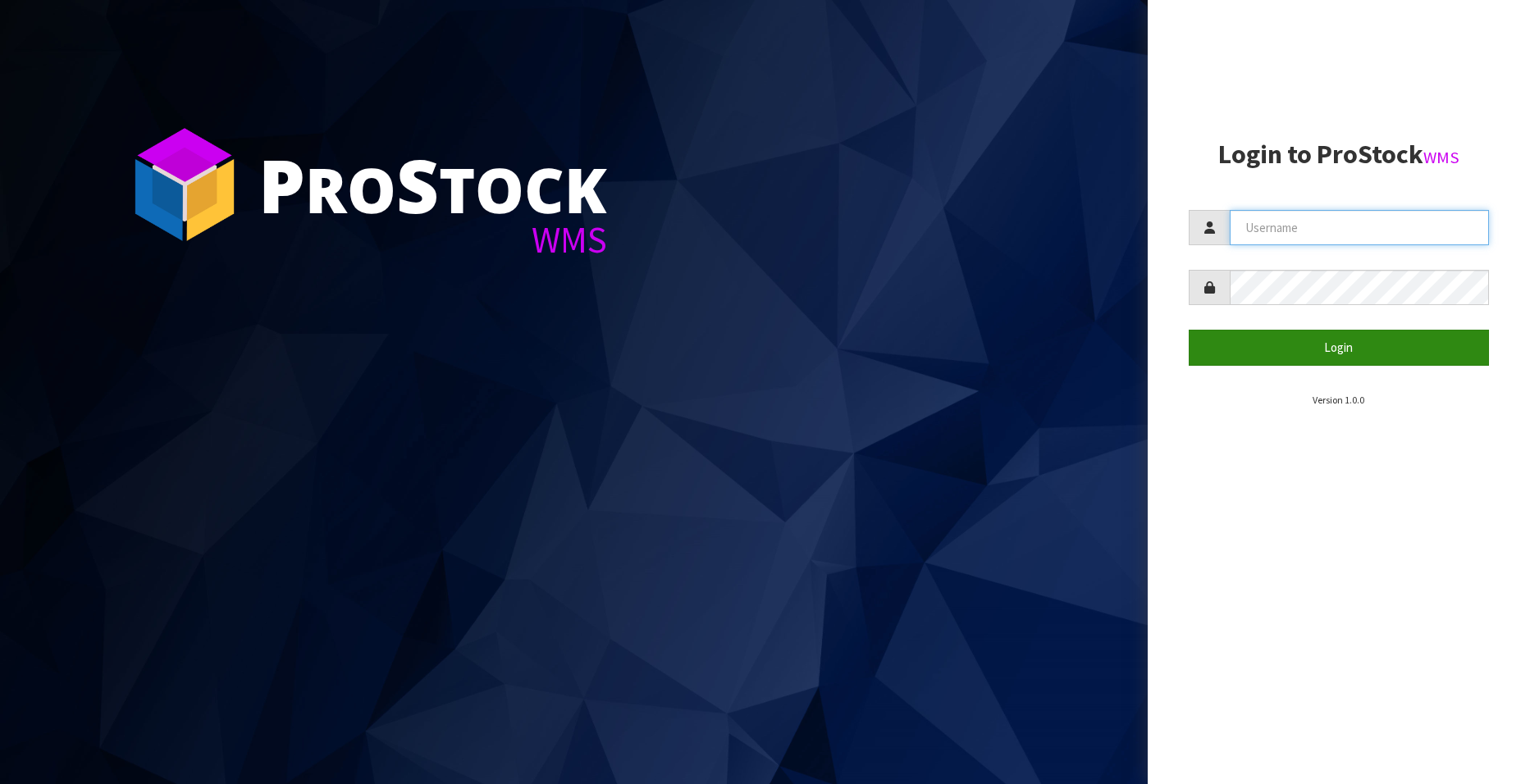 type on "[EMAIL]" 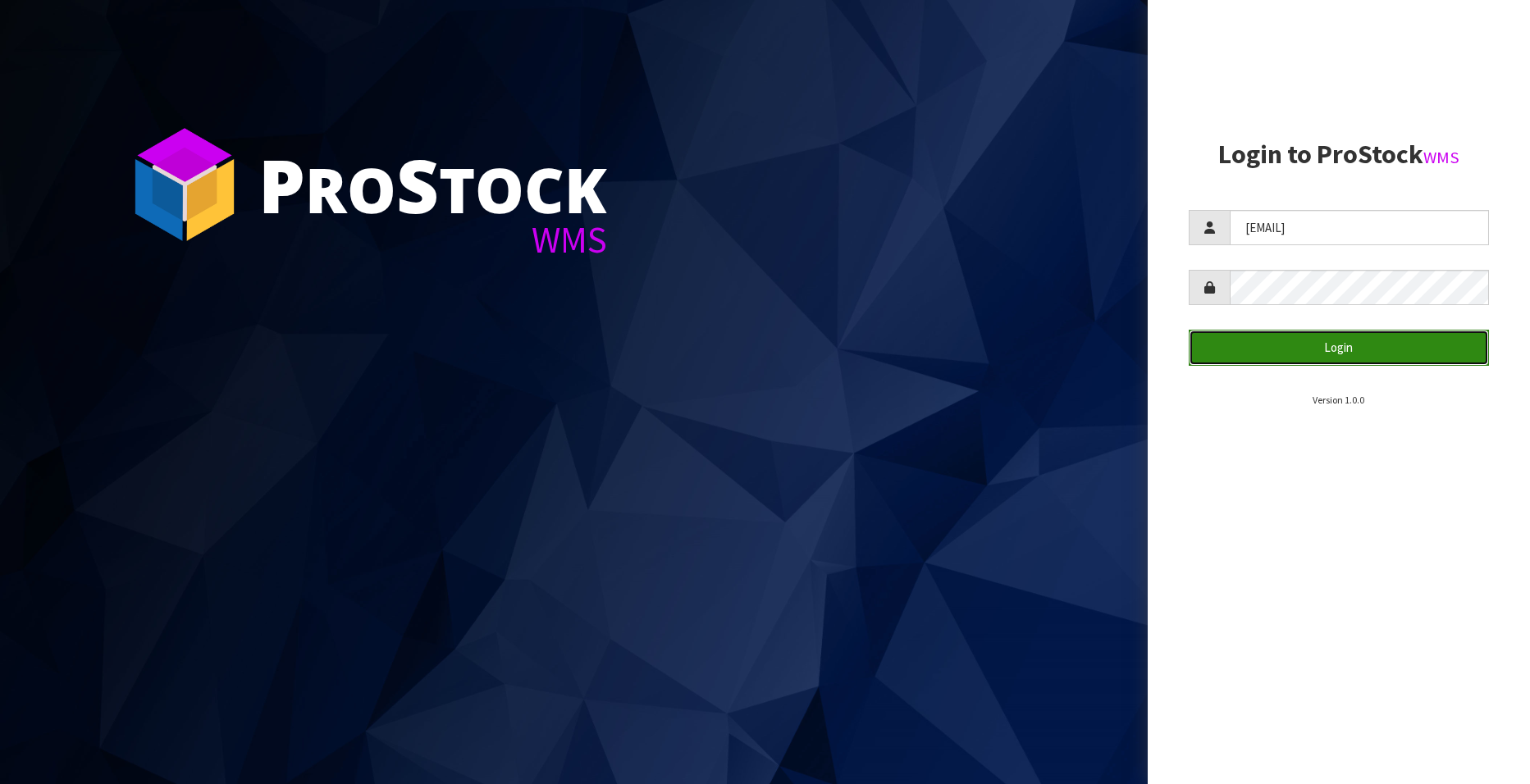 click on "Login" at bounding box center [1339, 347] 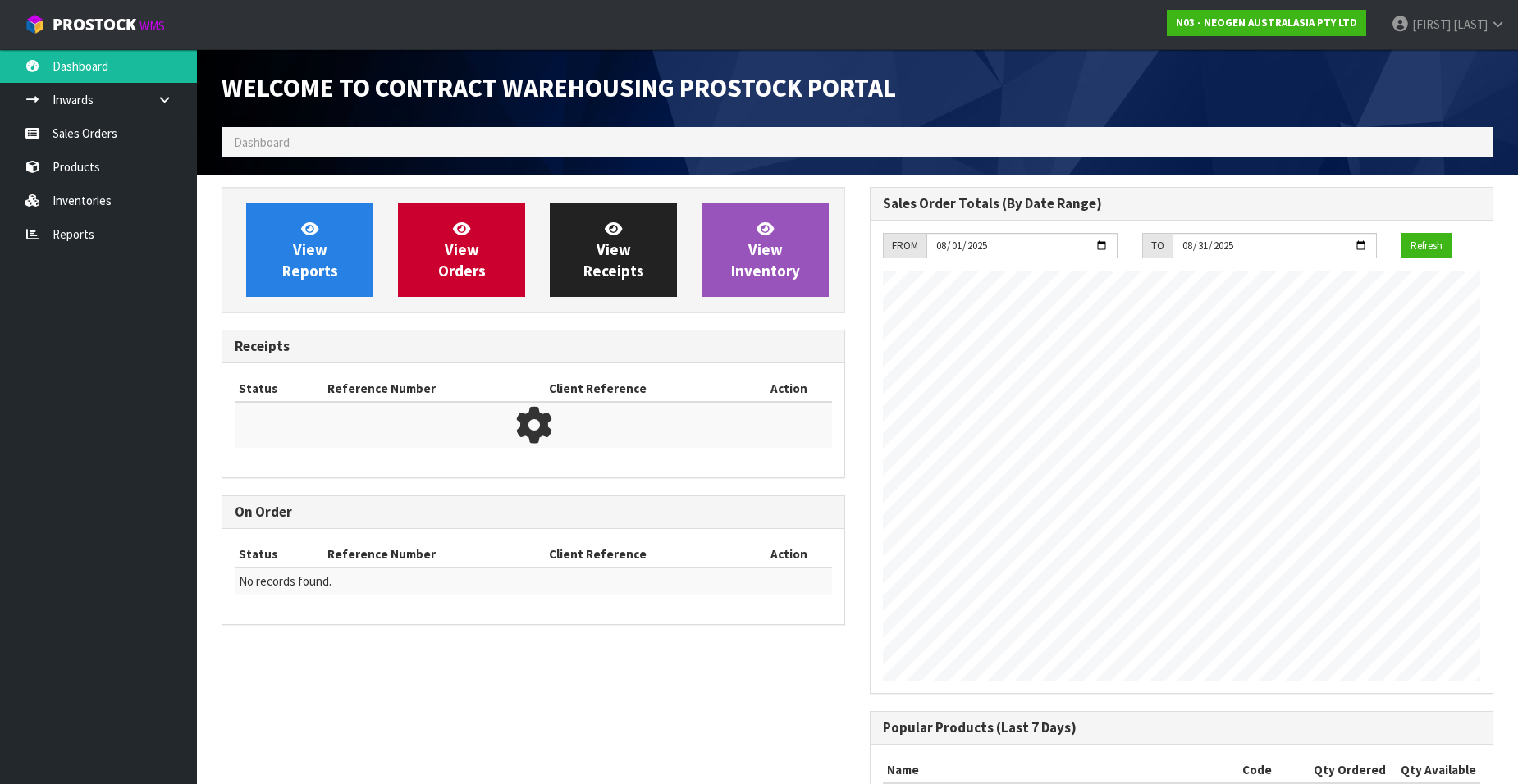 scroll, scrollTop: 819173, scrollLeft: 819892, axis: both 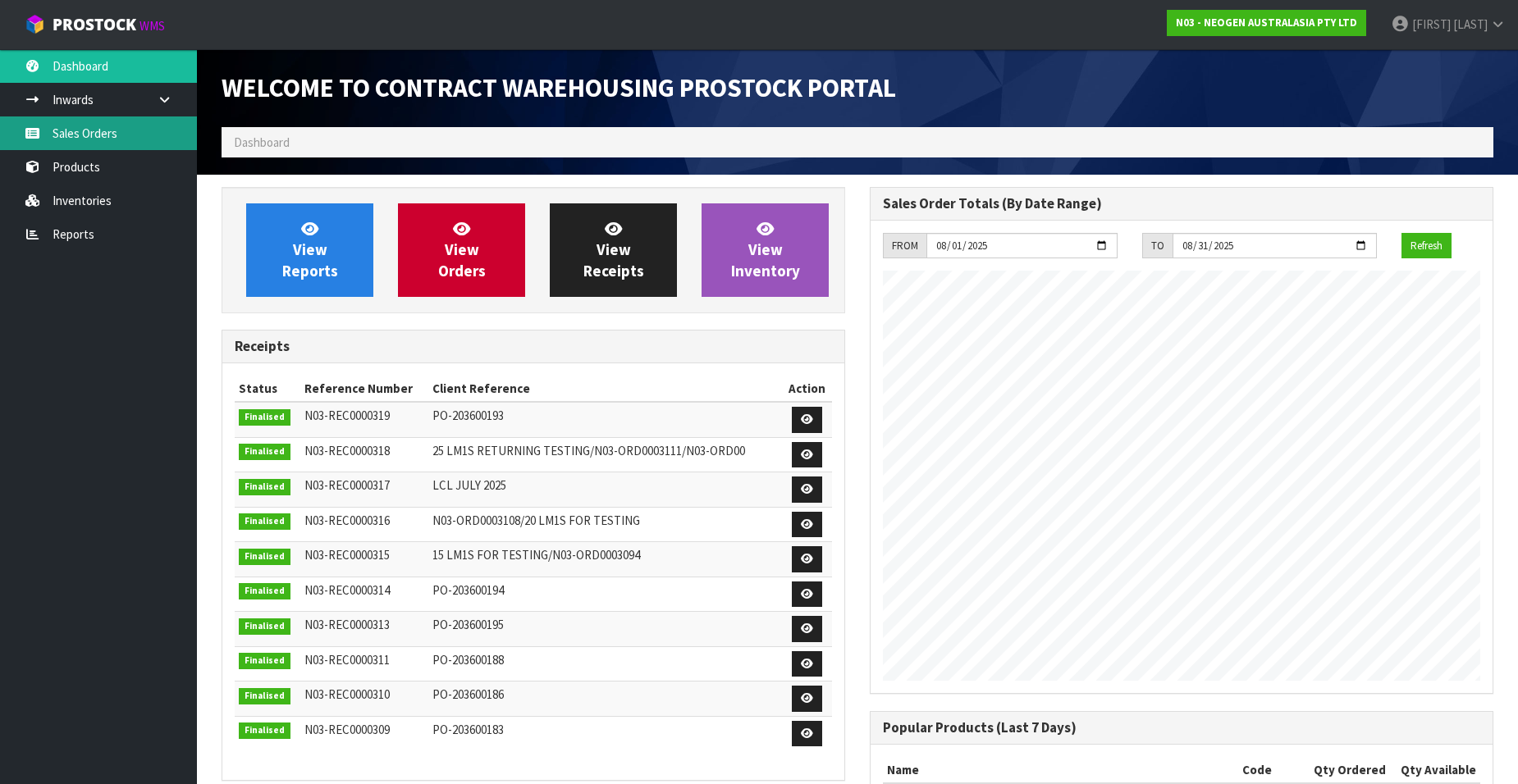 click on "Sales Orders" at bounding box center (98, 133) 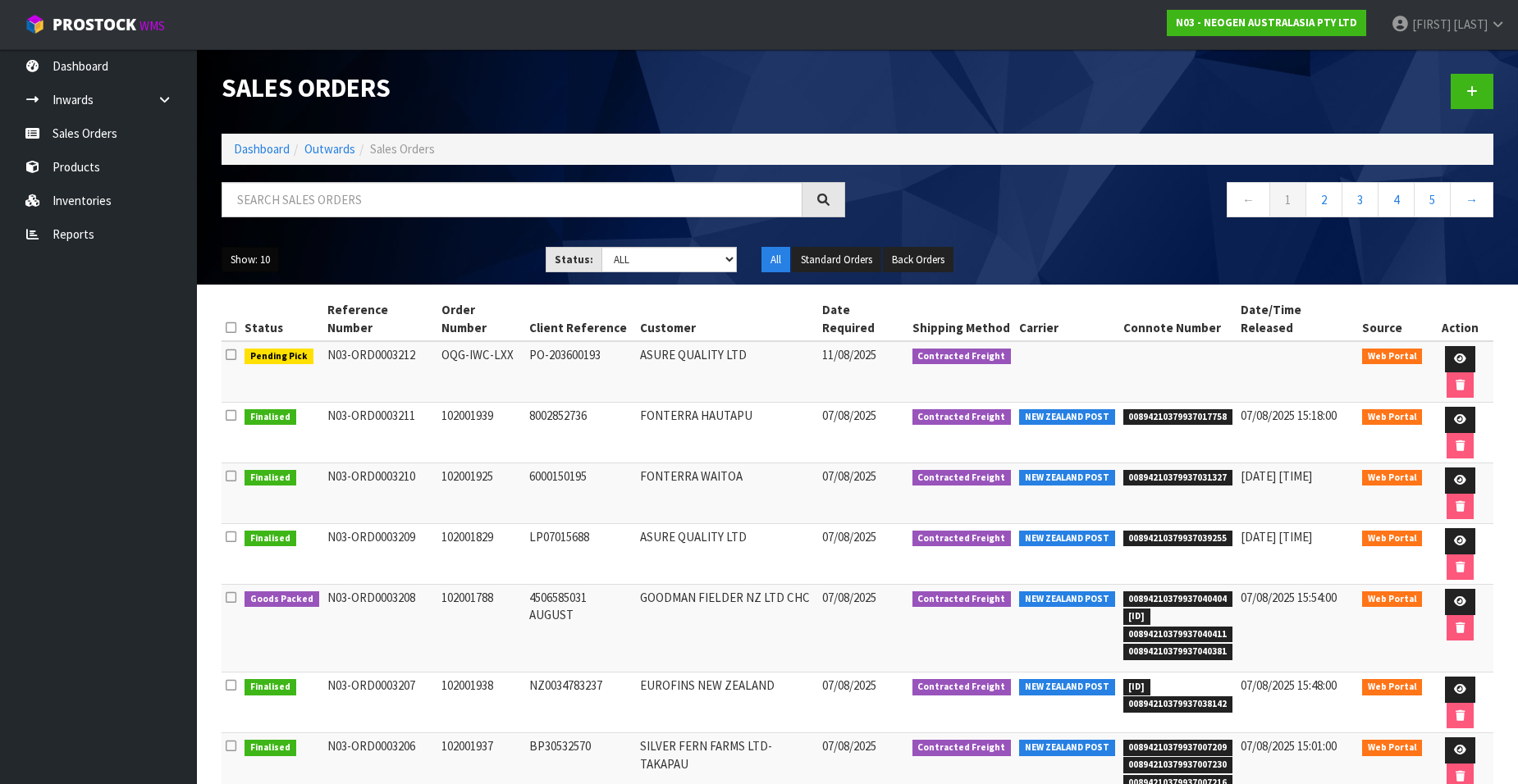 click on "Show: 10" at bounding box center [250, 260] 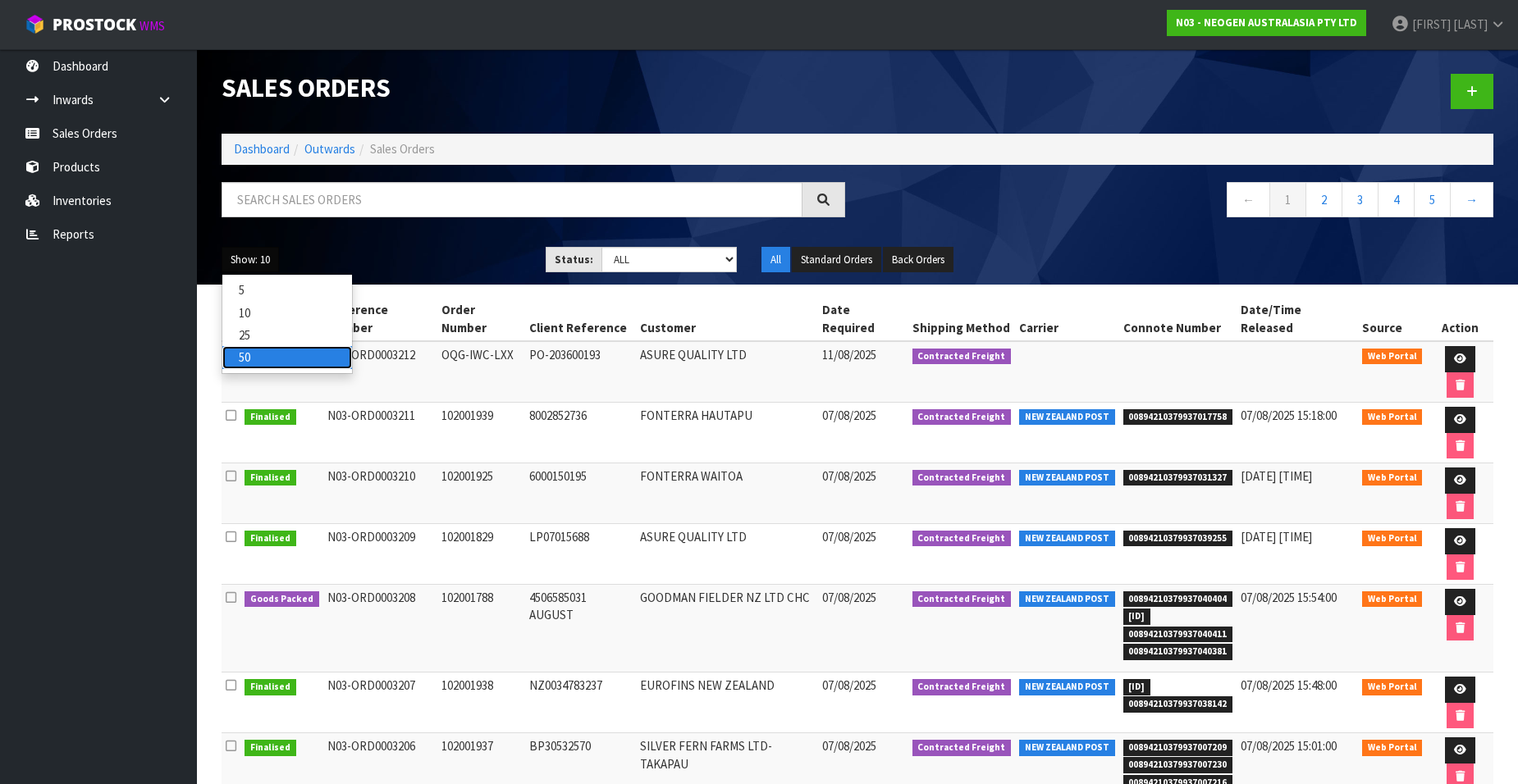 click on "50" at bounding box center (287, 357) 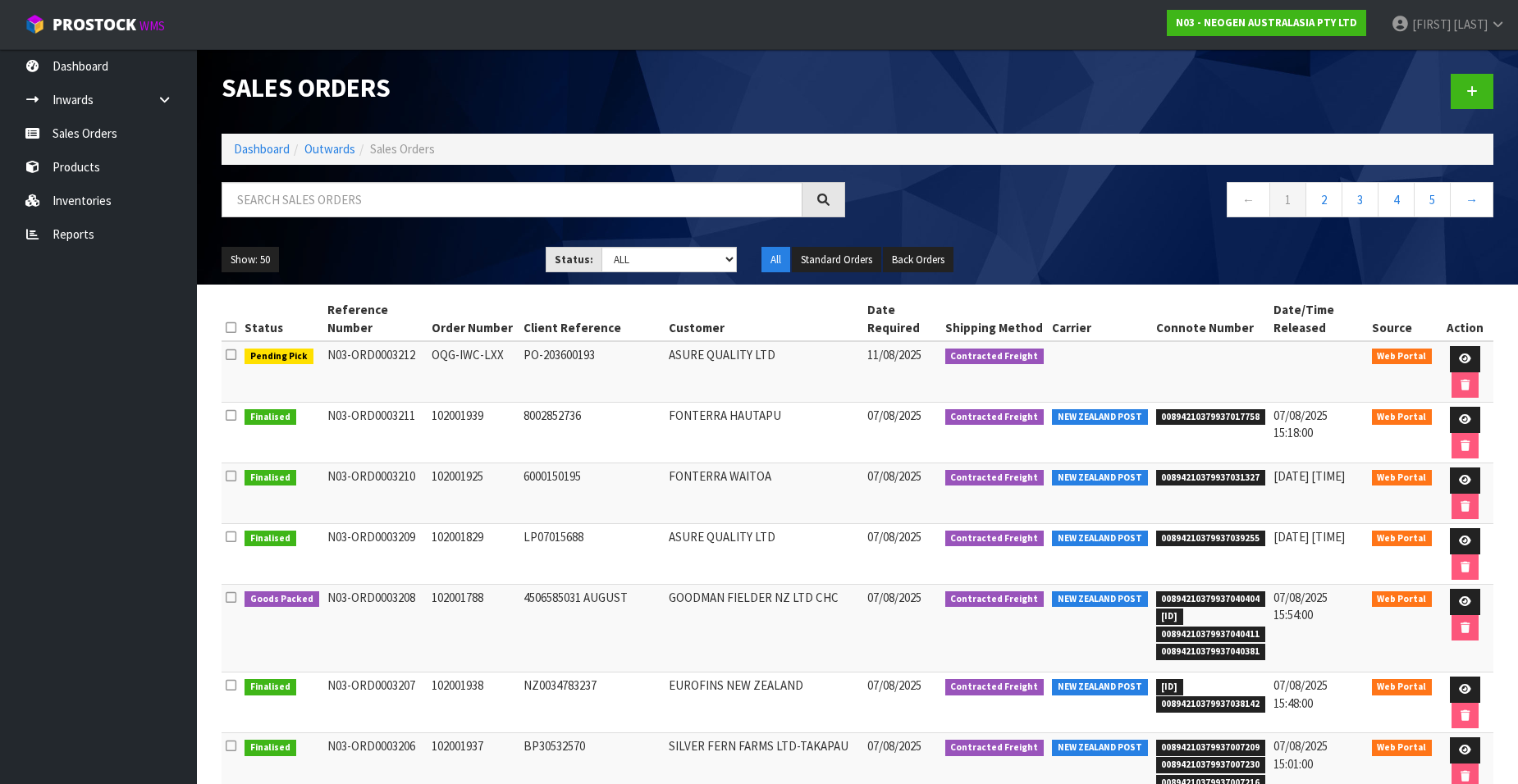 click on "Sales Orders" at bounding box center (402, 148) 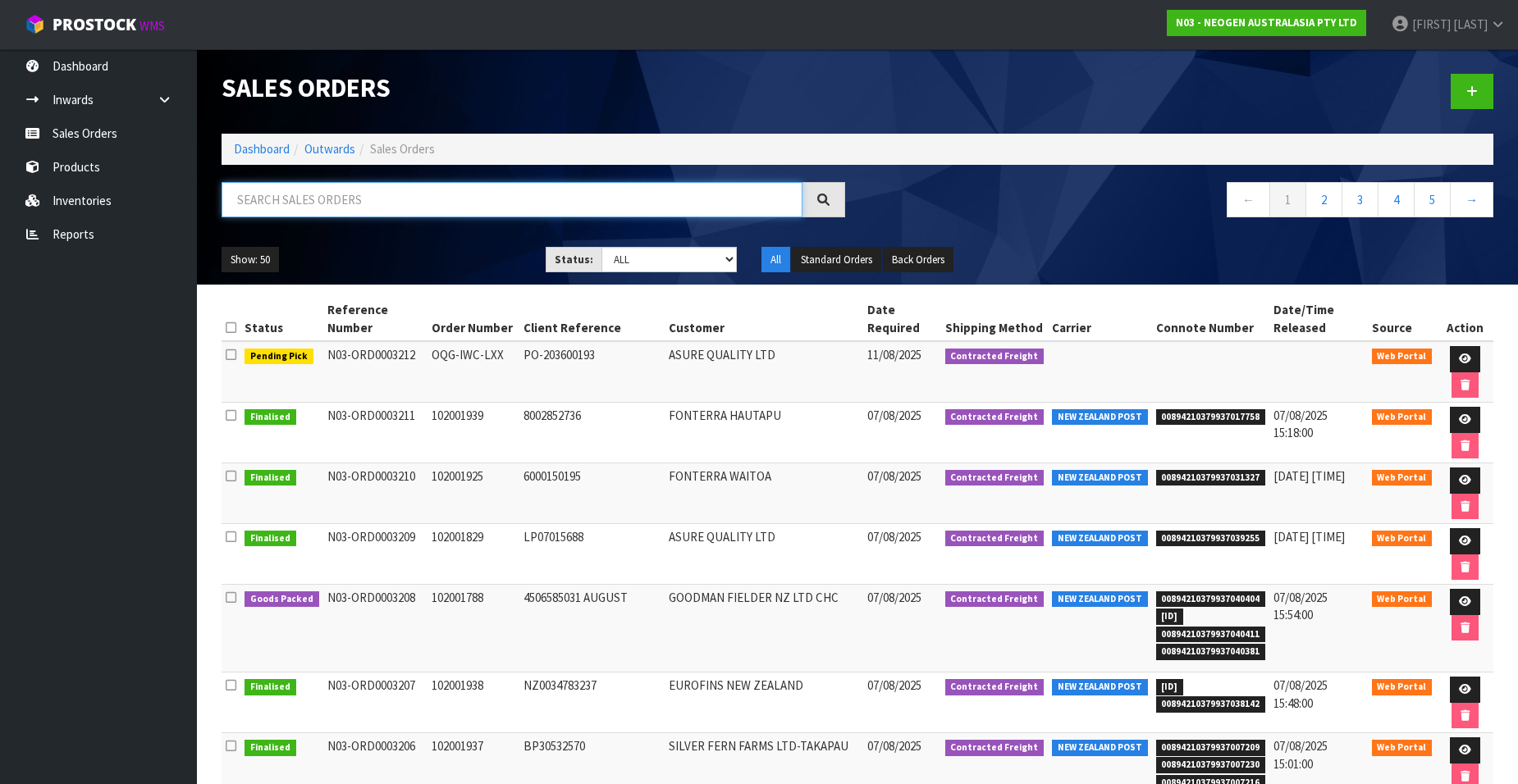 click at bounding box center [512, 199] 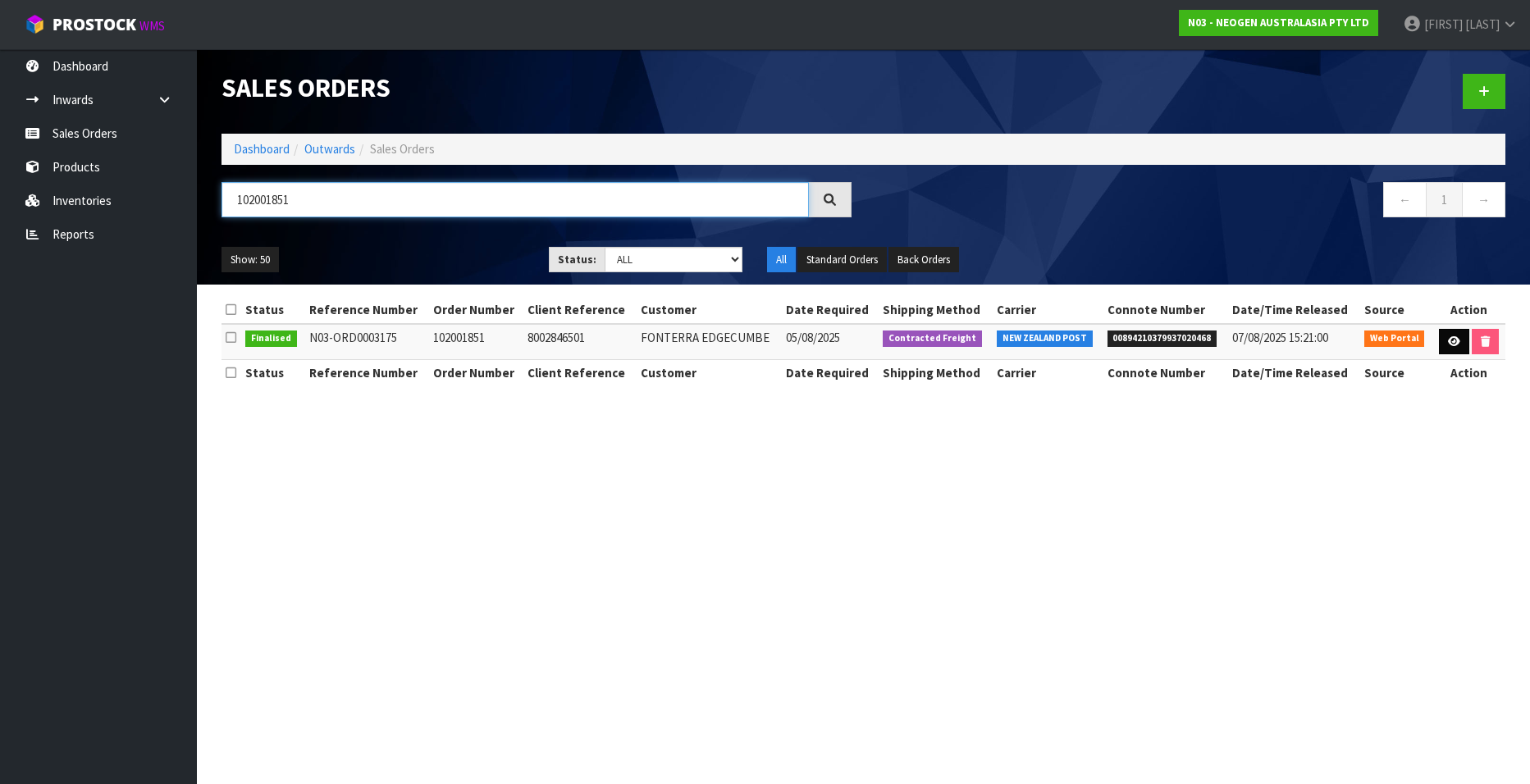 type on "102001851" 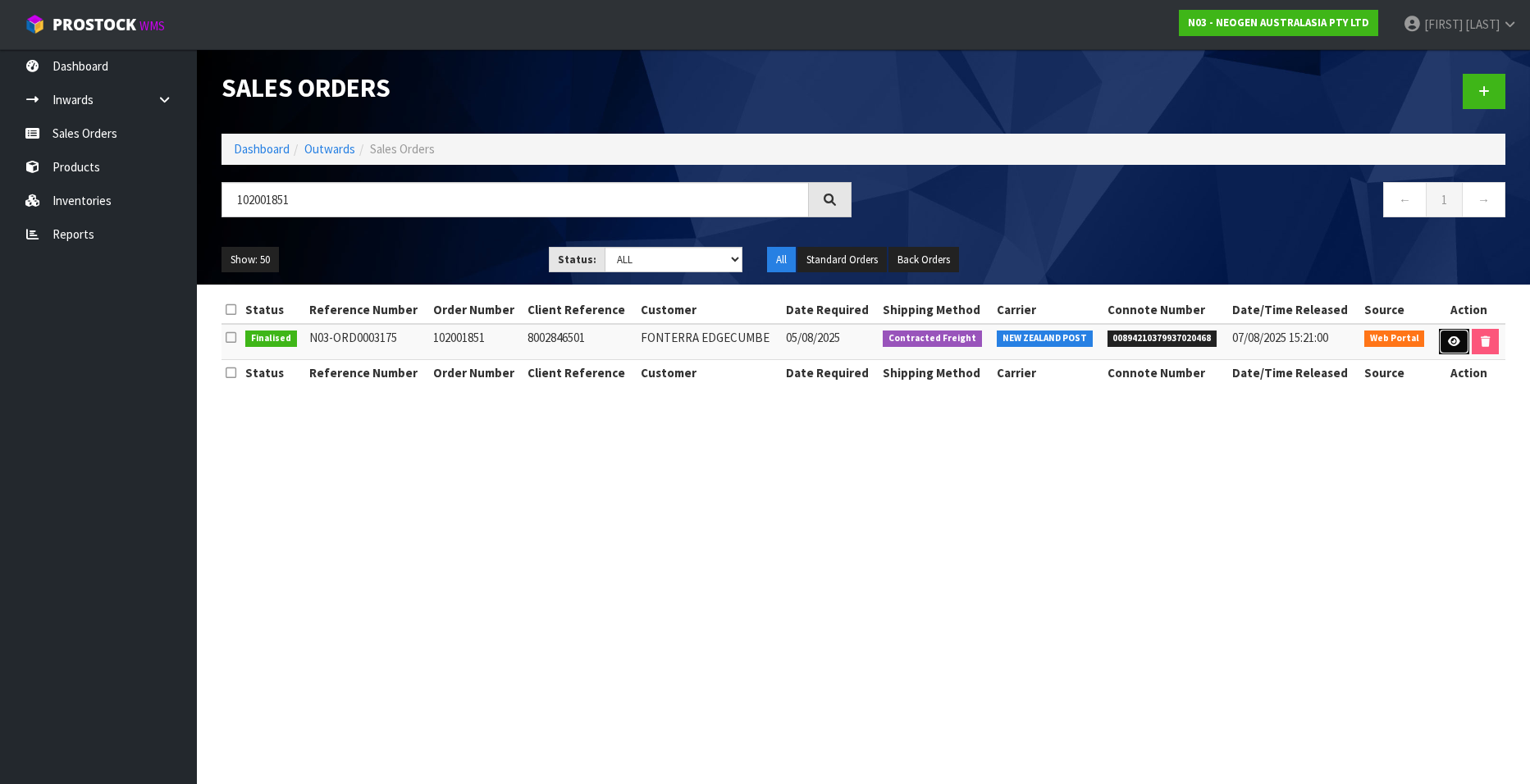 click at bounding box center [1454, 341] 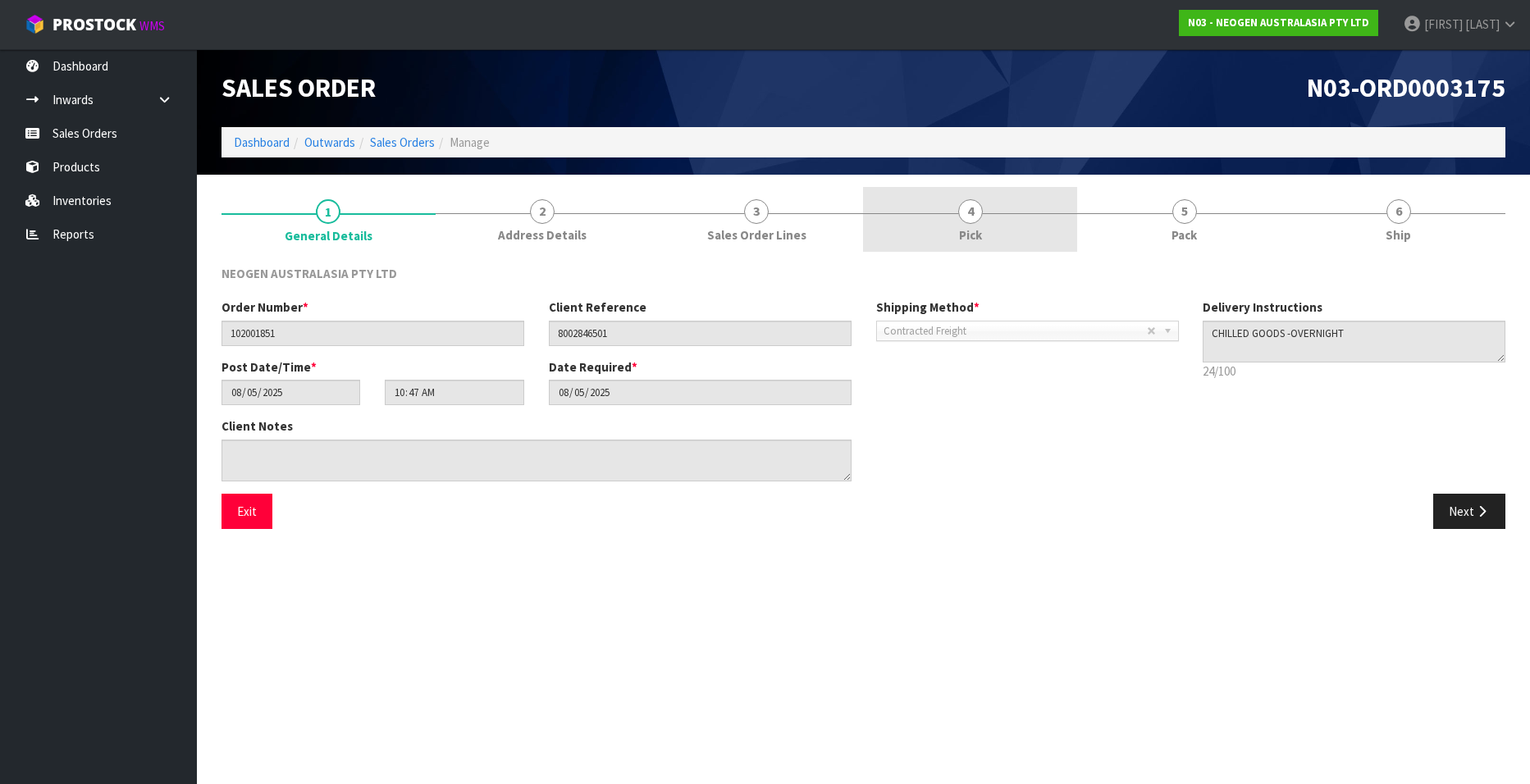 click on "4" at bounding box center [971, 212] 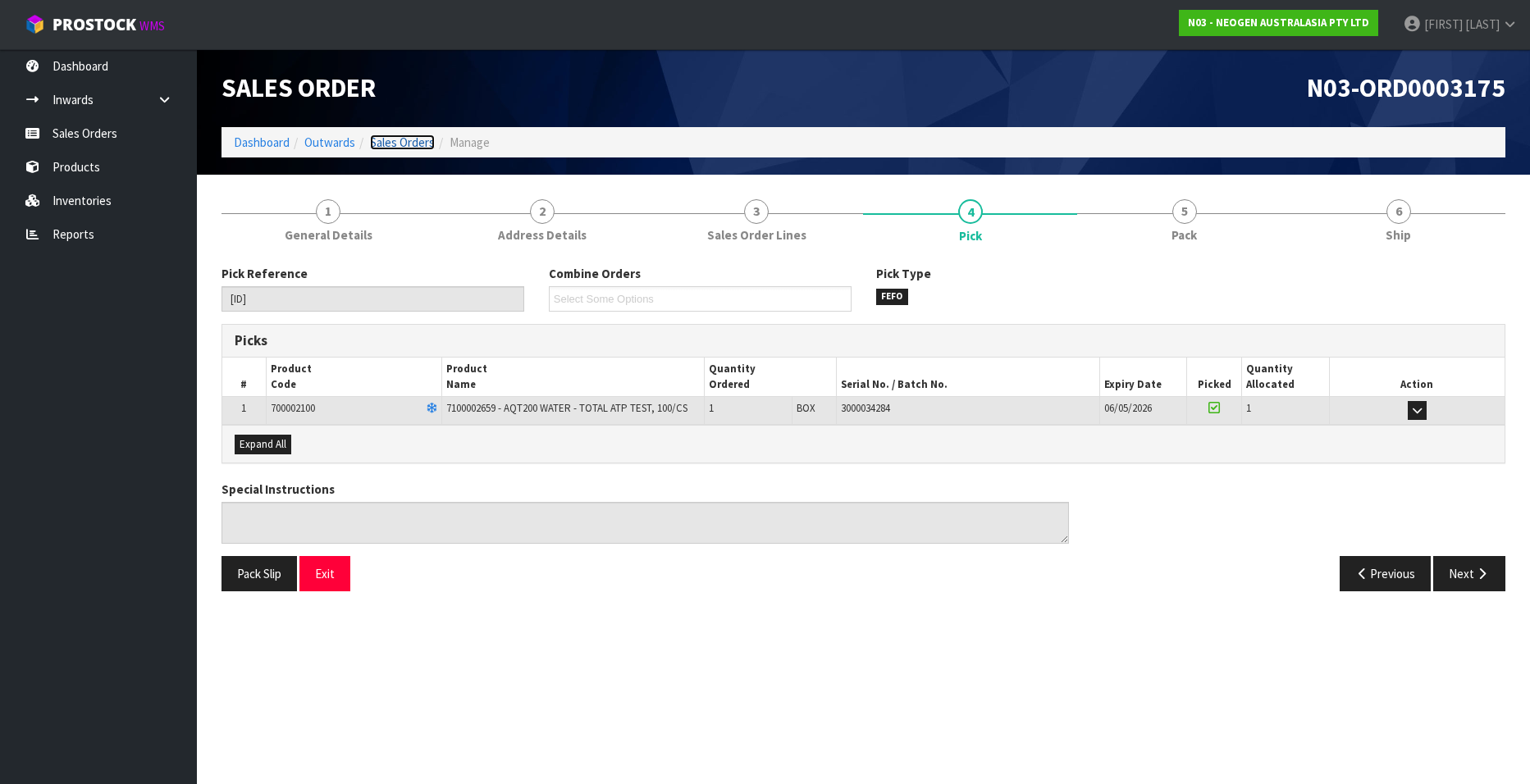 click on "Sales Orders" at bounding box center [402, 142] 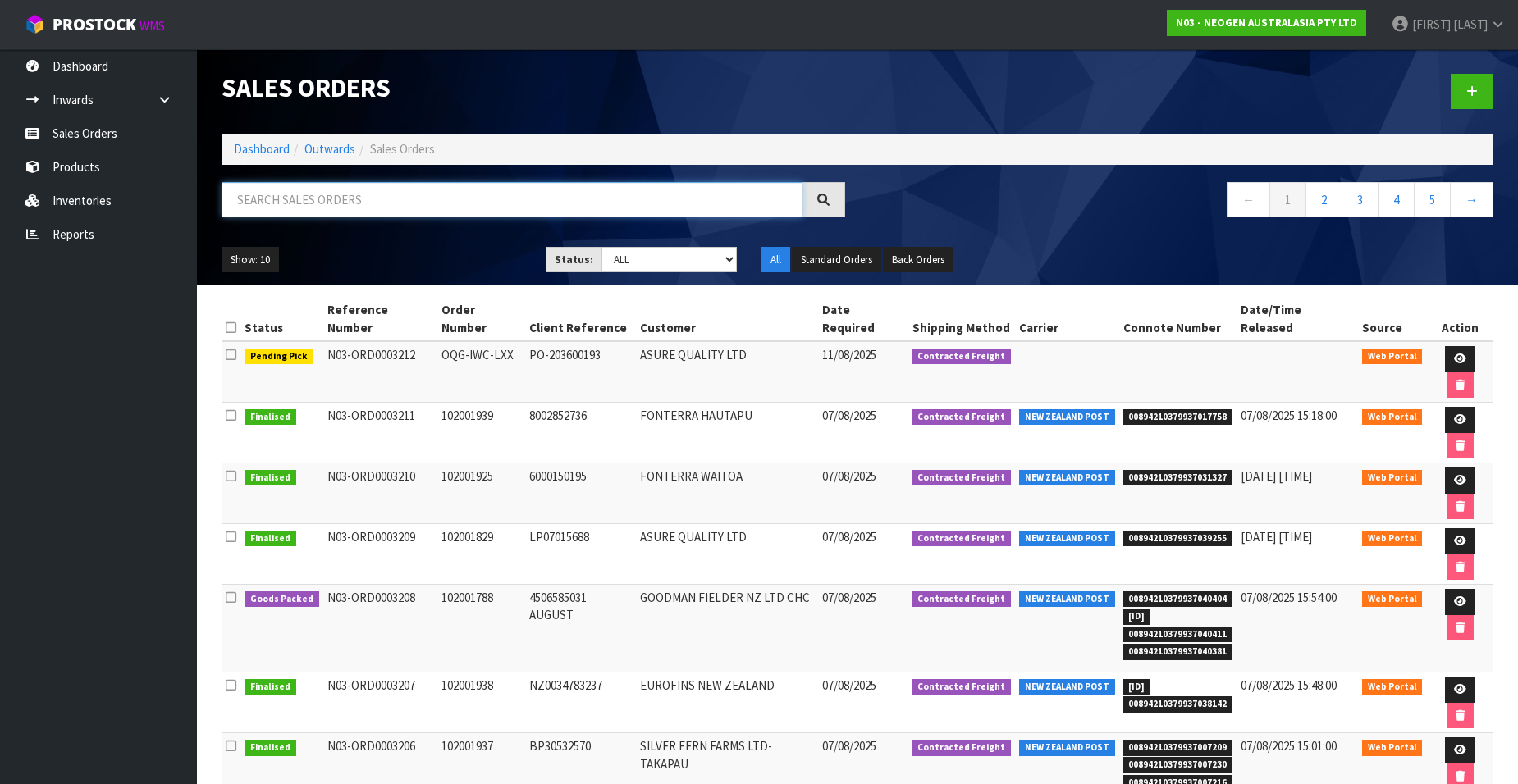 click at bounding box center (512, 199) 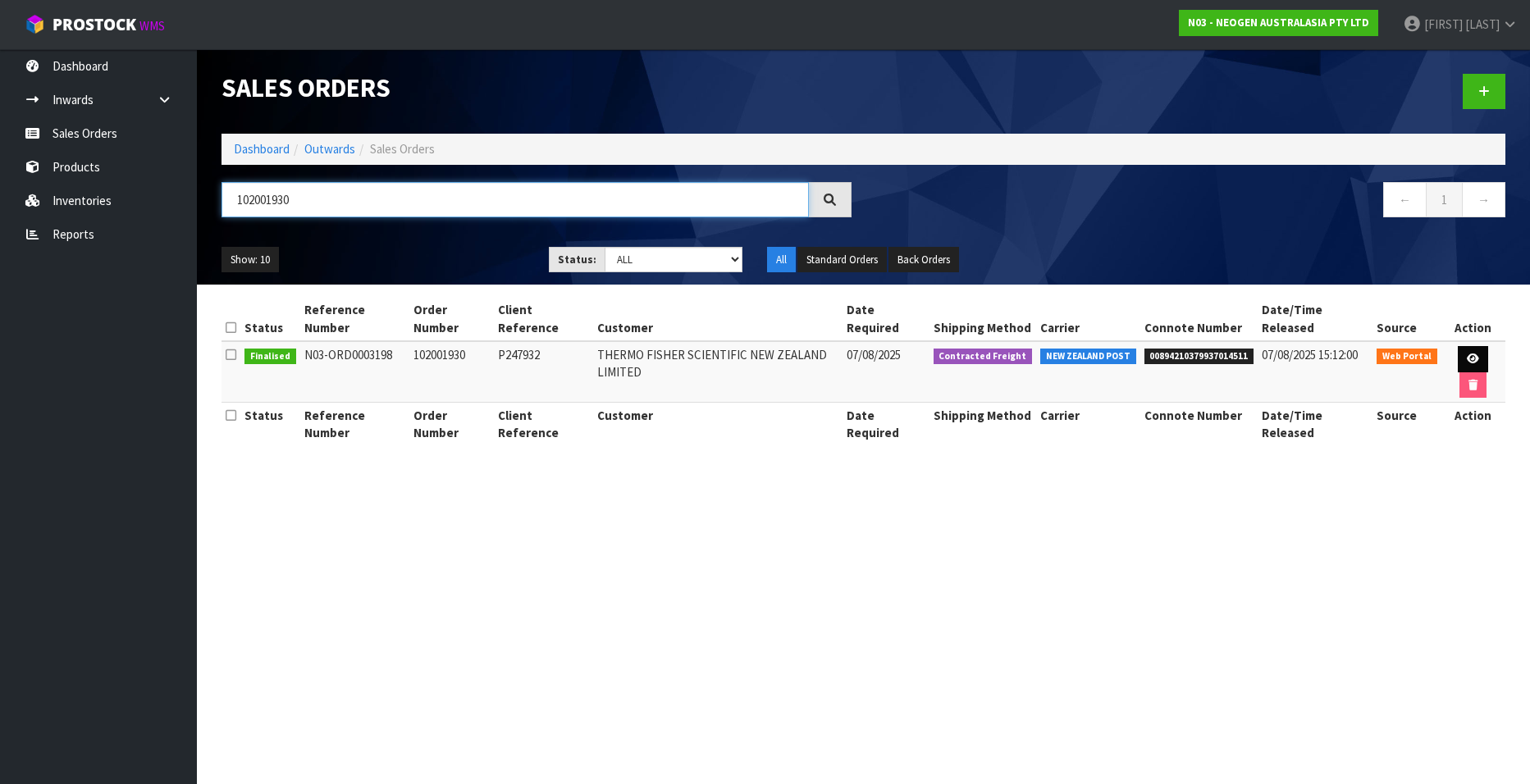type on "102001930" 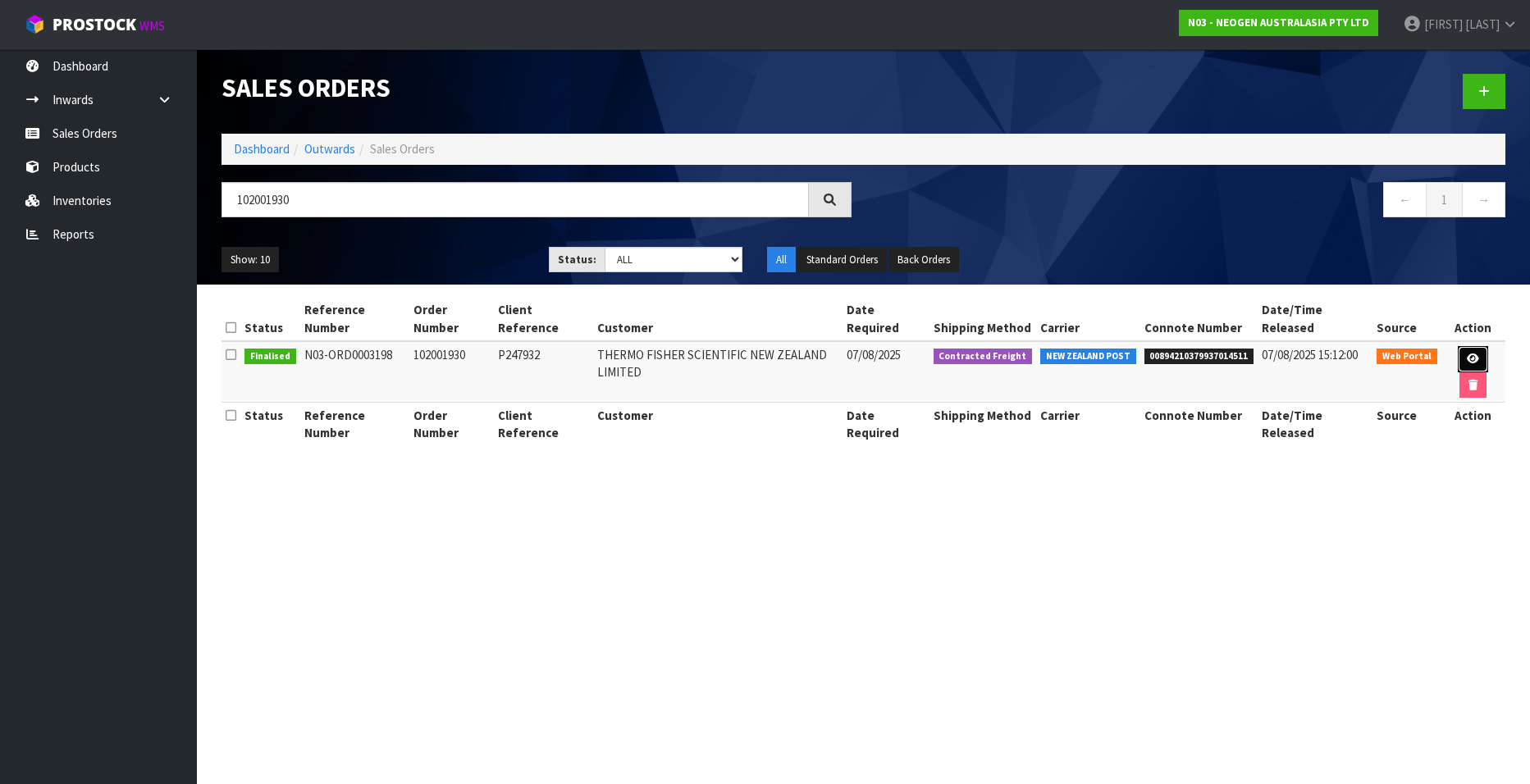 click at bounding box center [1473, 358] 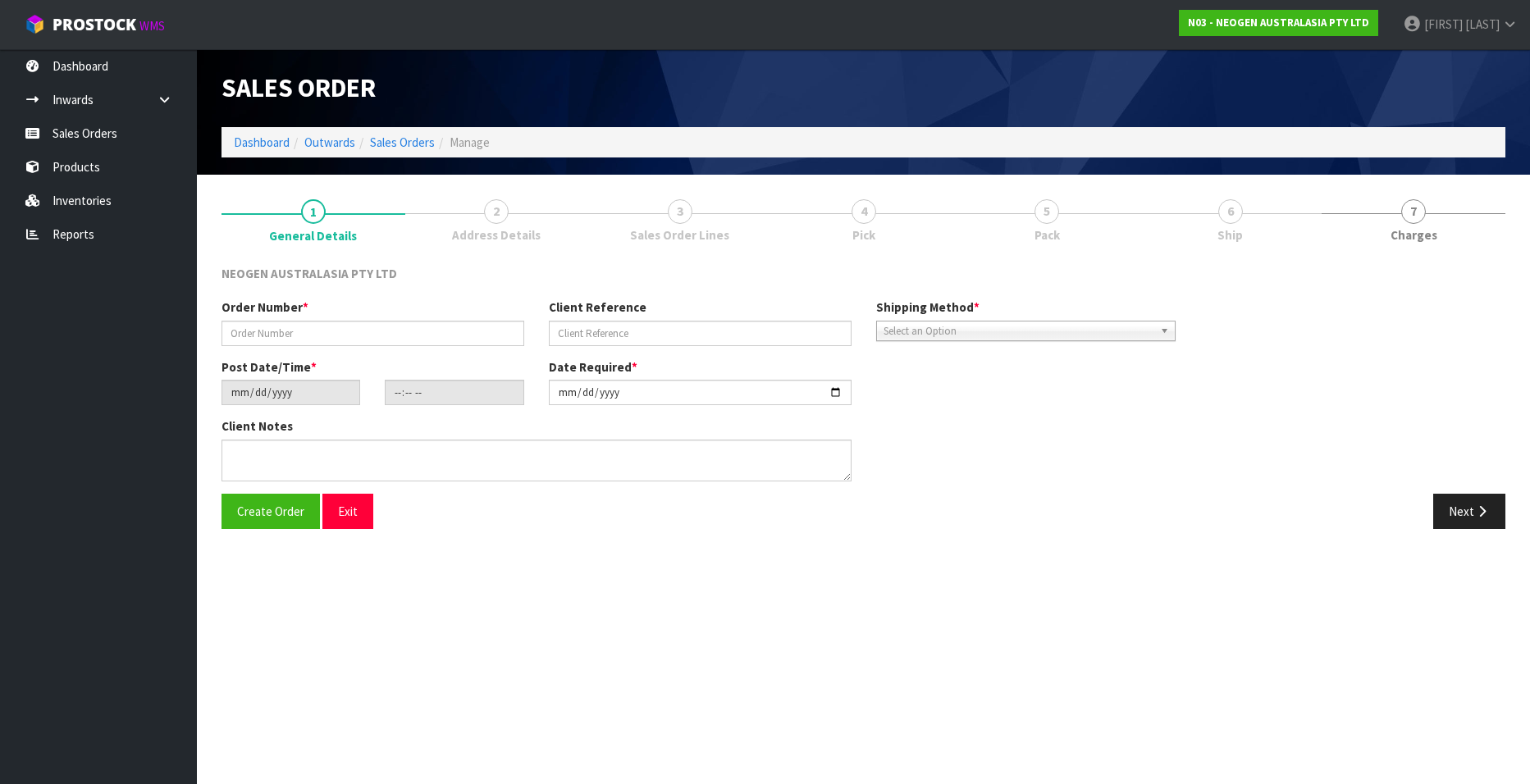 type on "102001930" 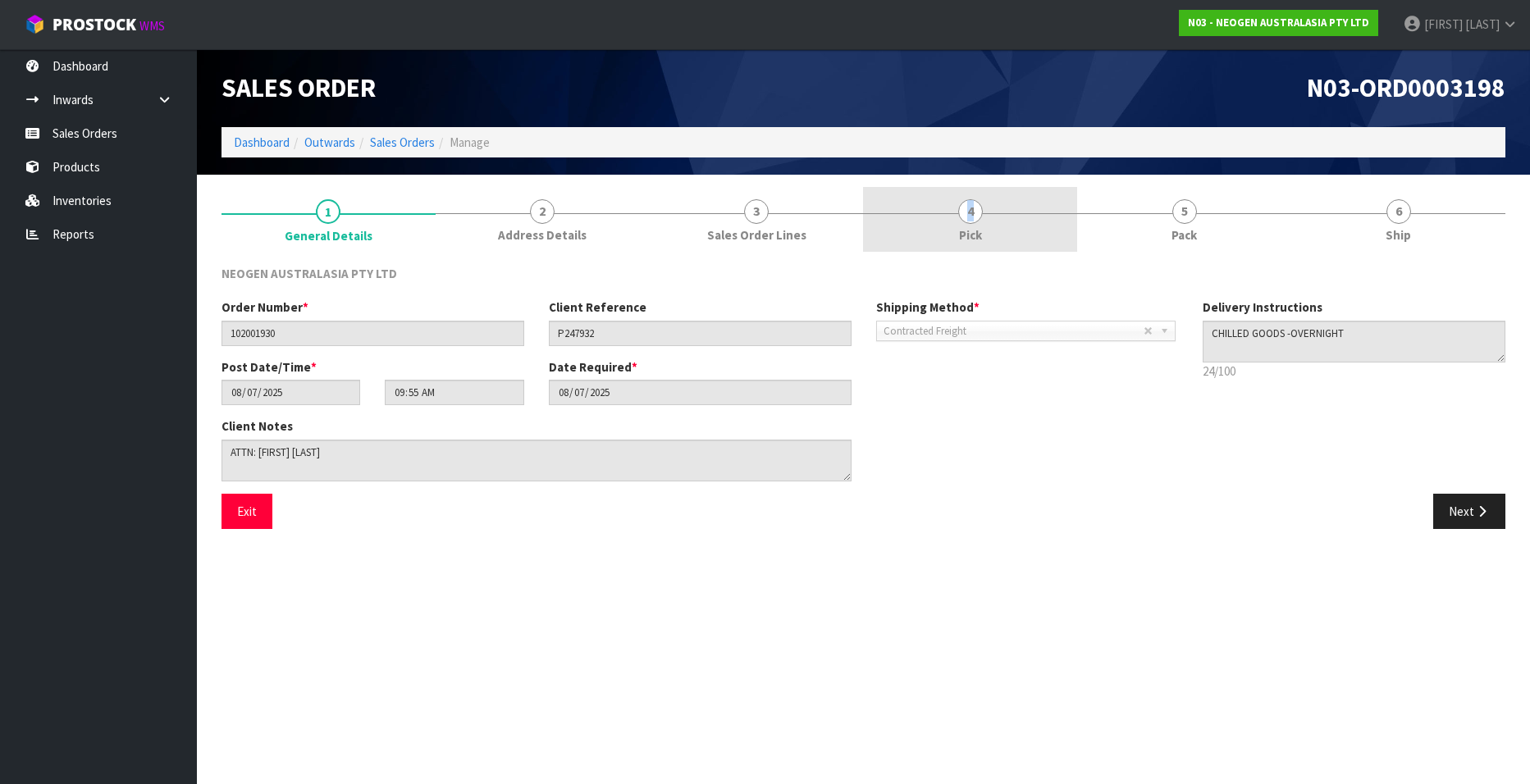 click on "4" at bounding box center [971, 212] 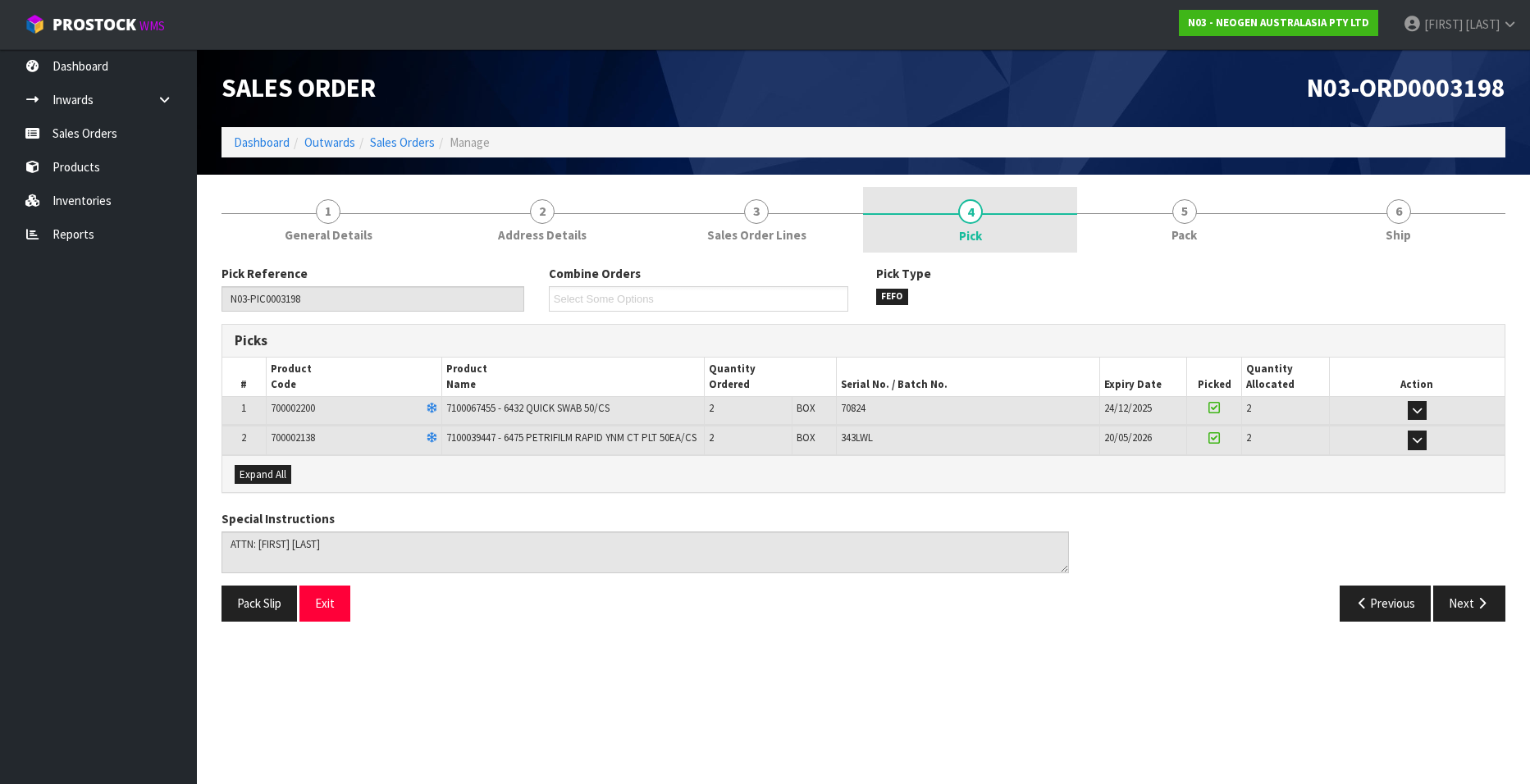 click on "4
Pick" at bounding box center (970, 220) 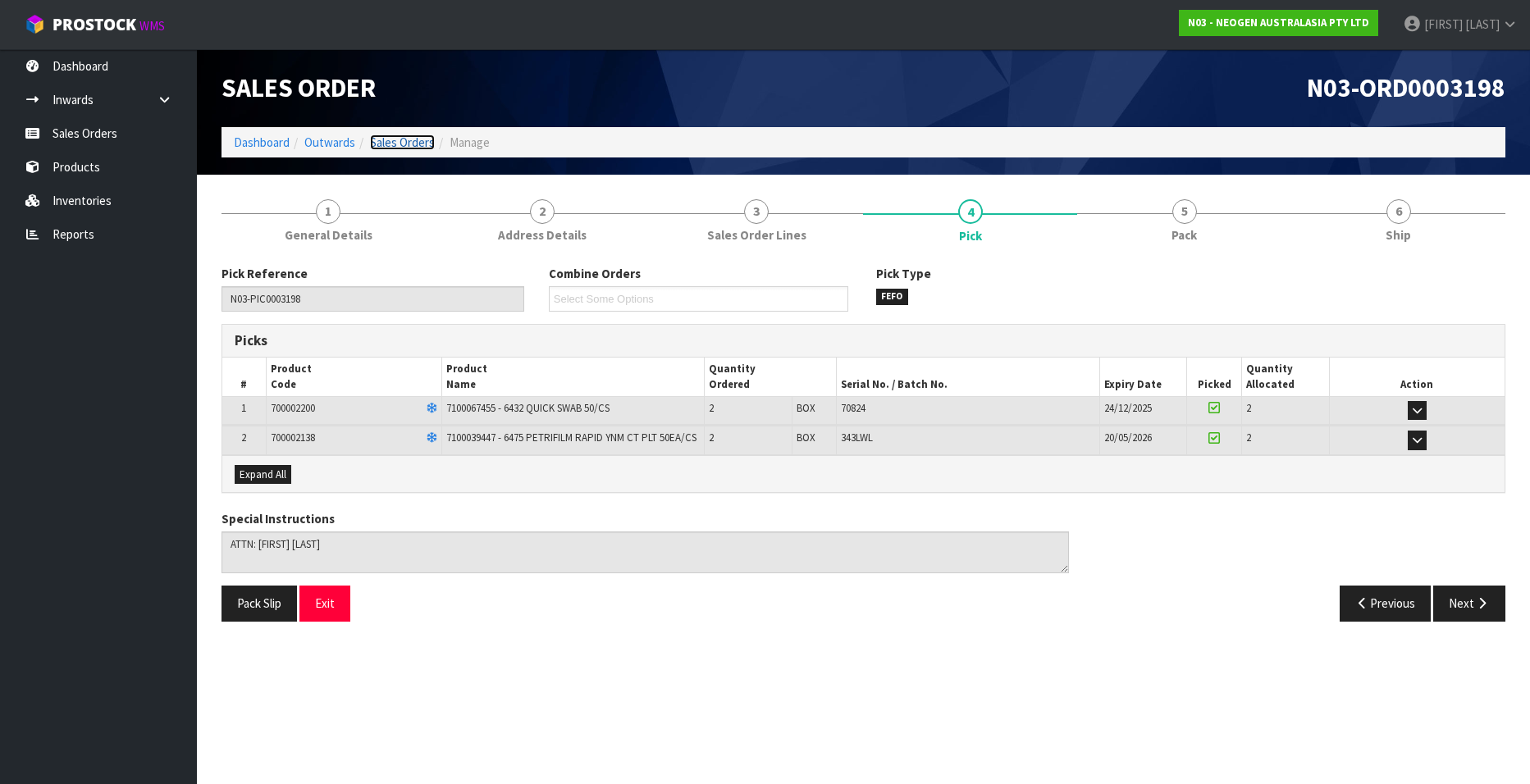 click on "Sales Orders" at bounding box center [402, 142] 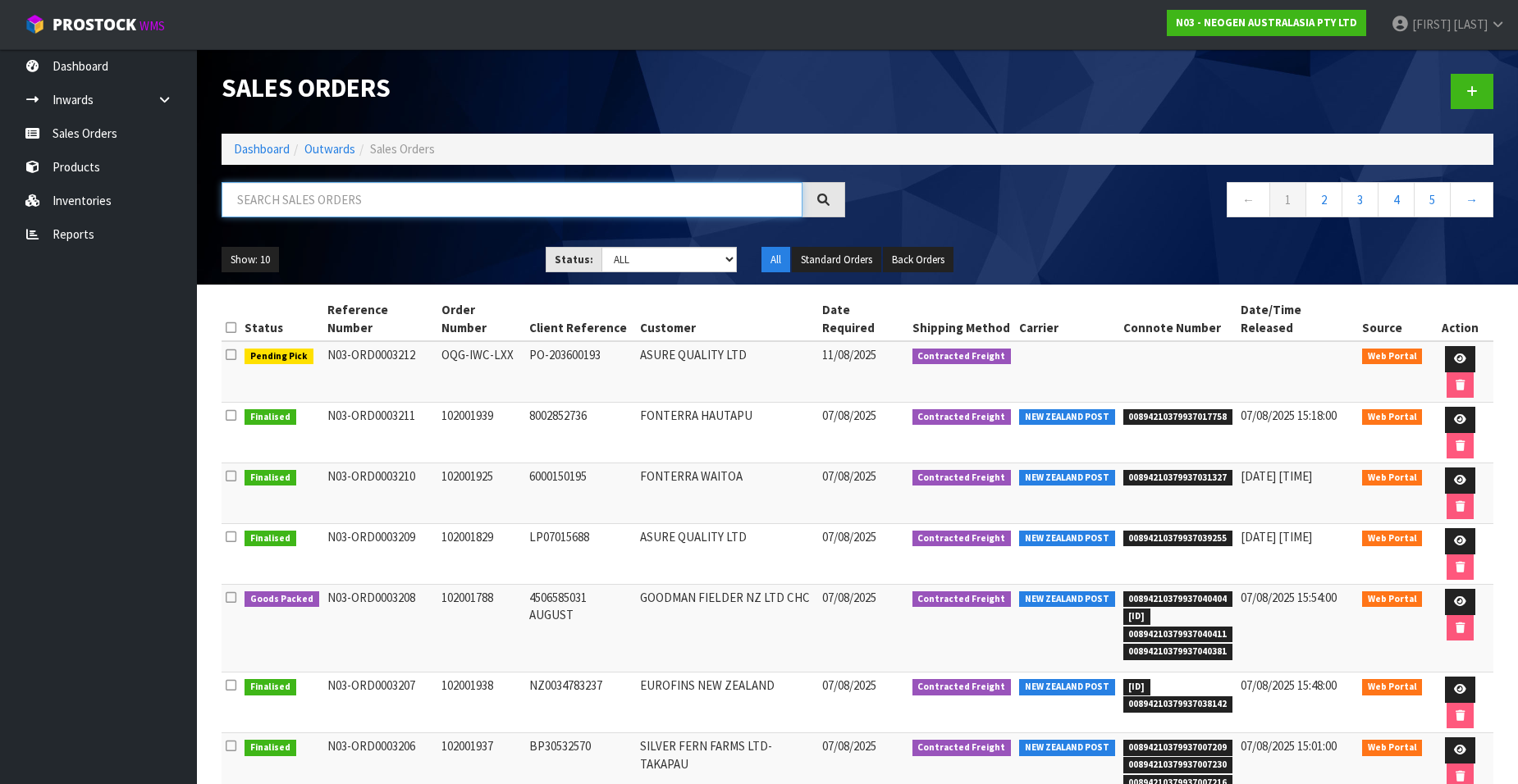 click at bounding box center [512, 199] 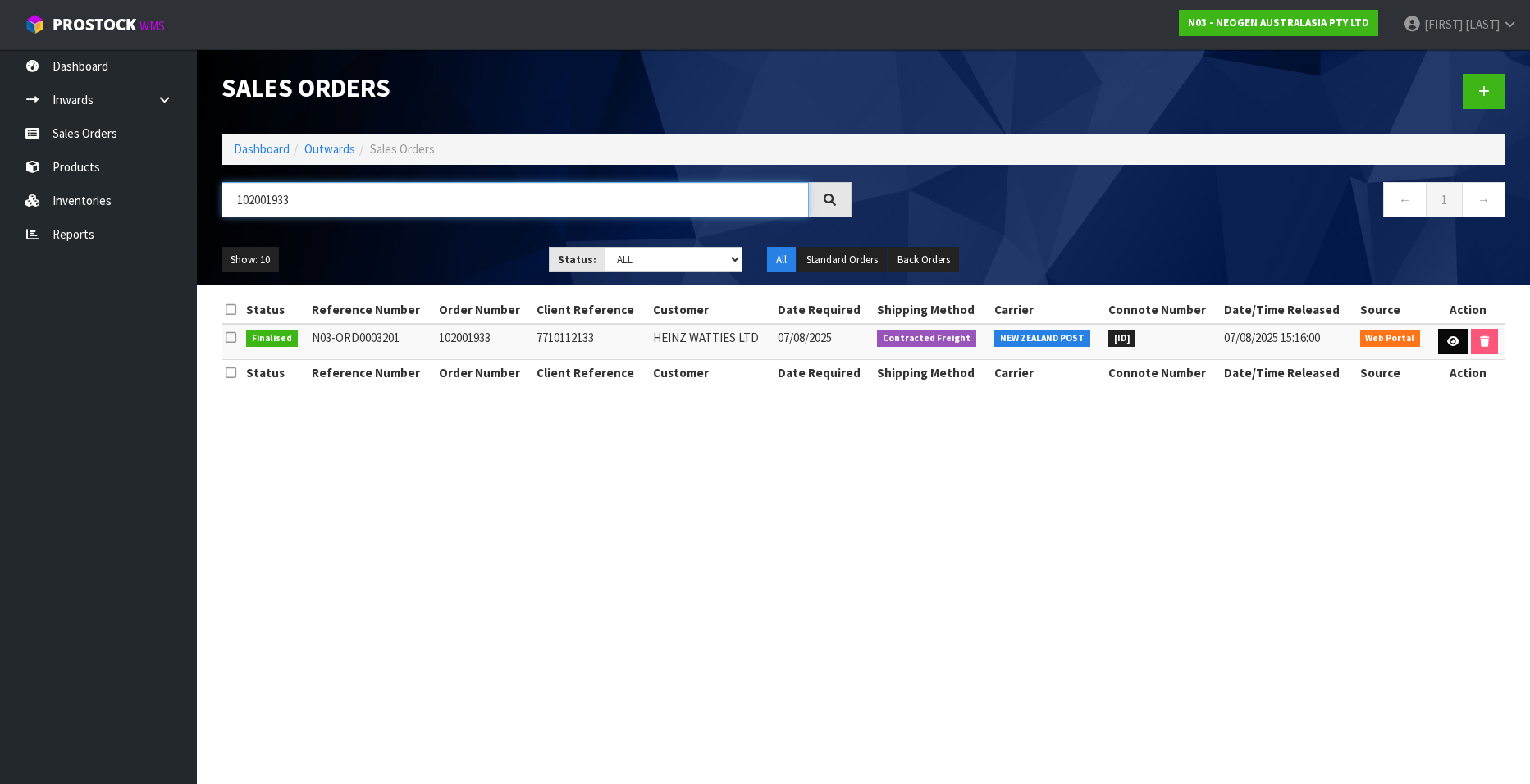 type on "102001933" 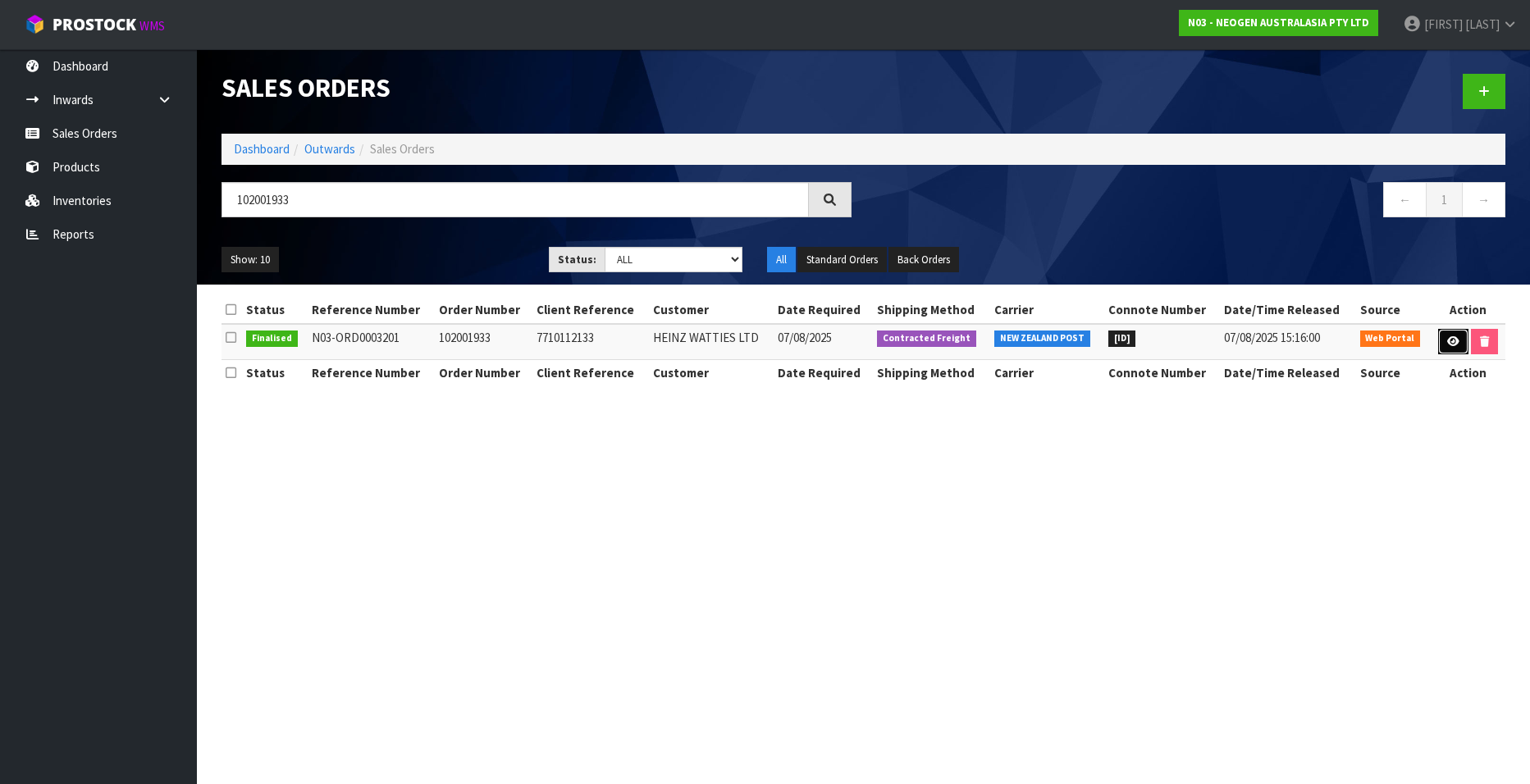 click at bounding box center [1453, 341] 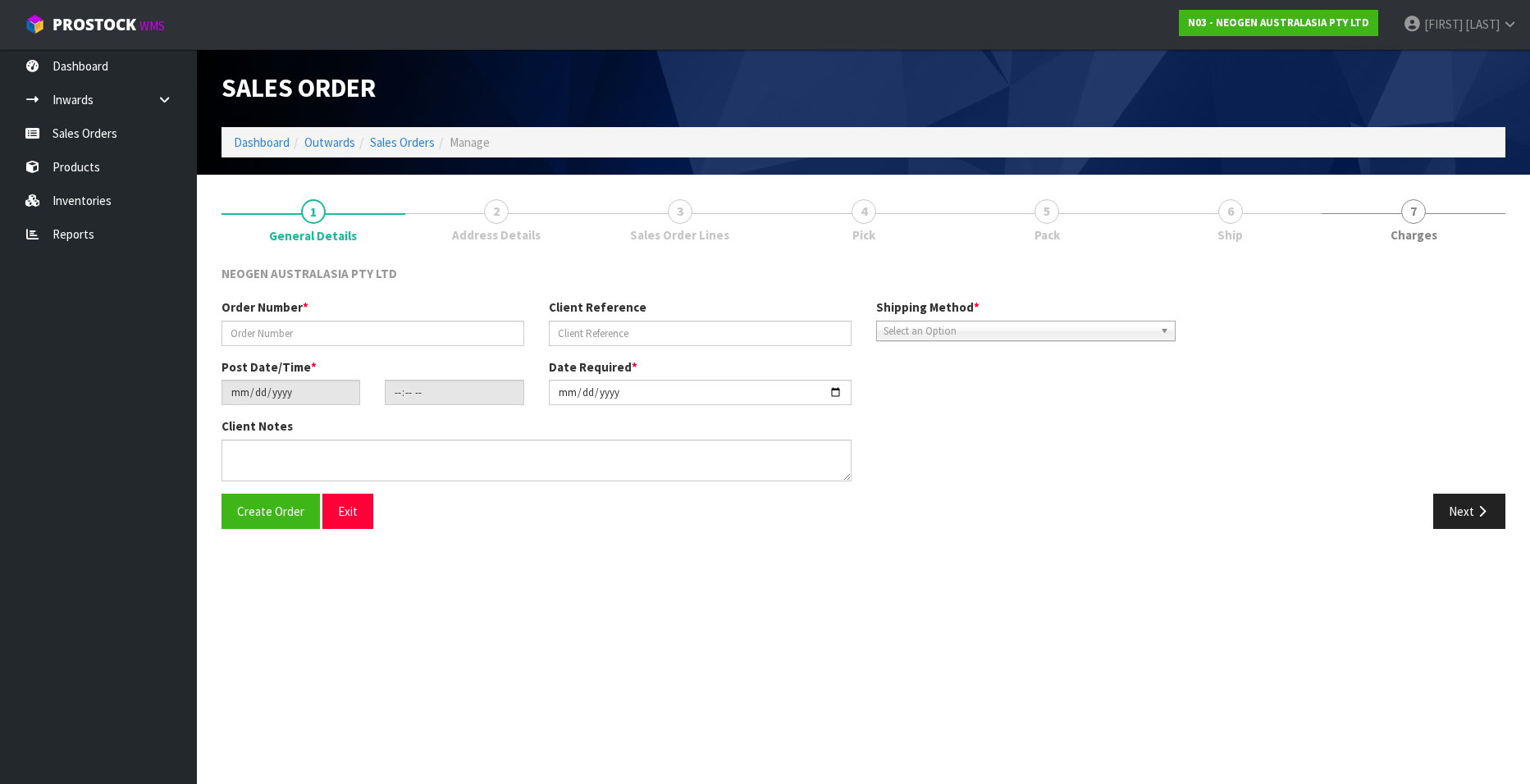 type on "102001933" 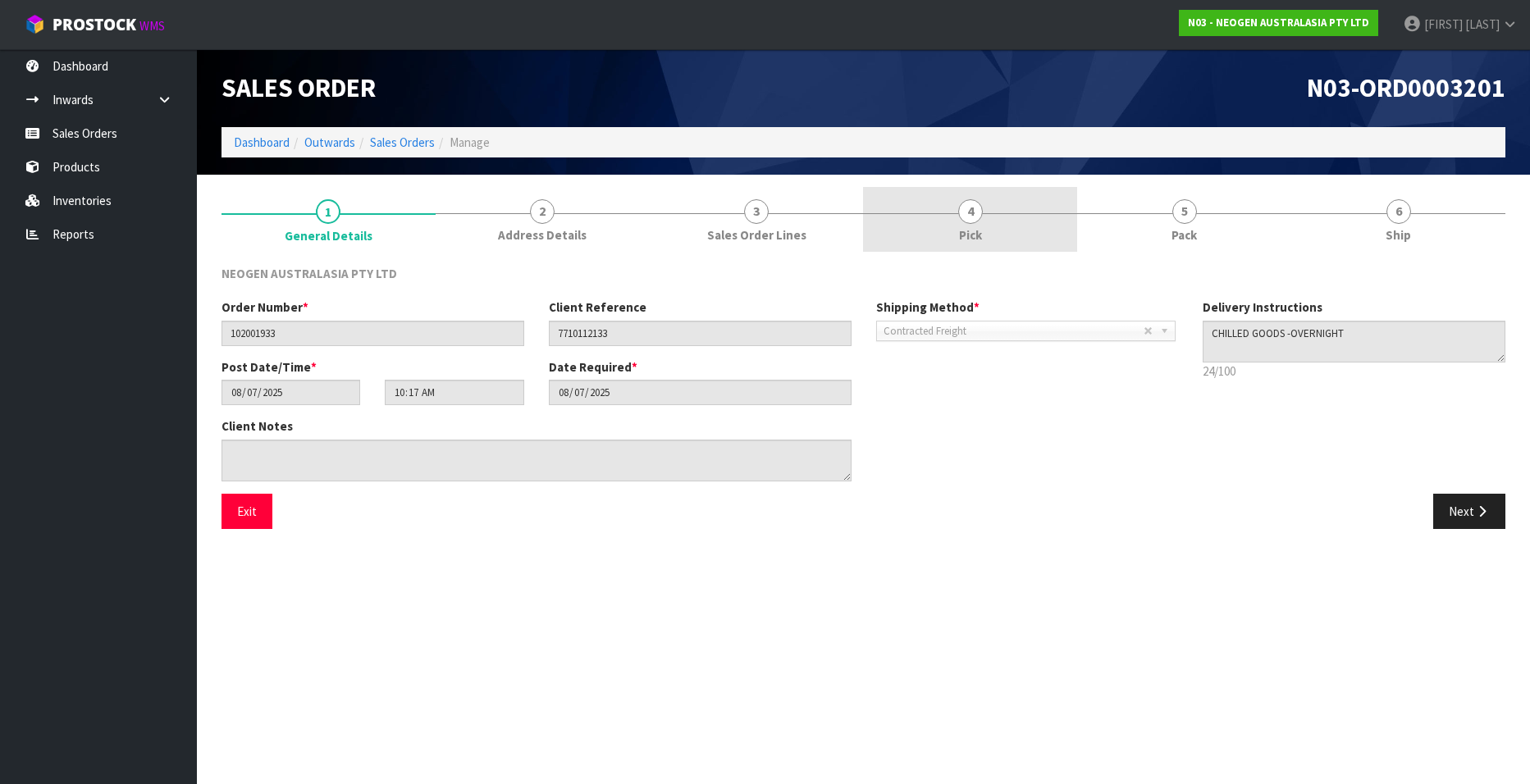 click on "4" at bounding box center [971, 212] 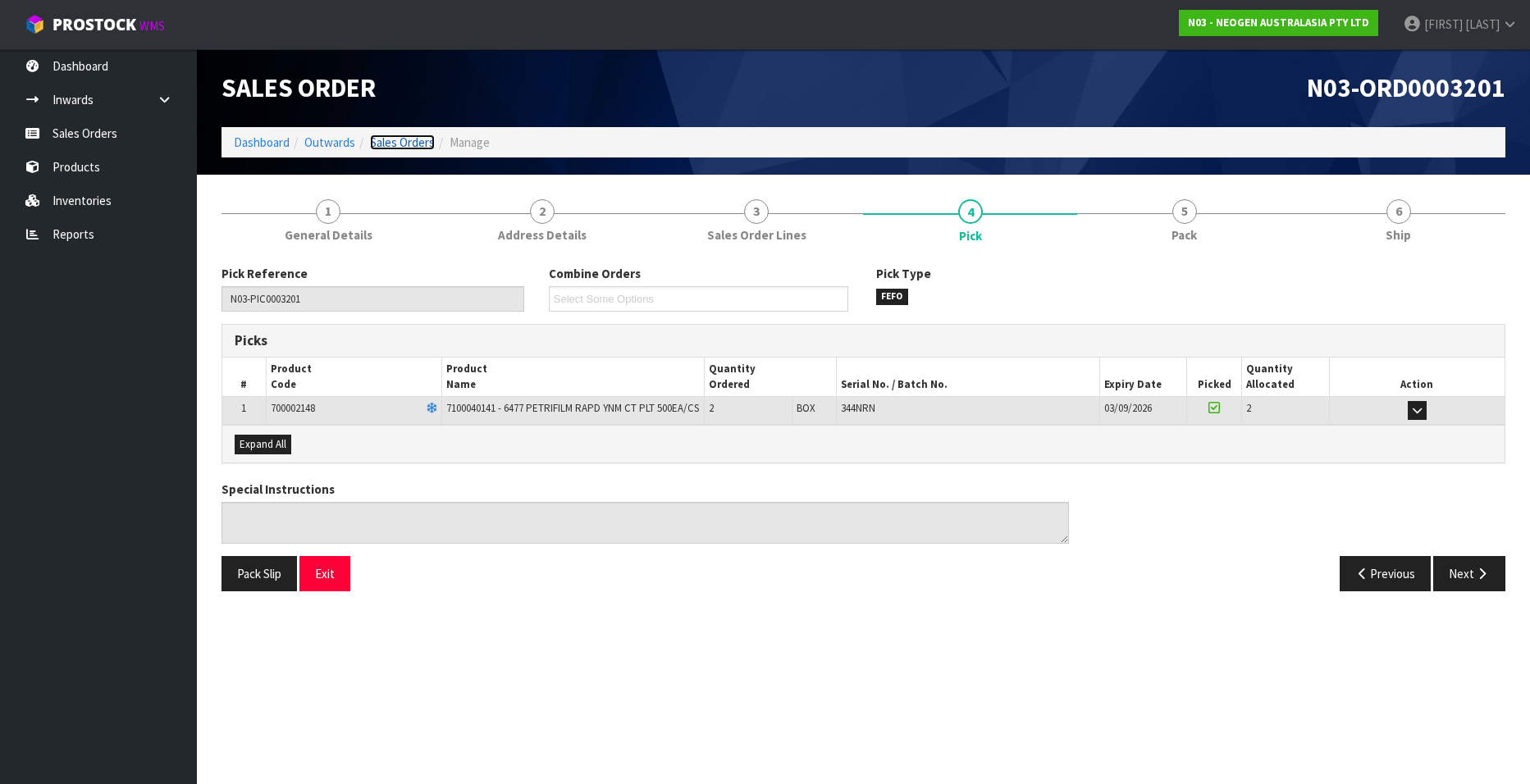 click on "Sales Orders" at bounding box center [402, 142] 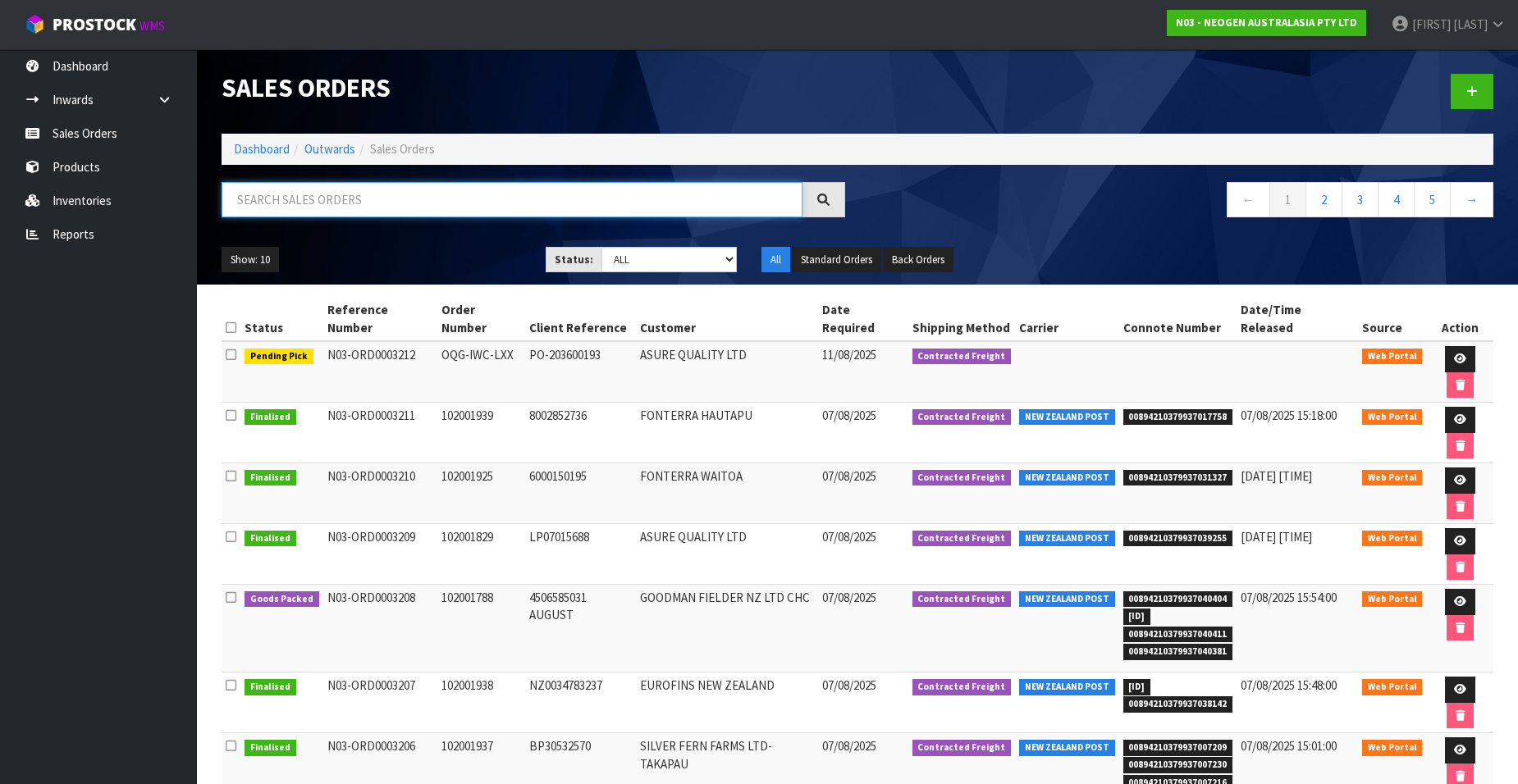 click at bounding box center (512, 199) 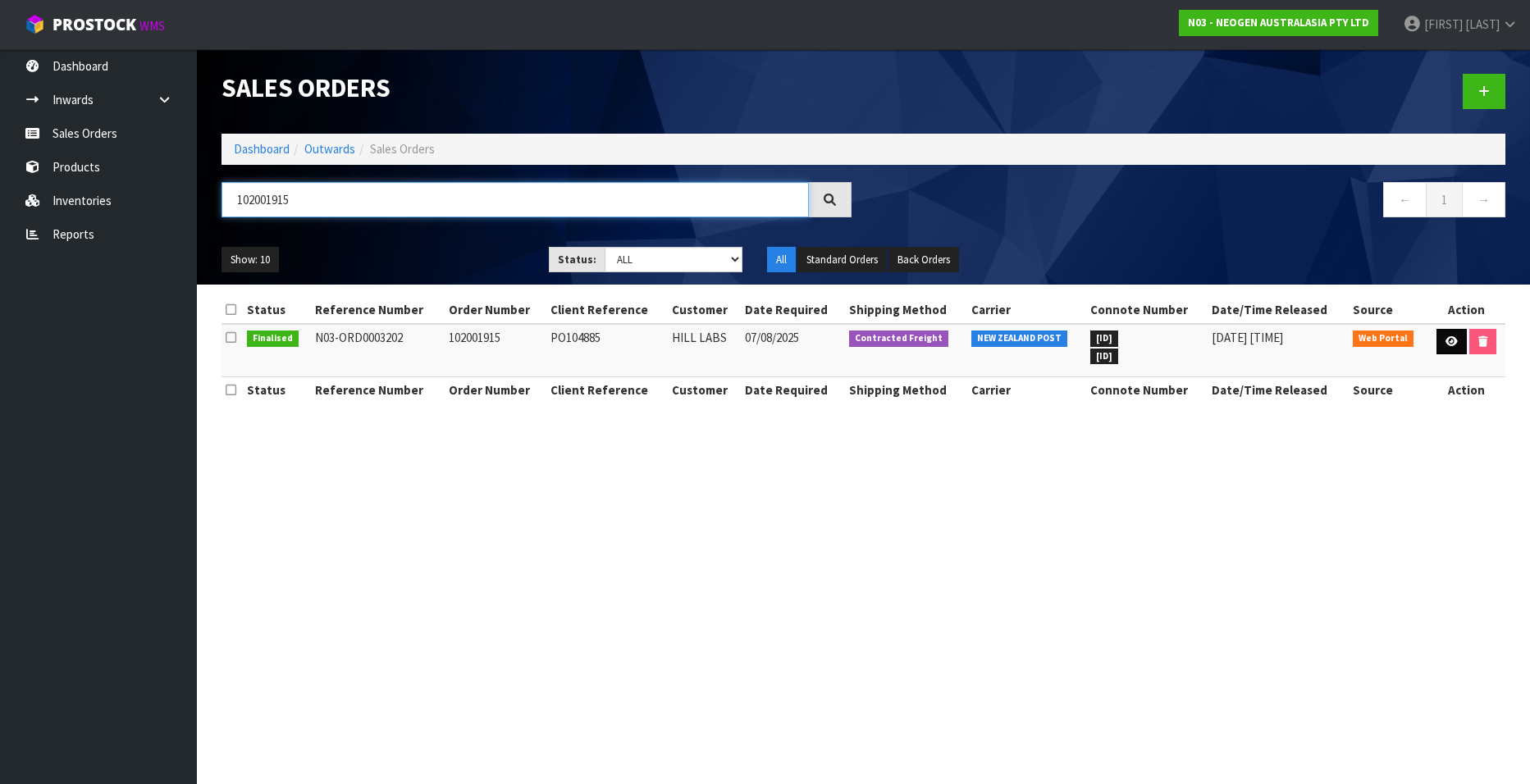 type on "102001915" 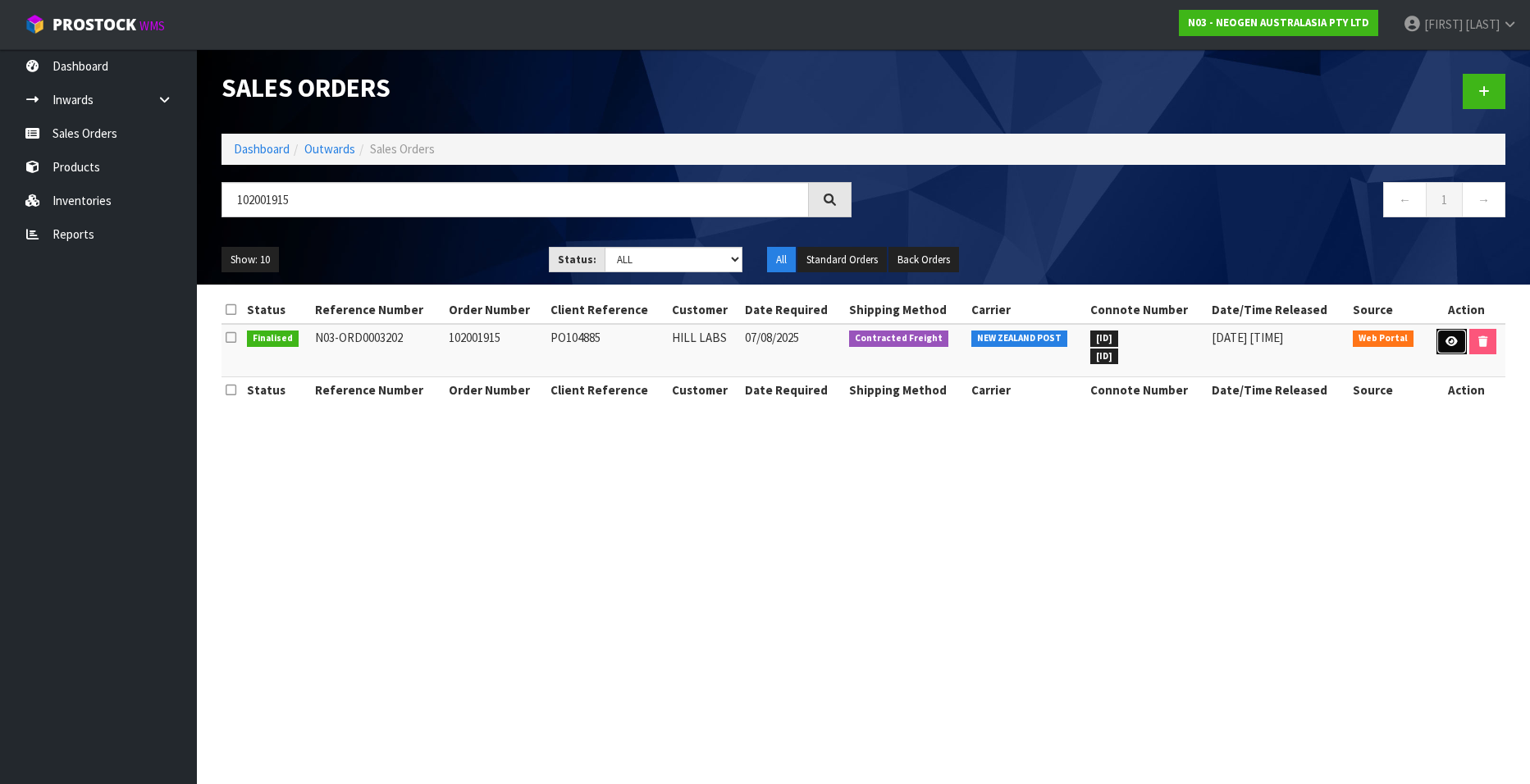 click at bounding box center [1451, 341] 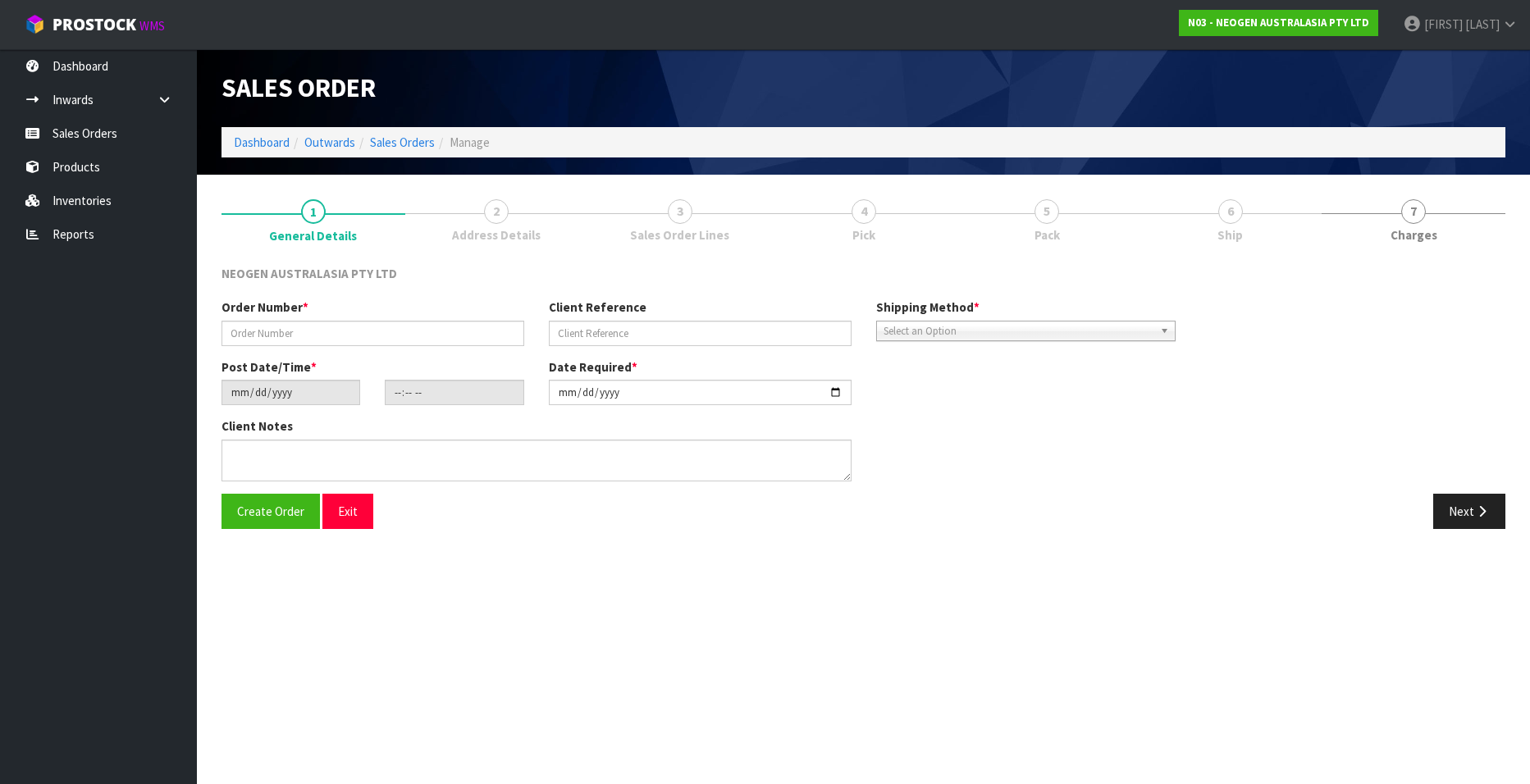 type on "102001915" 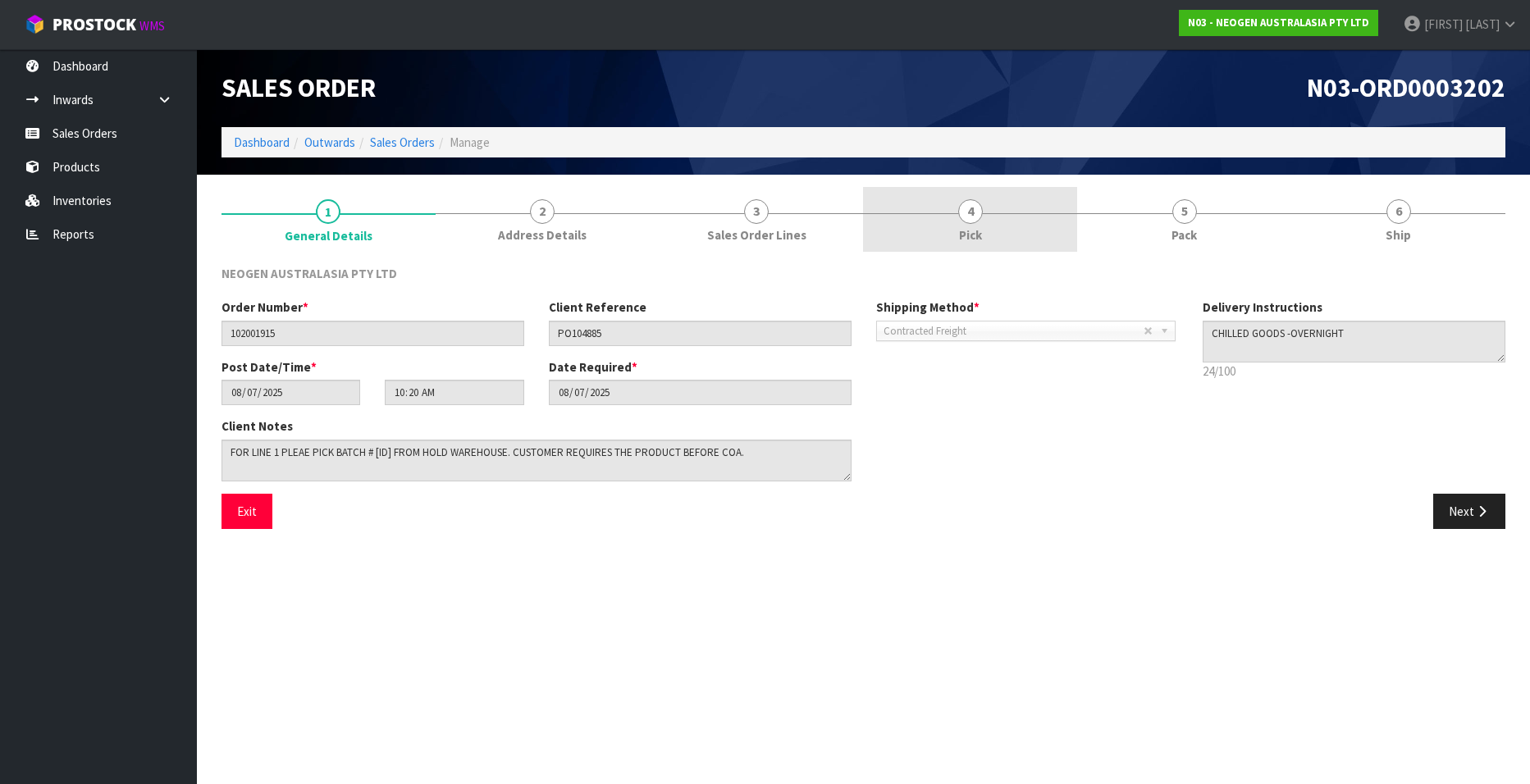 click on "4" at bounding box center (971, 212) 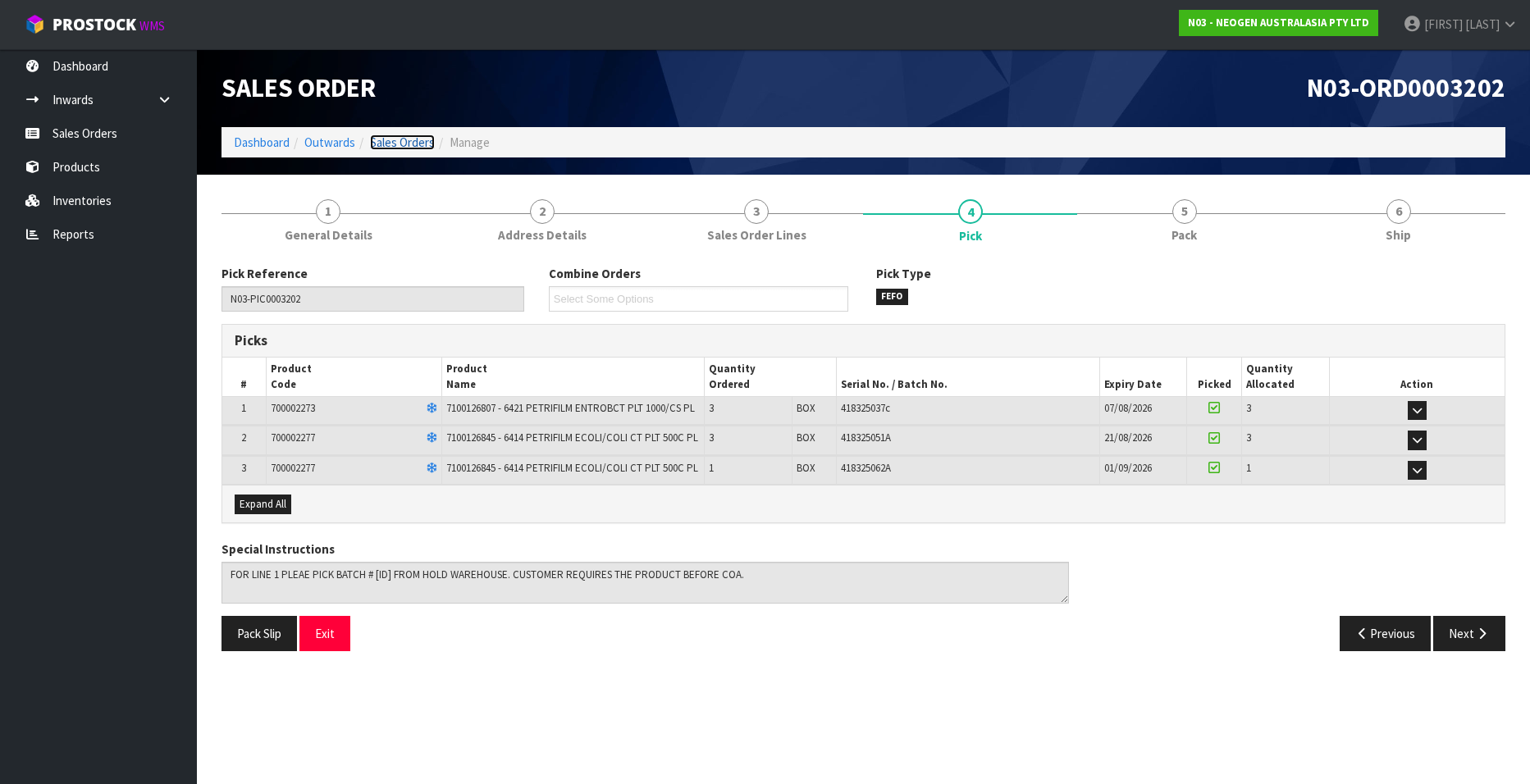 click on "Sales Orders" at bounding box center (402, 142) 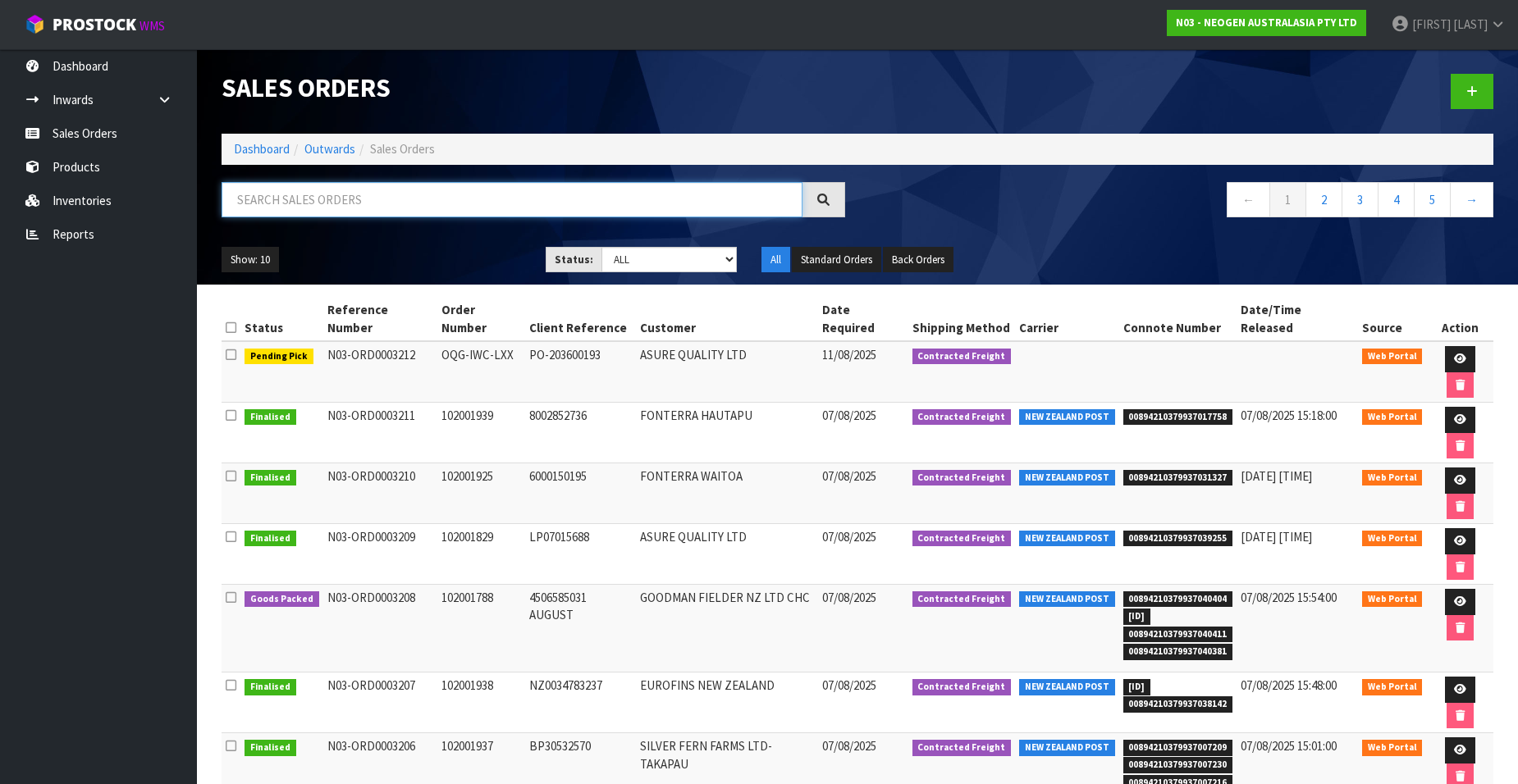 click at bounding box center (512, 199) 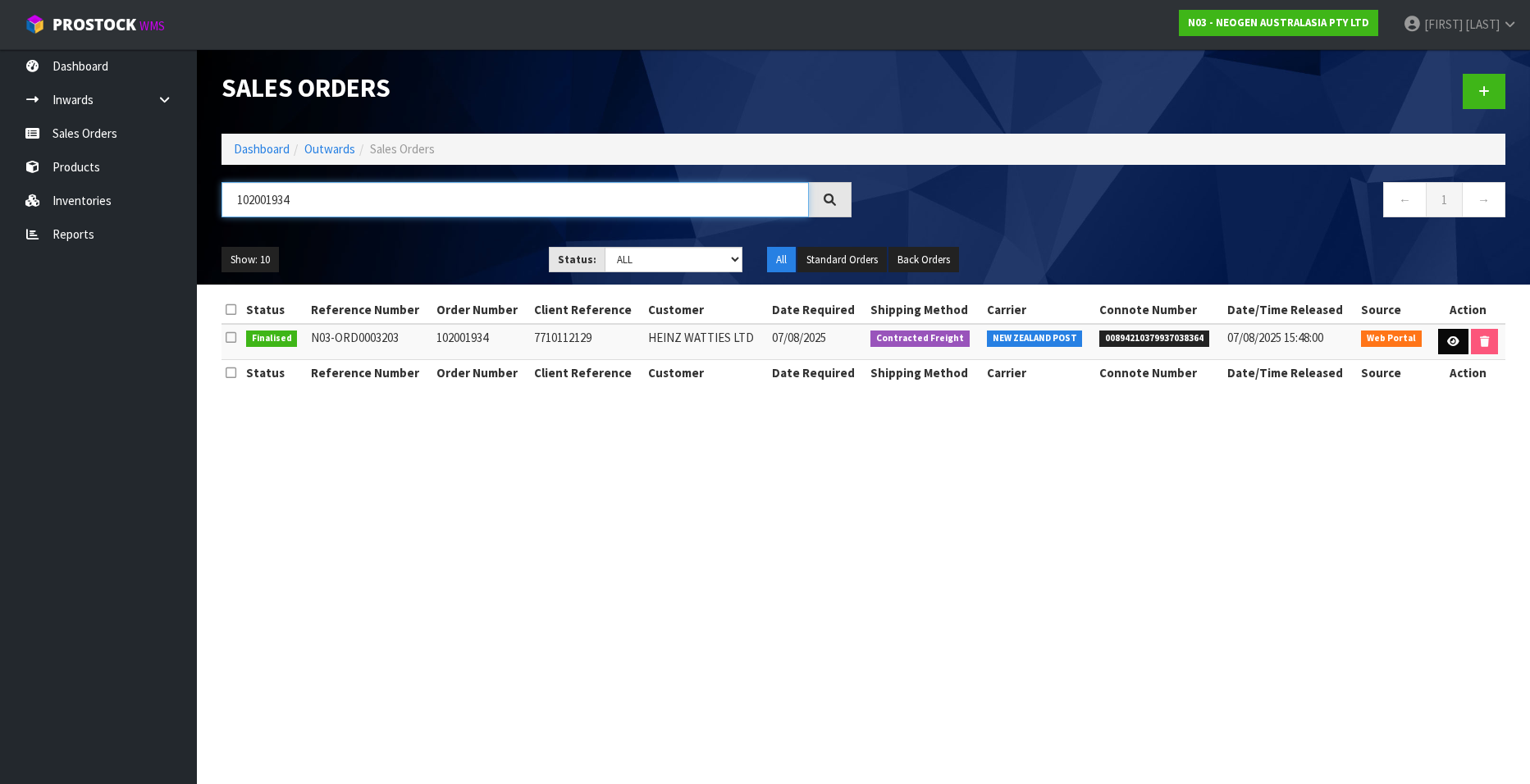 type on "102001934" 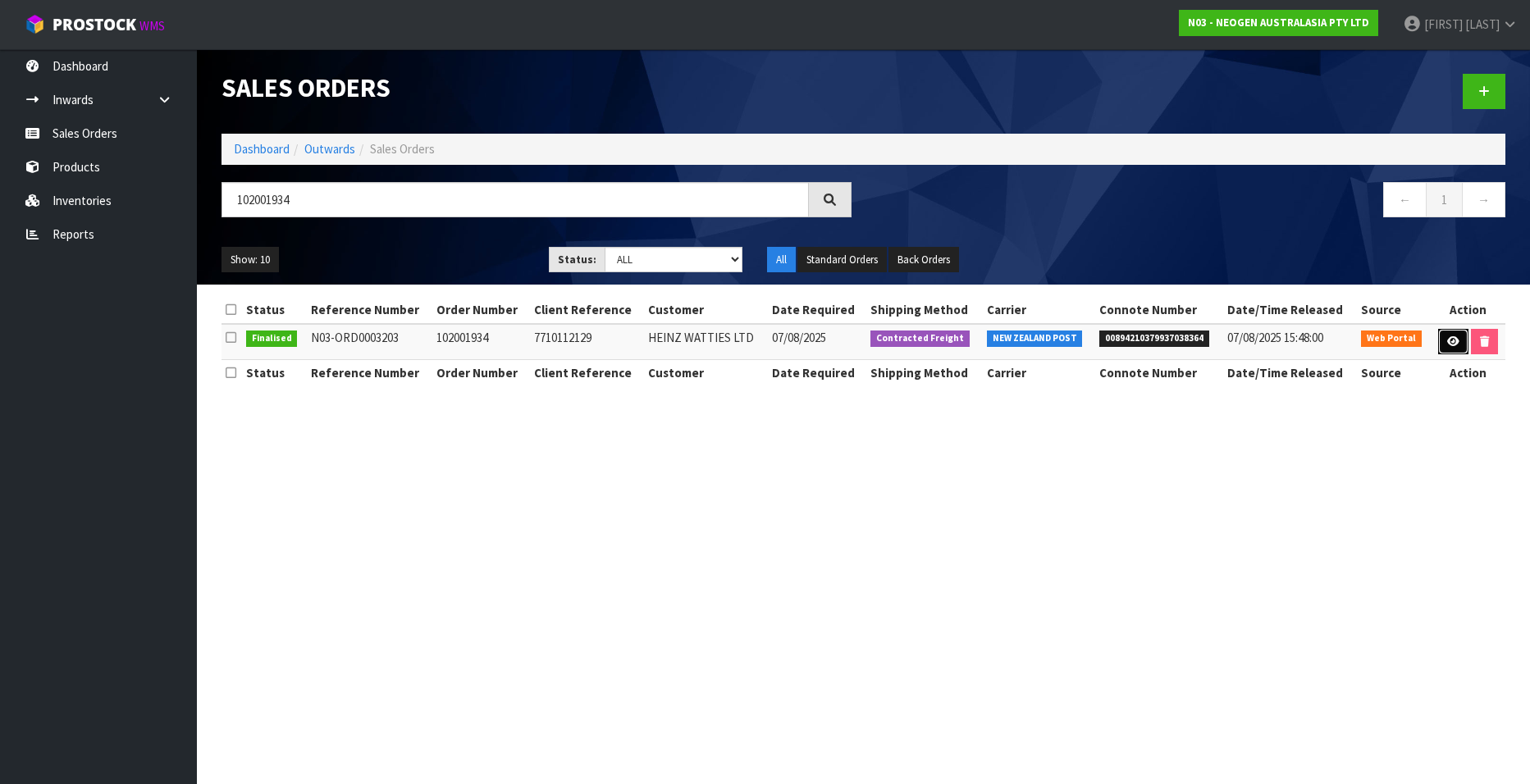 click at bounding box center [1453, 341] 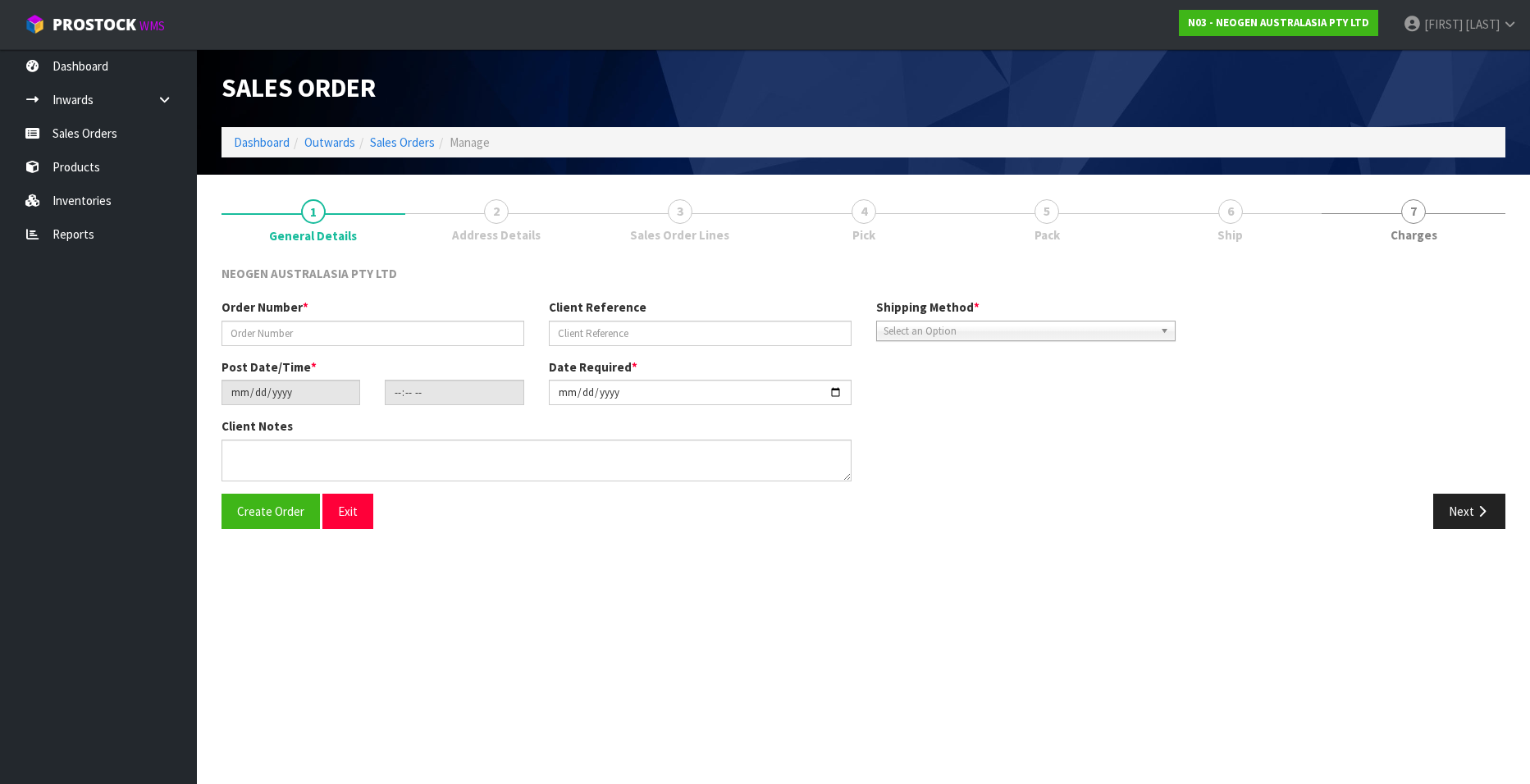 type on "102001934" 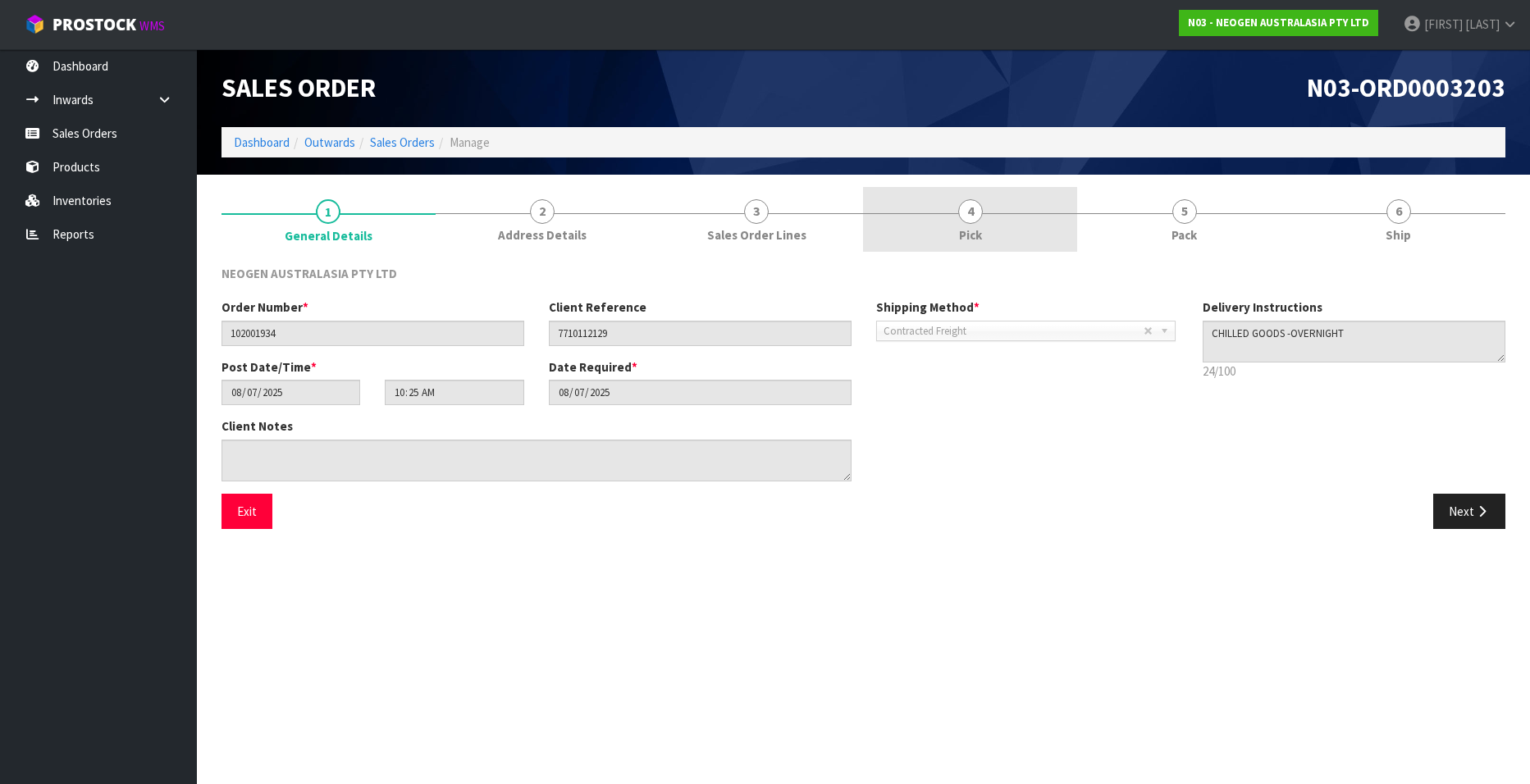 click on "4" at bounding box center [971, 212] 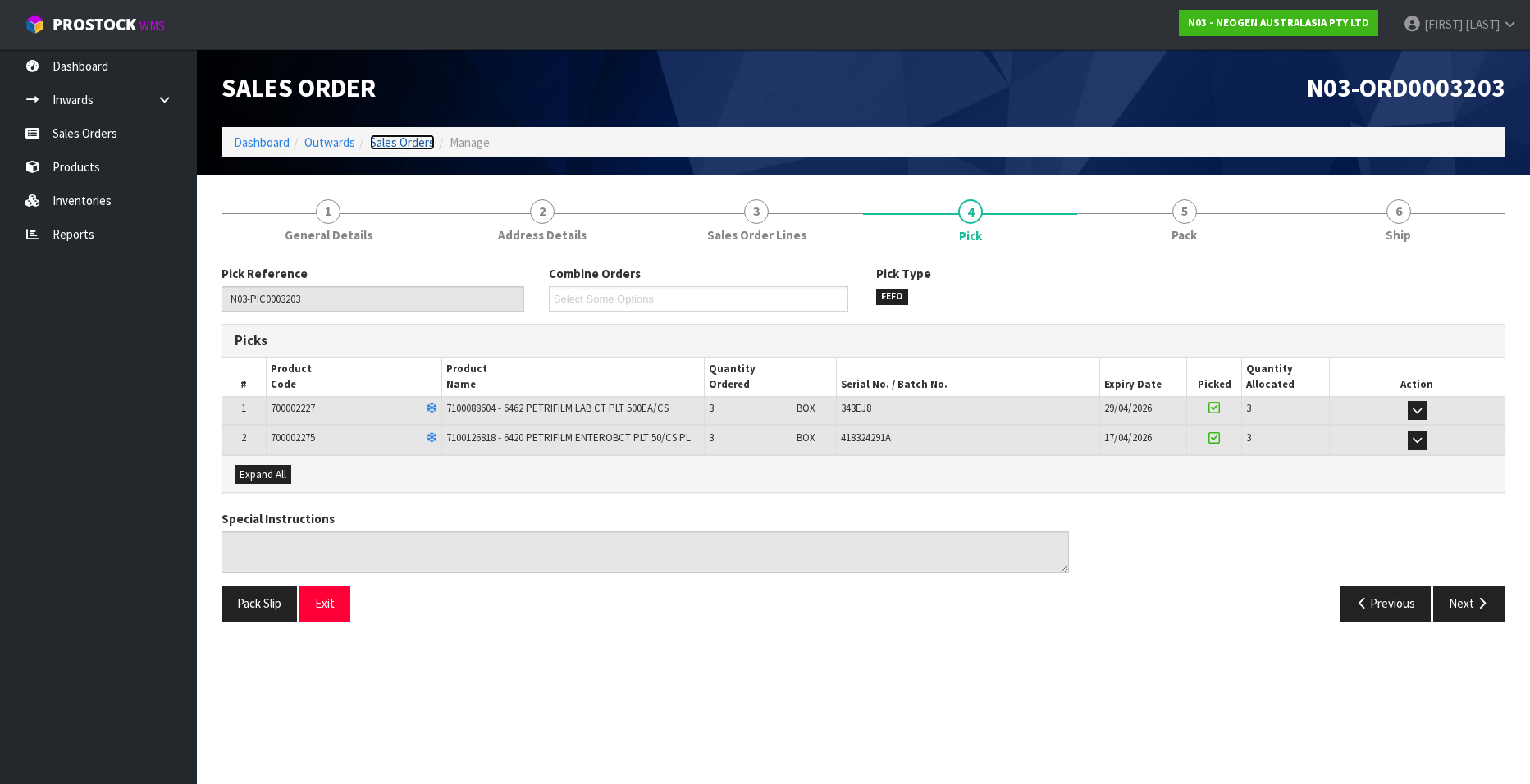 click on "Sales Orders" at bounding box center [402, 142] 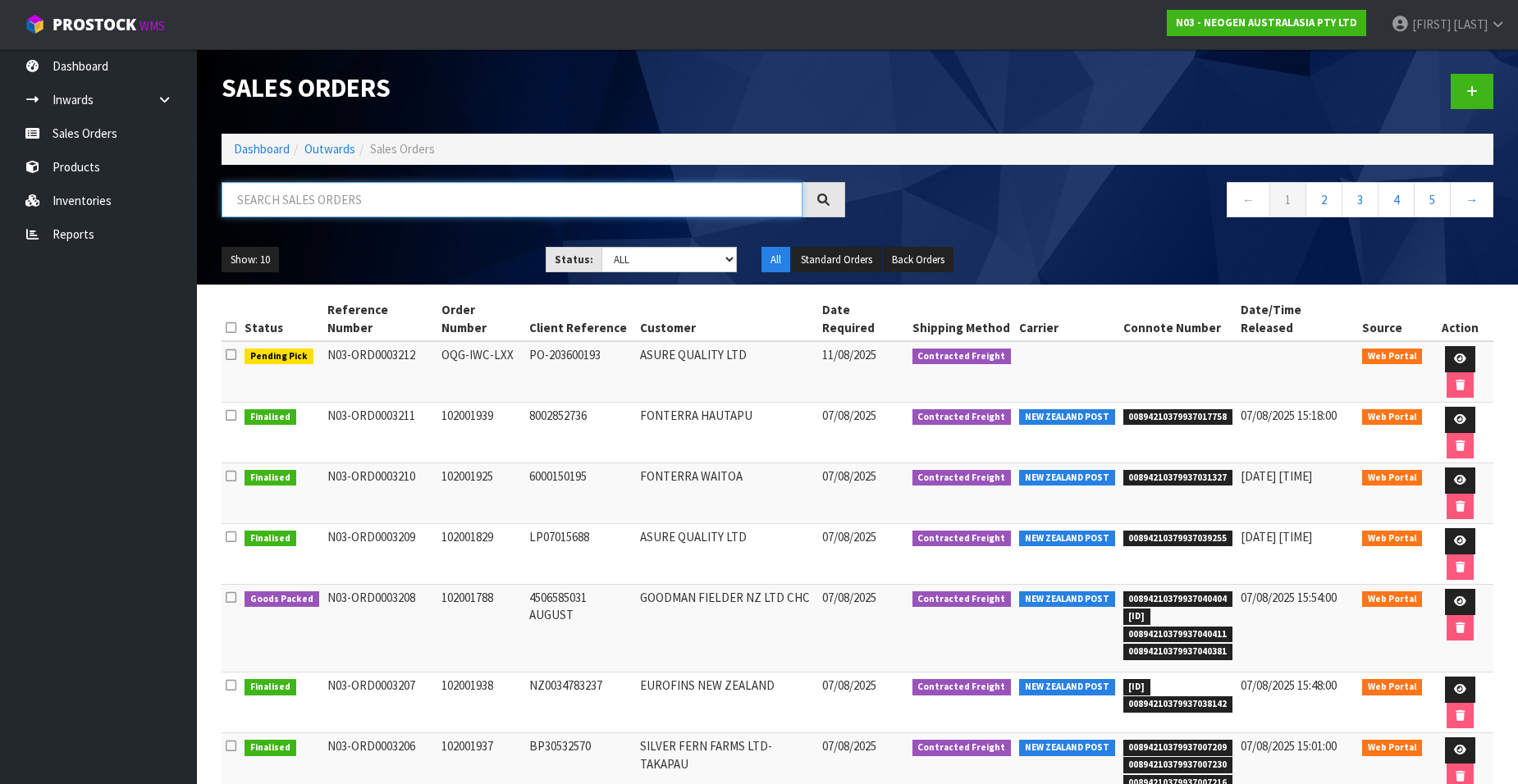 click at bounding box center [512, 199] 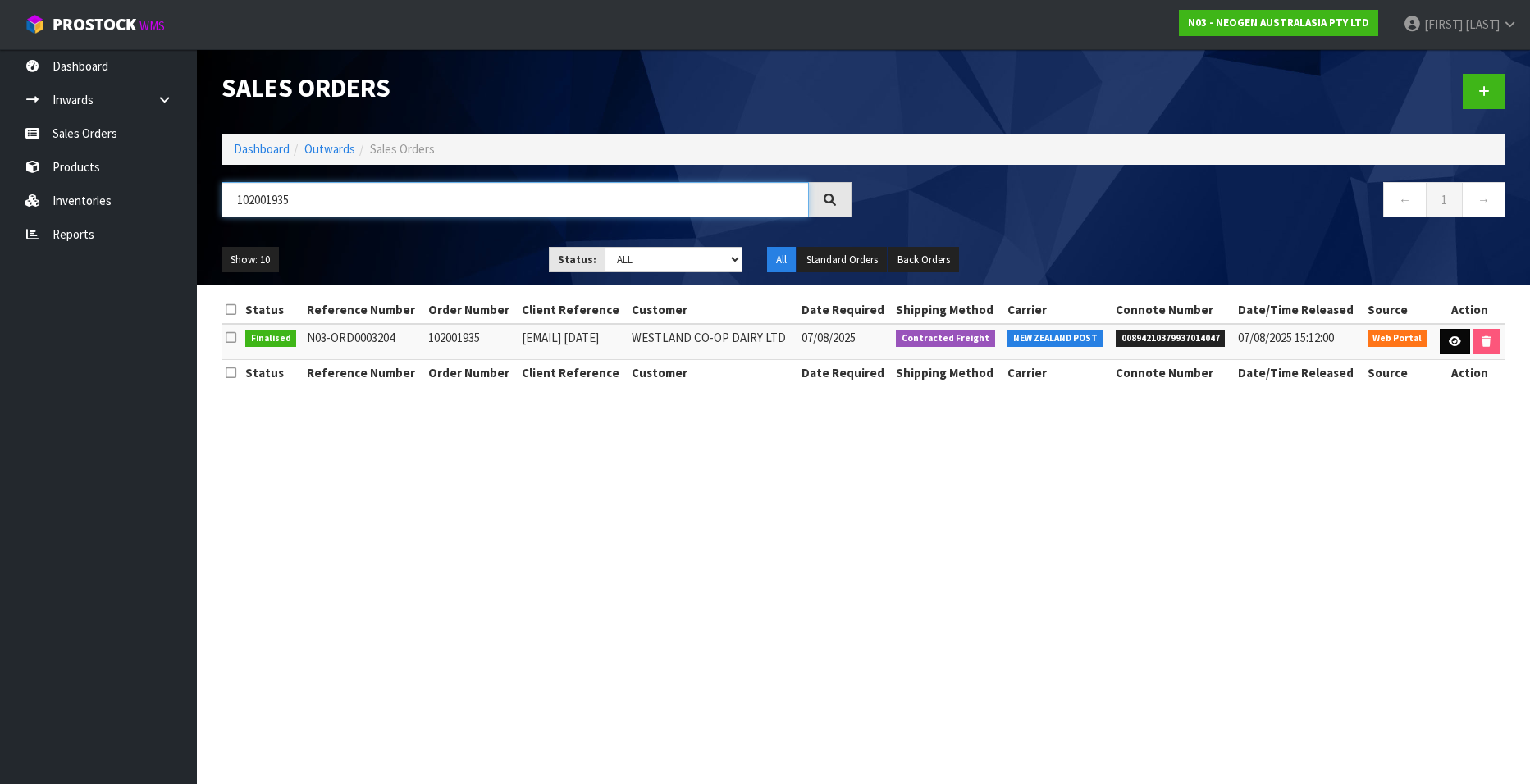 type on "102001935" 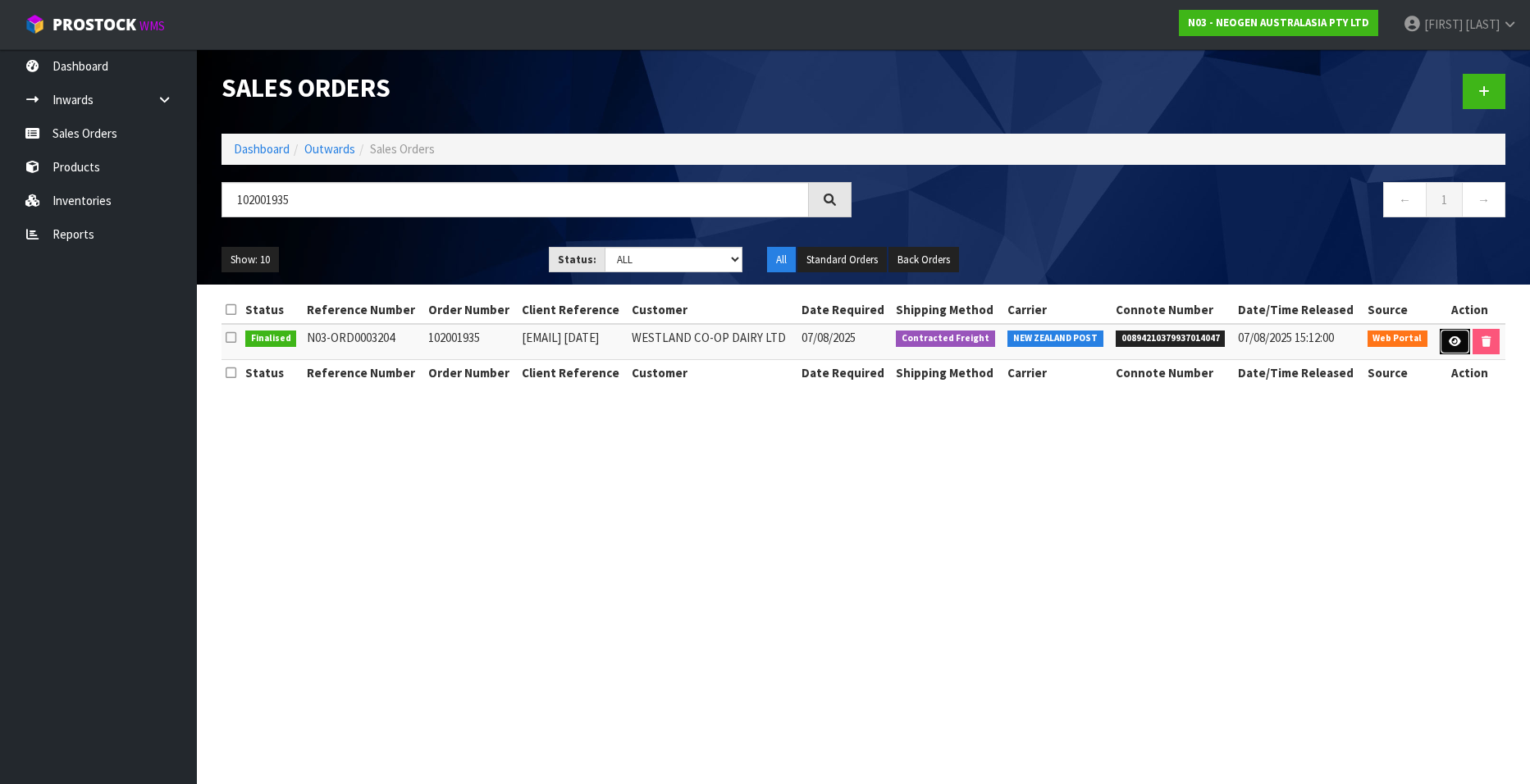 click at bounding box center (1455, 341) 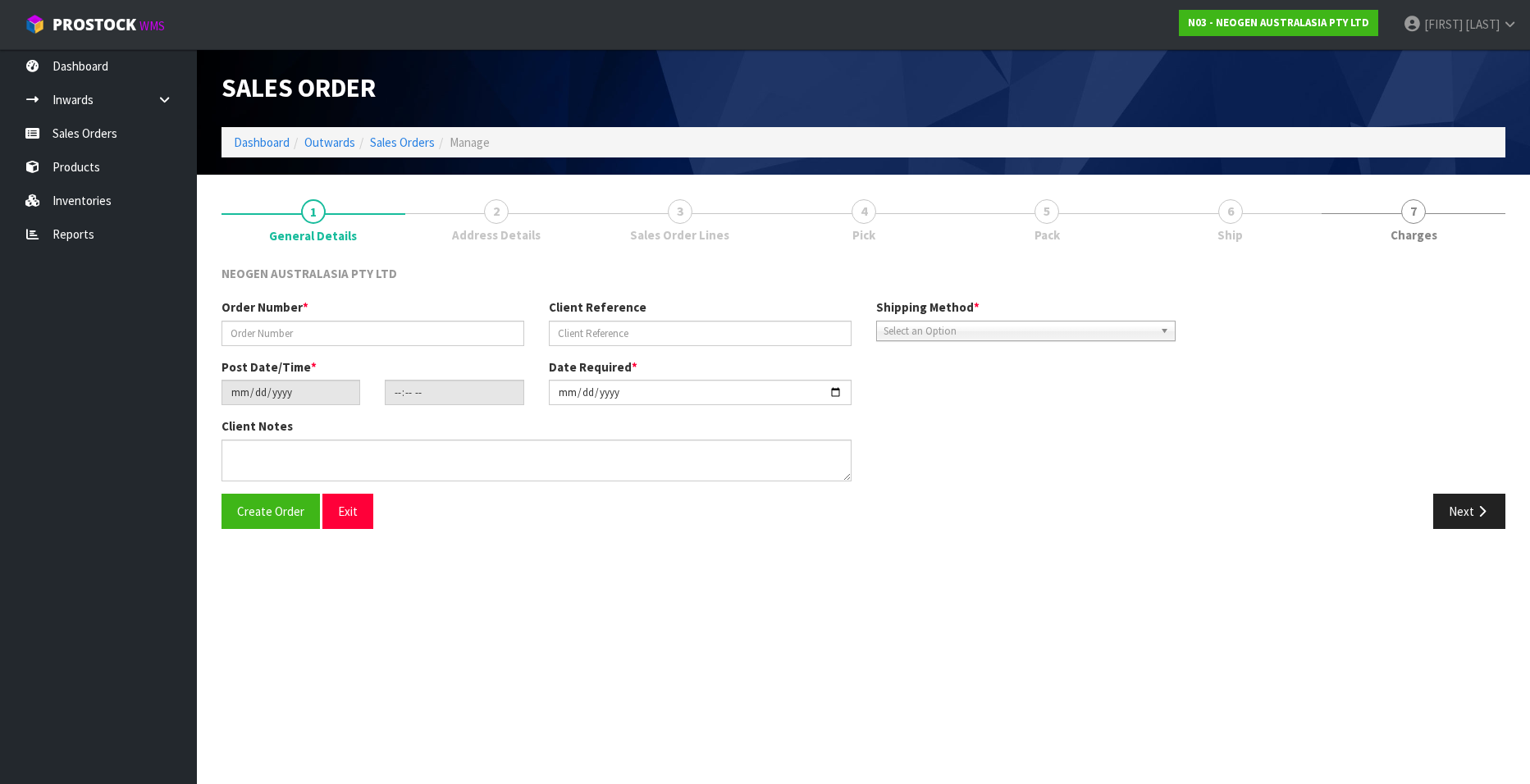type on "102001935" 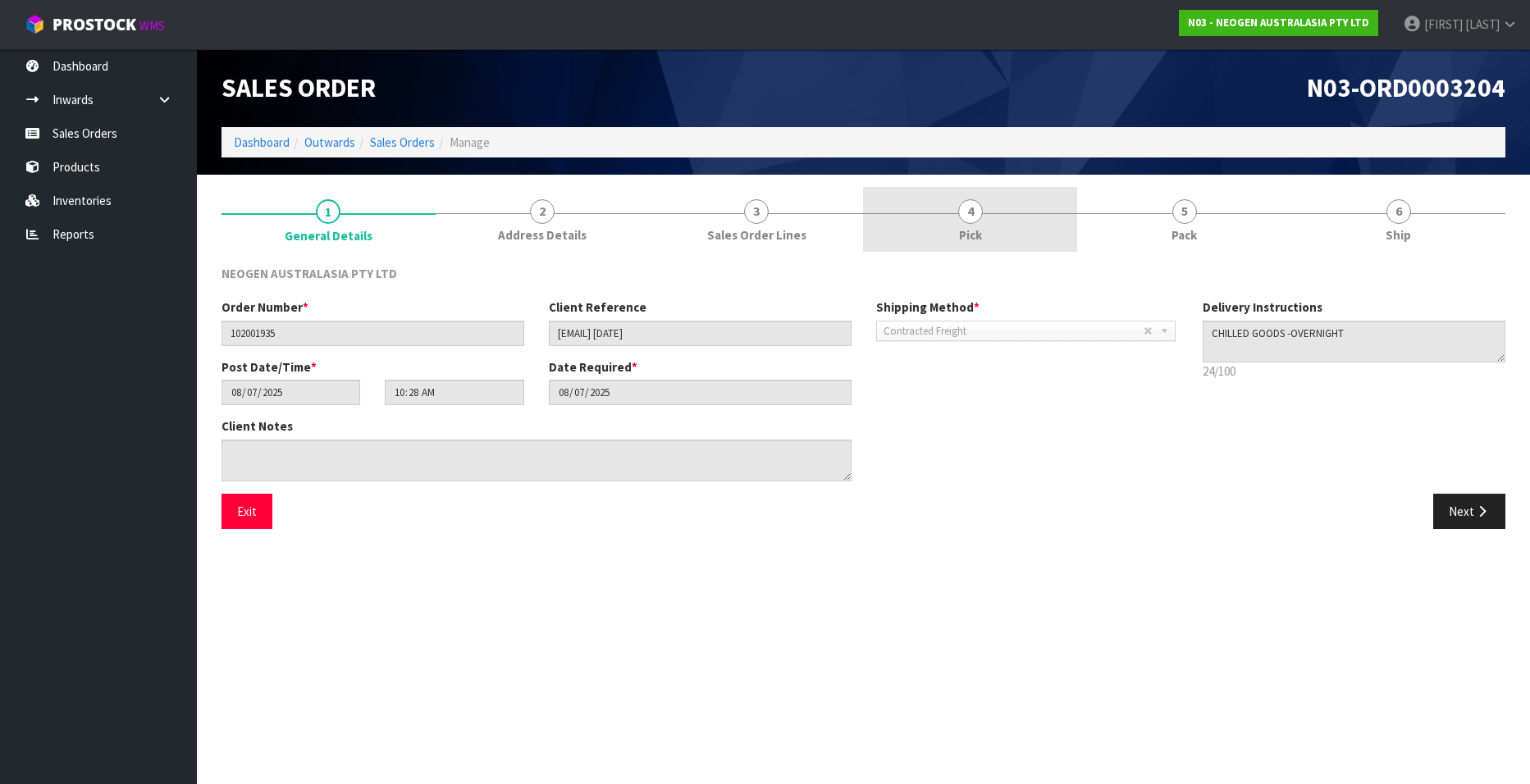 click on "4" at bounding box center (971, 212) 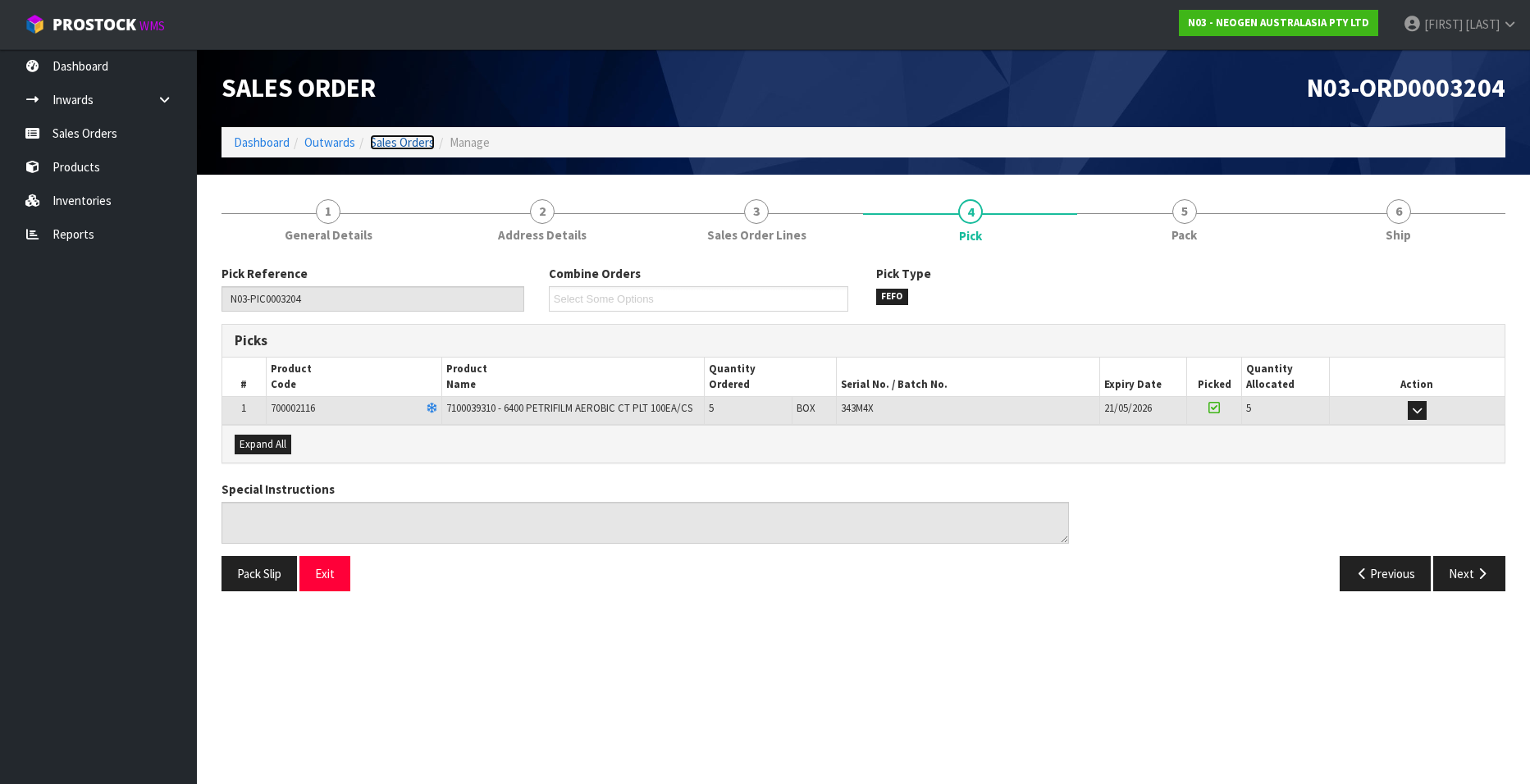 click on "Sales Orders" at bounding box center [402, 142] 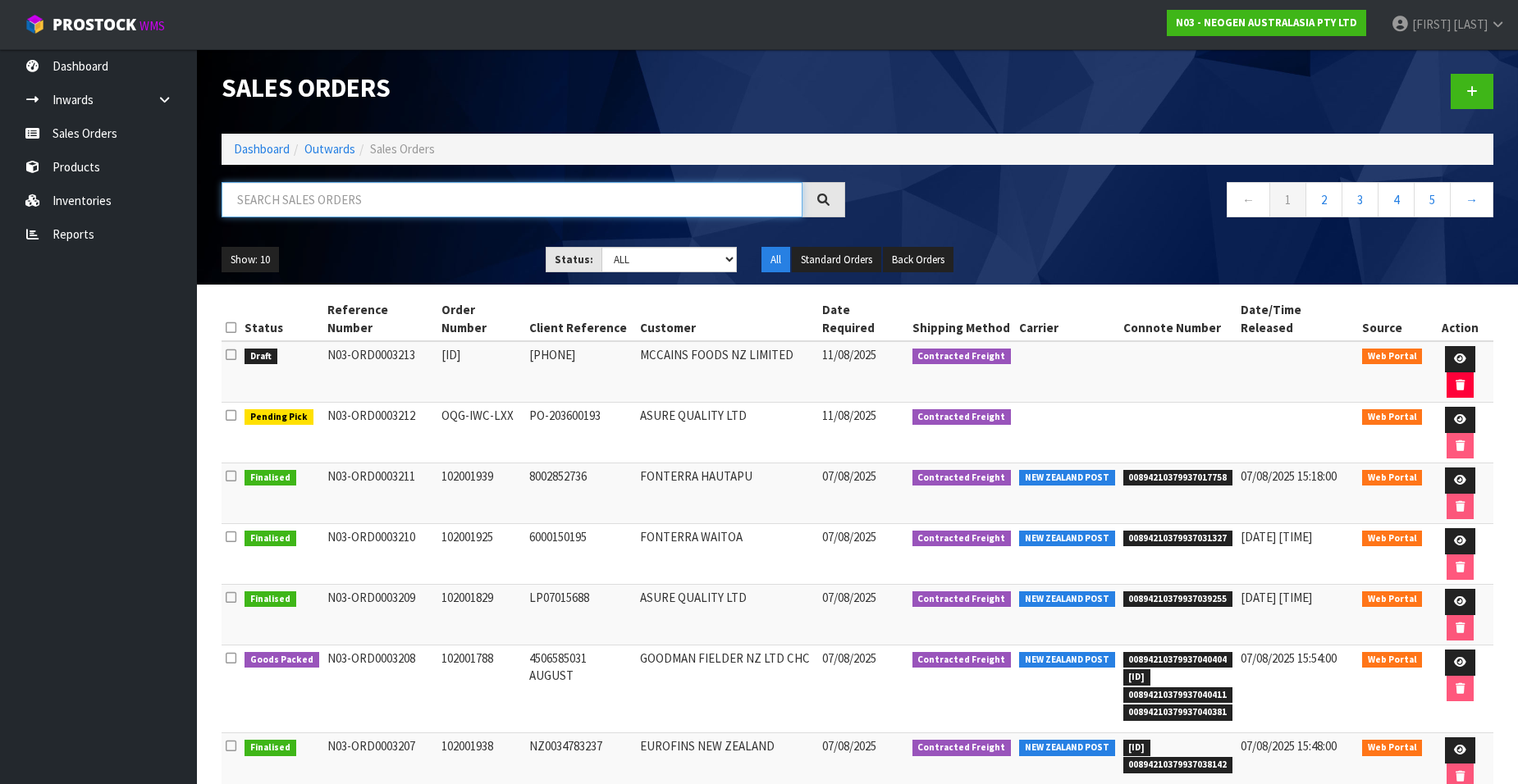 click at bounding box center (512, 199) 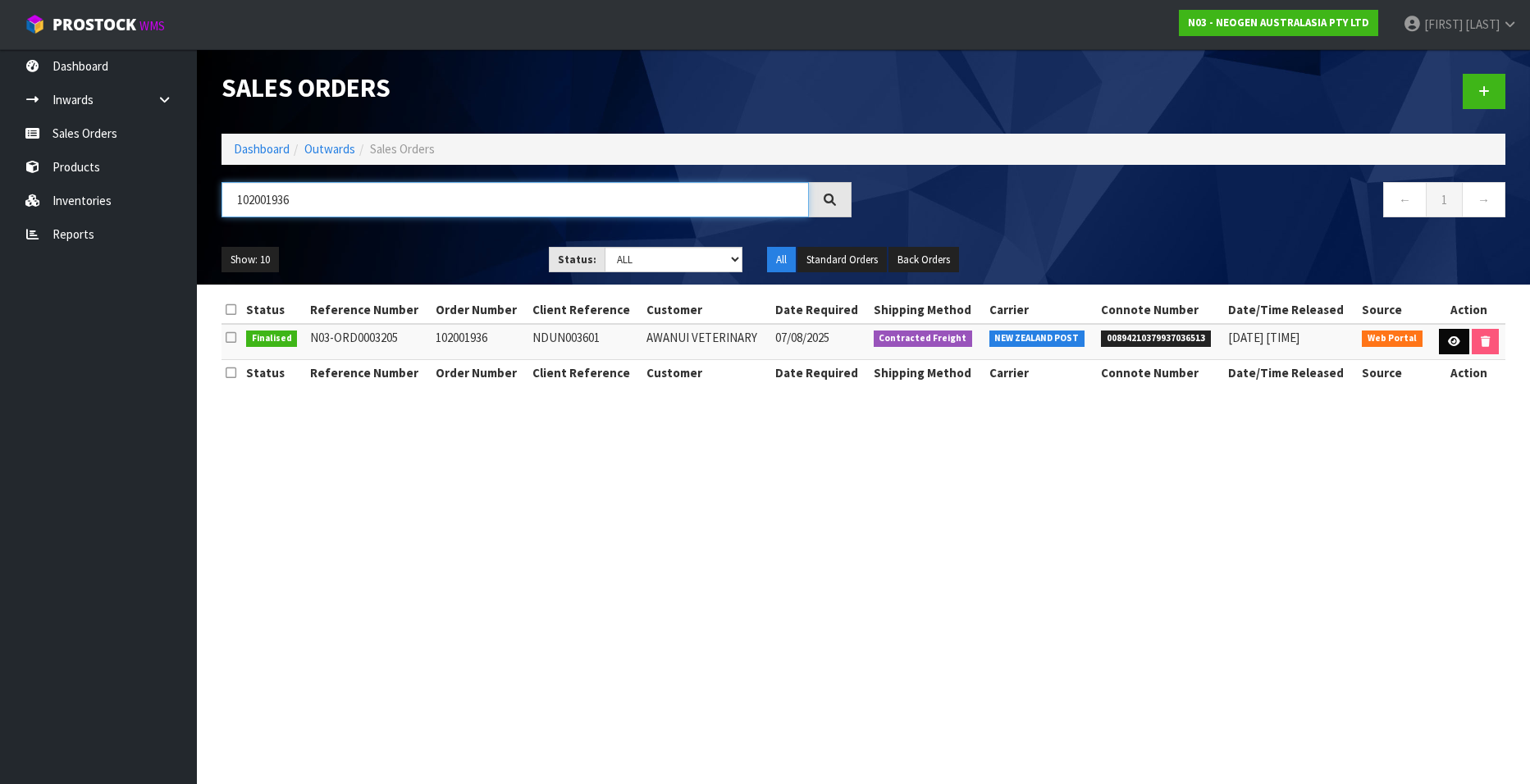 type on "102001936" 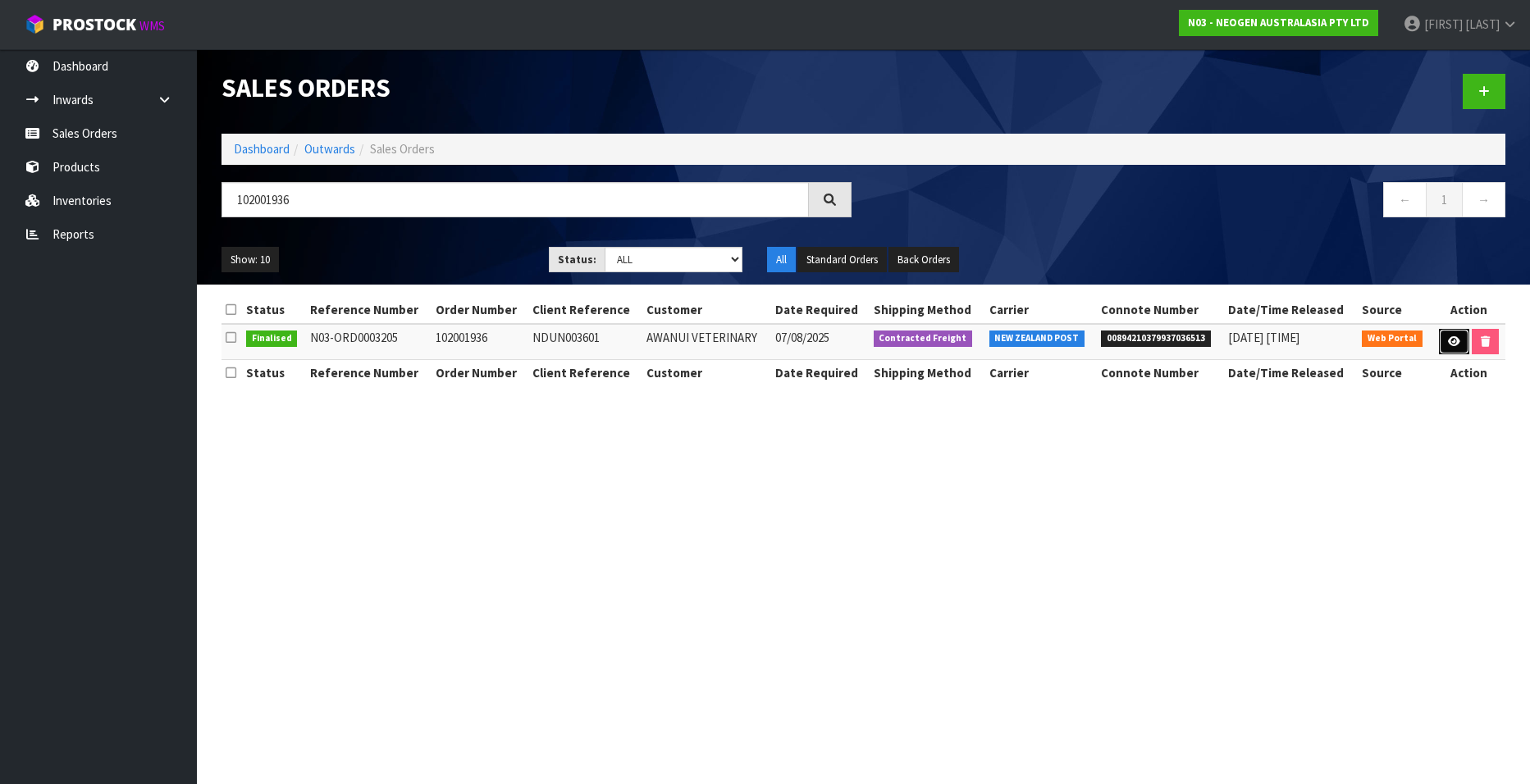 click at bounding box center (1454, 341) 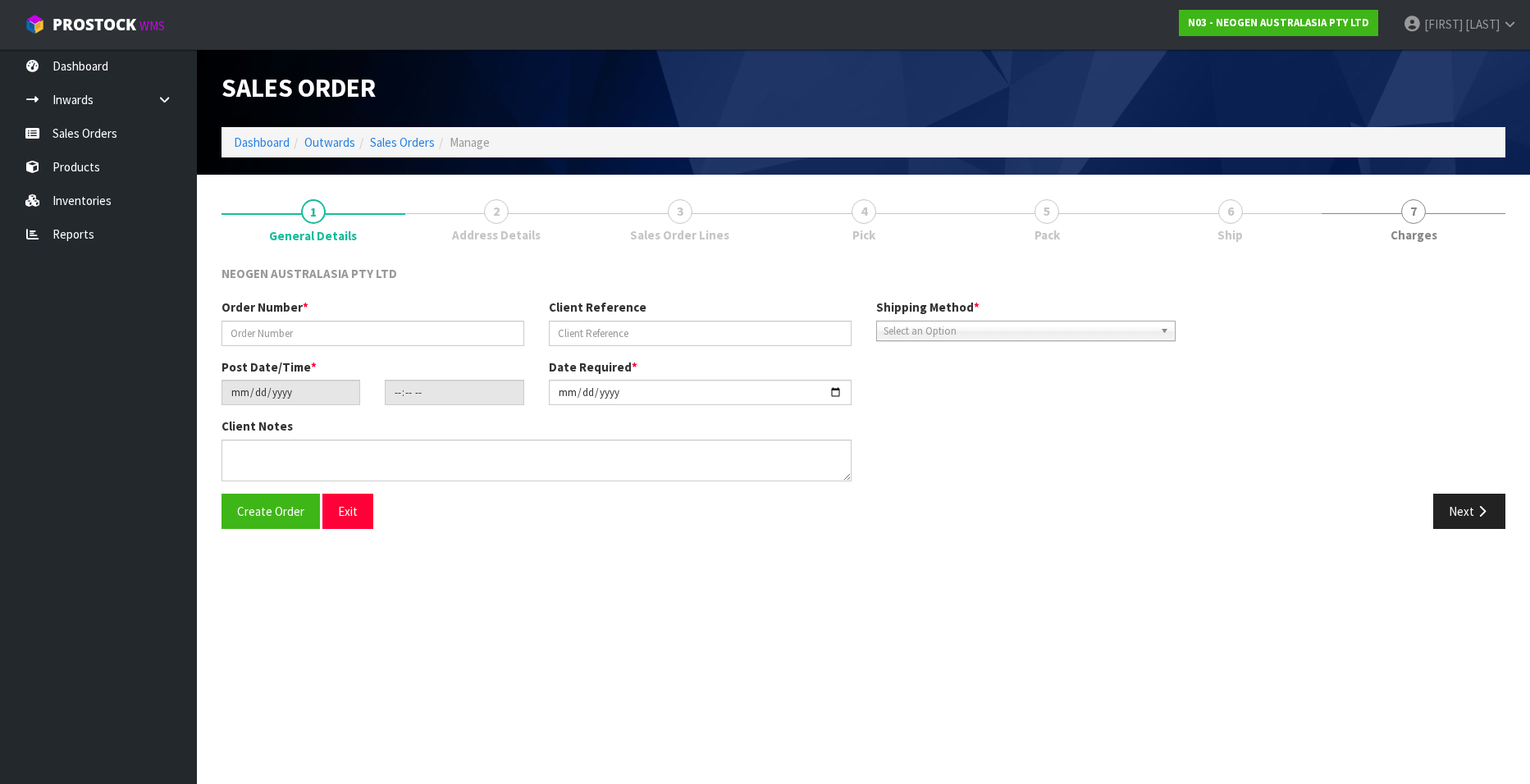 type on "102001936" 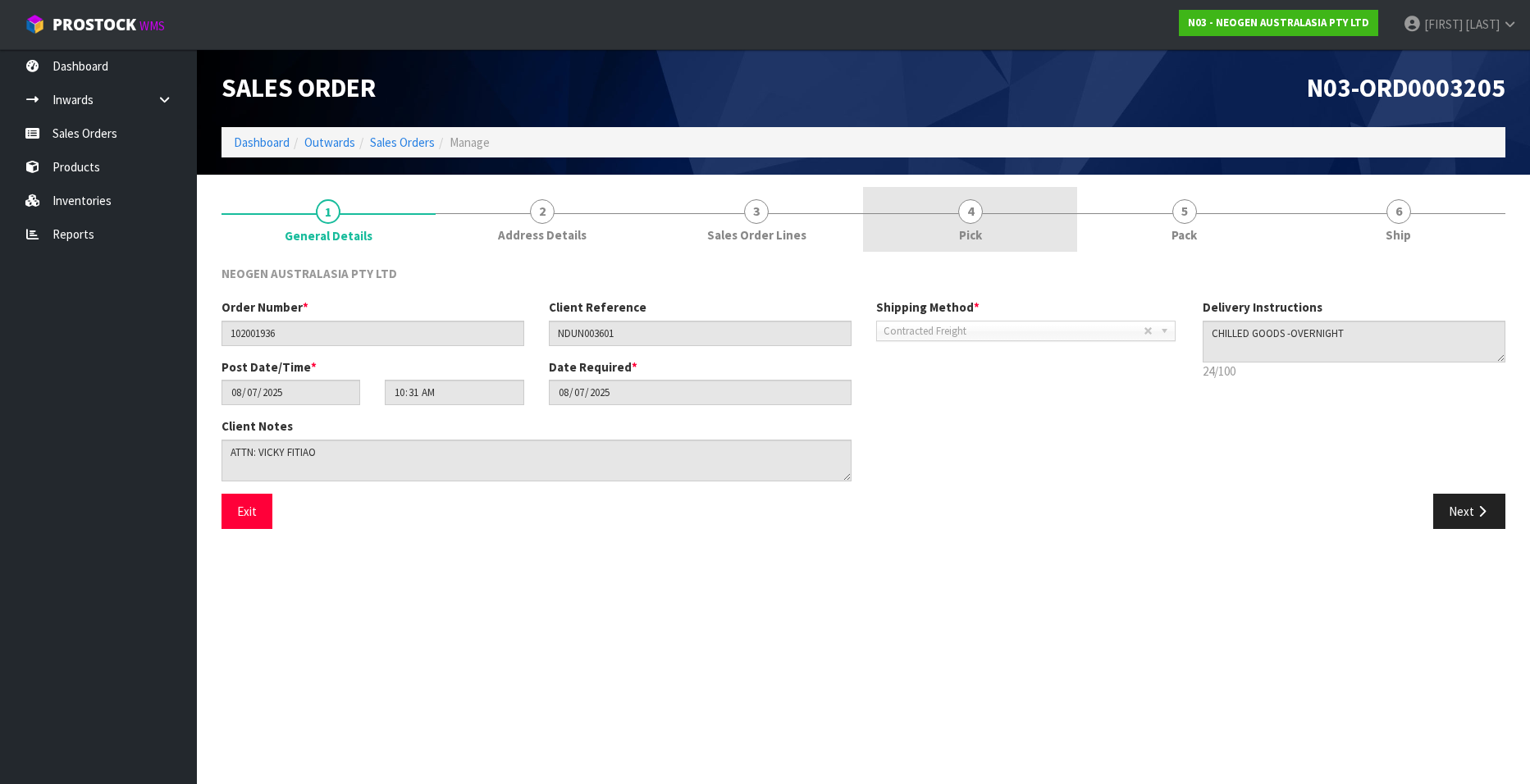 click on "4" at bounding box center [971, 212] 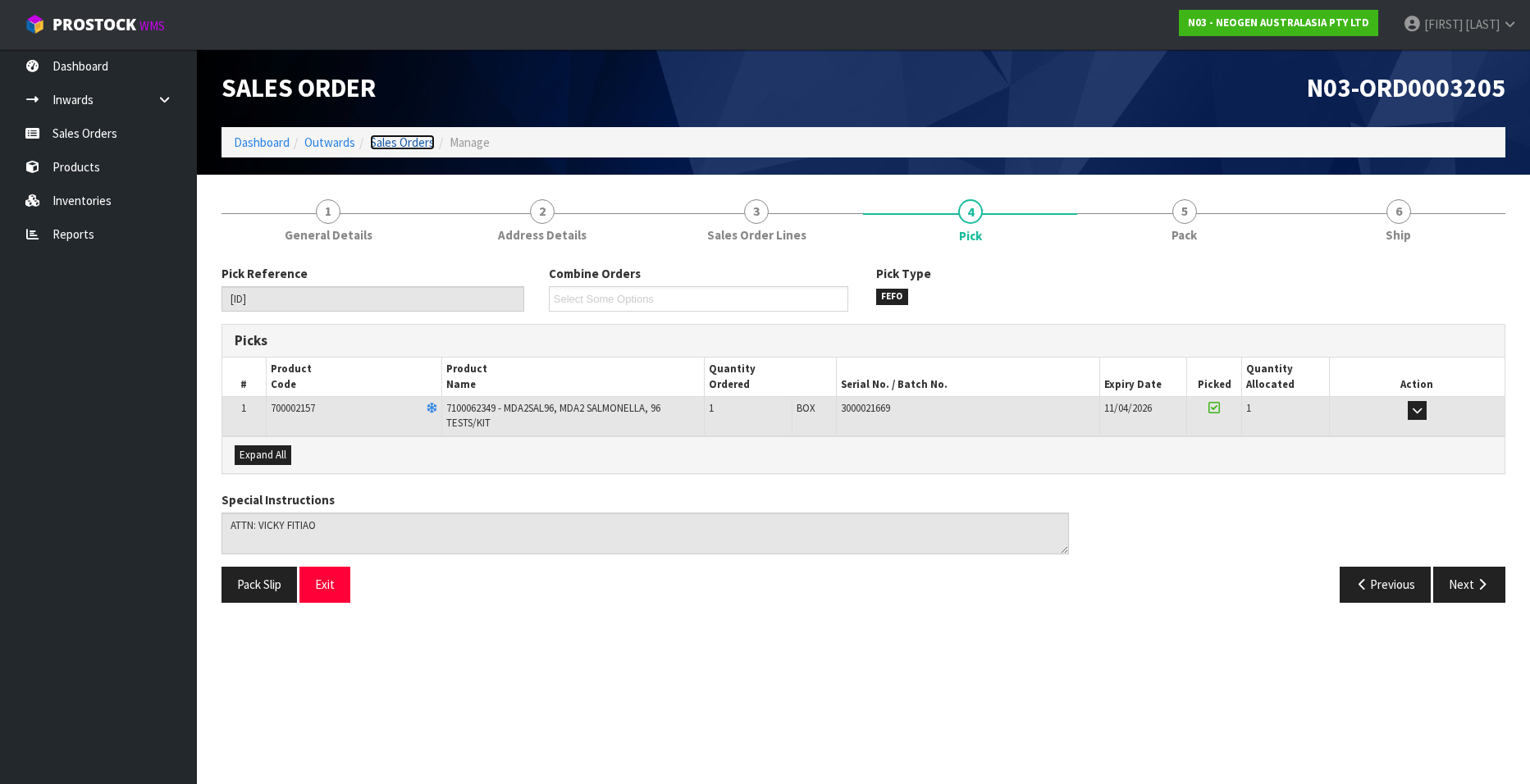 click on "Sales Orders" at bounding box center [402, 142] 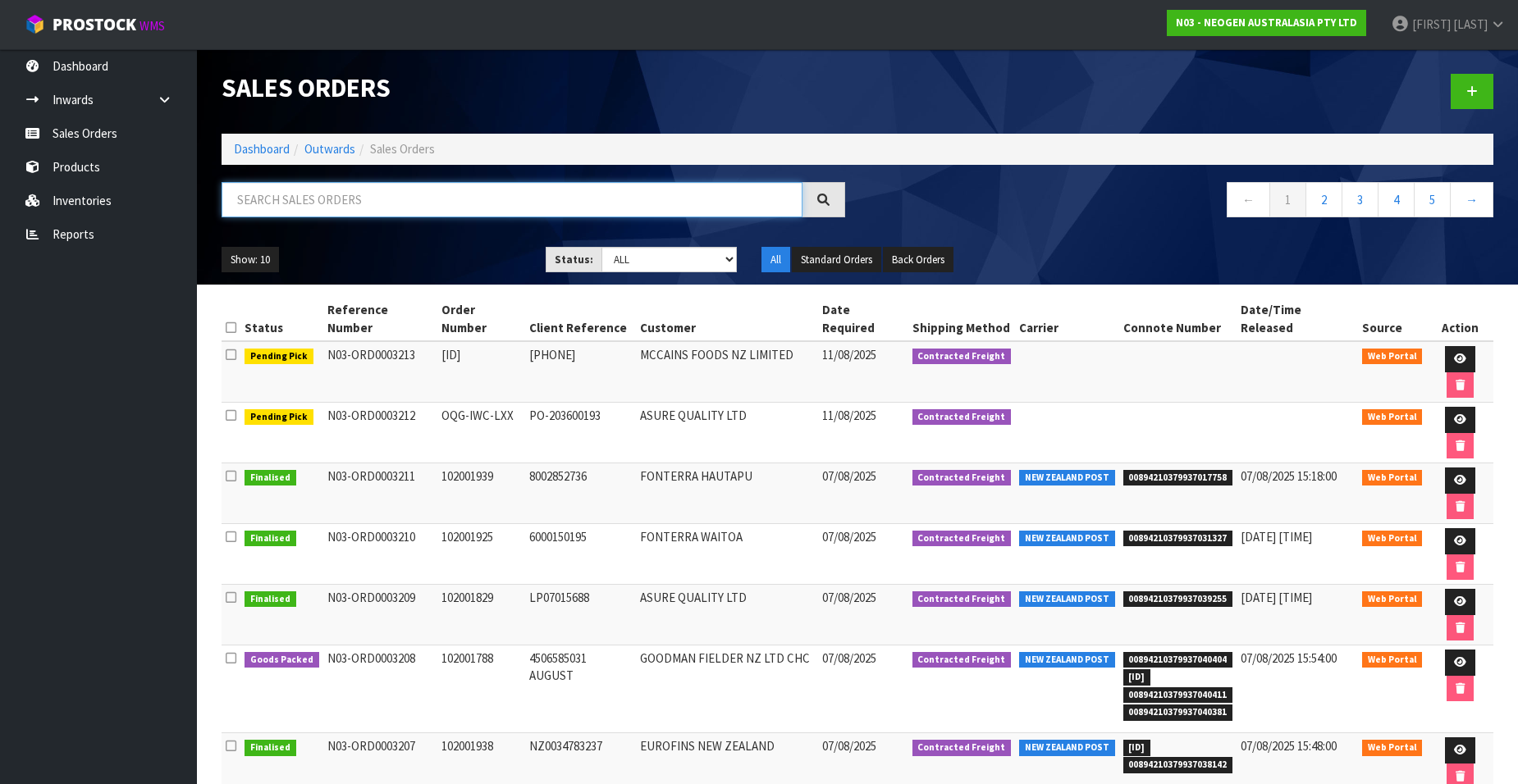 click at bounding box center (512, 199) 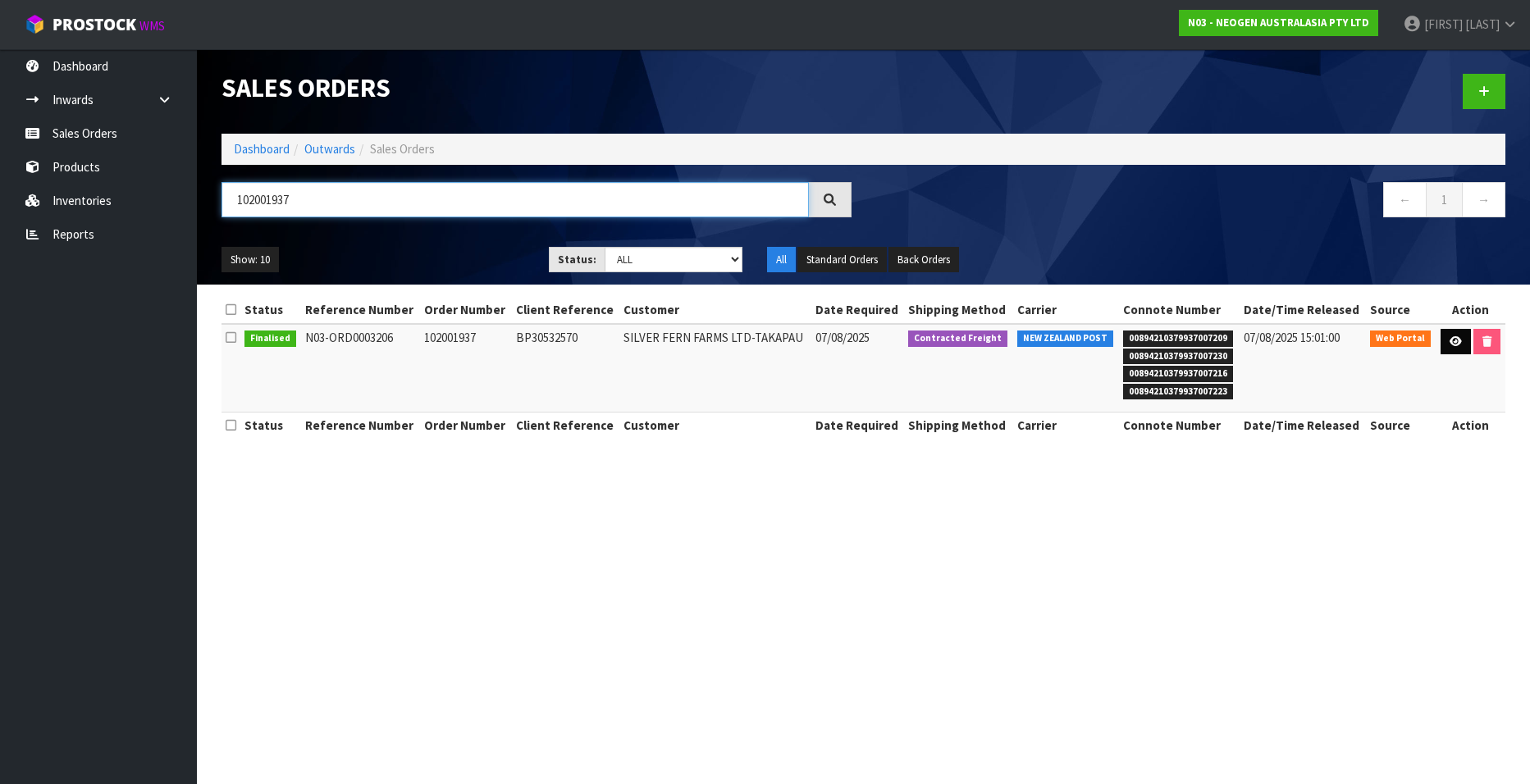type on "102001937" 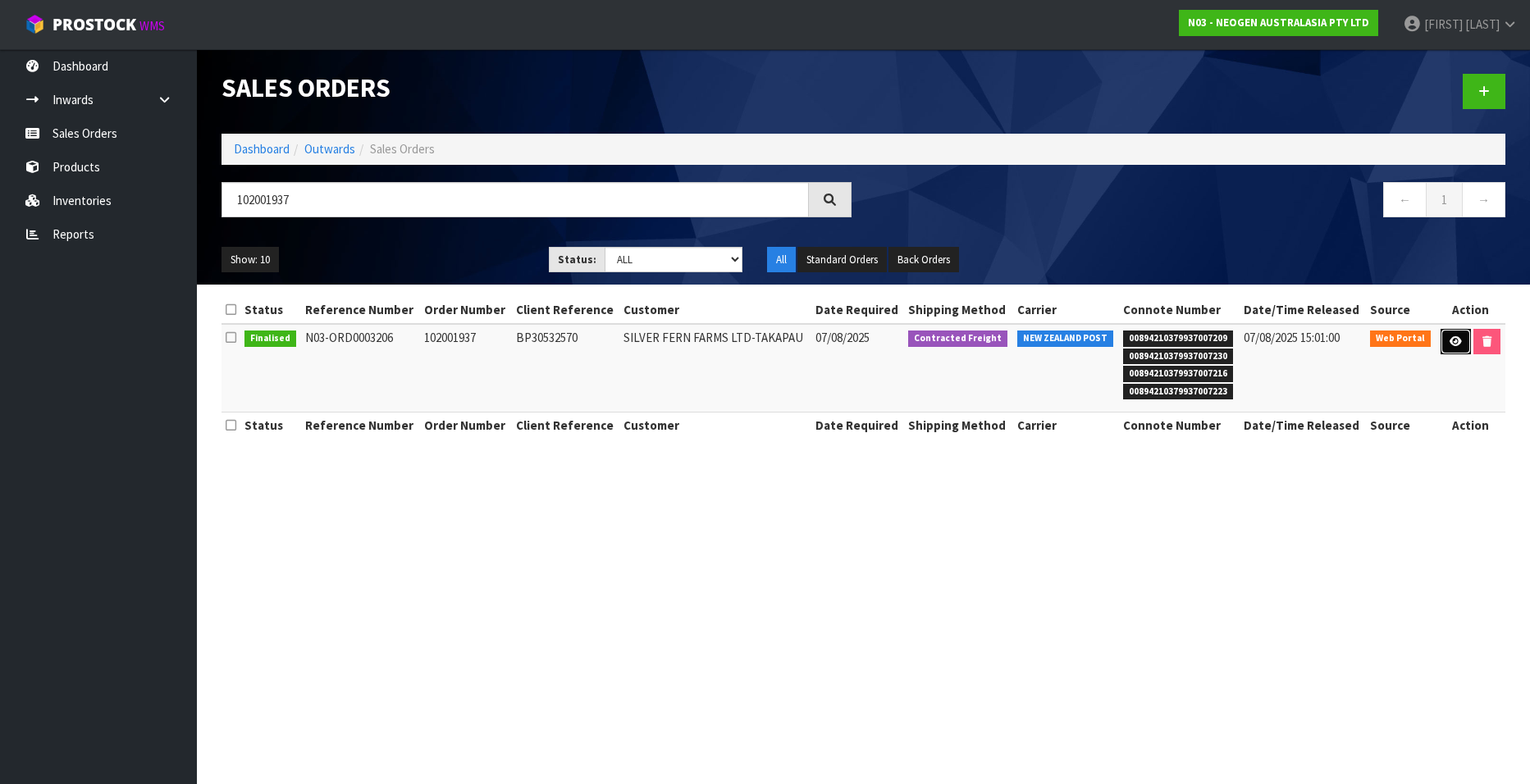 click at bounding box center (1455, 341) 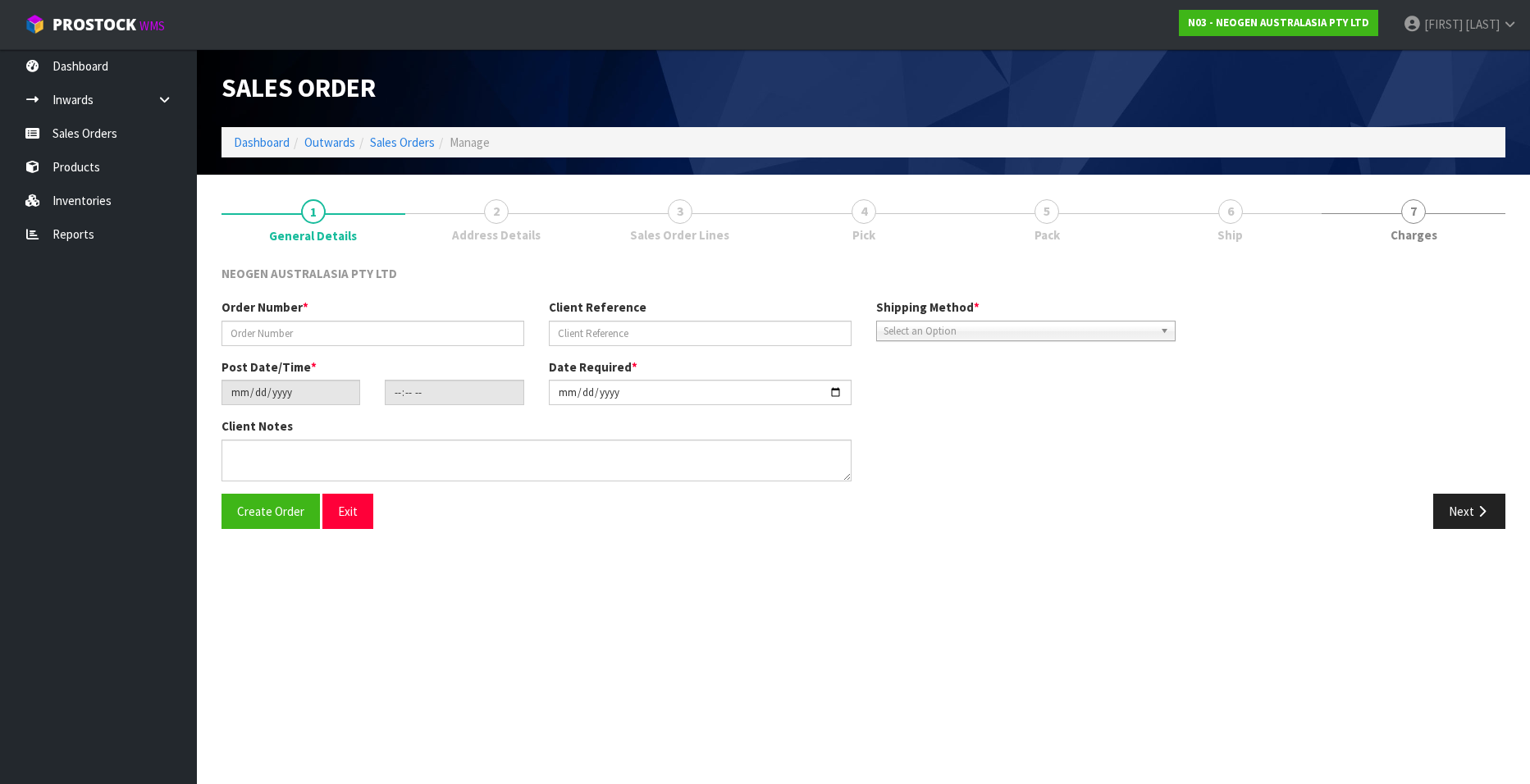 type on "102001937" 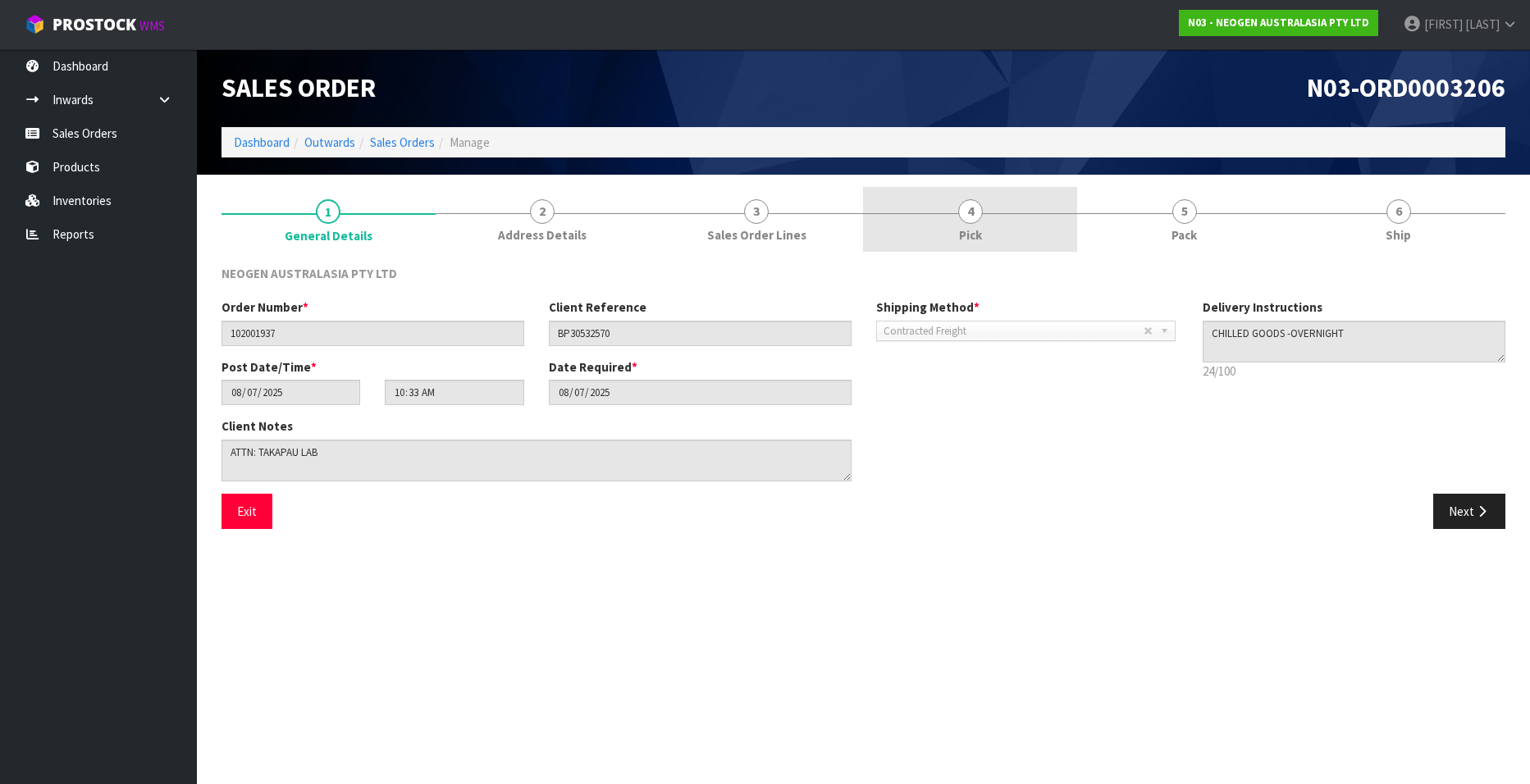click on "4" at bounding box center [971, 212] 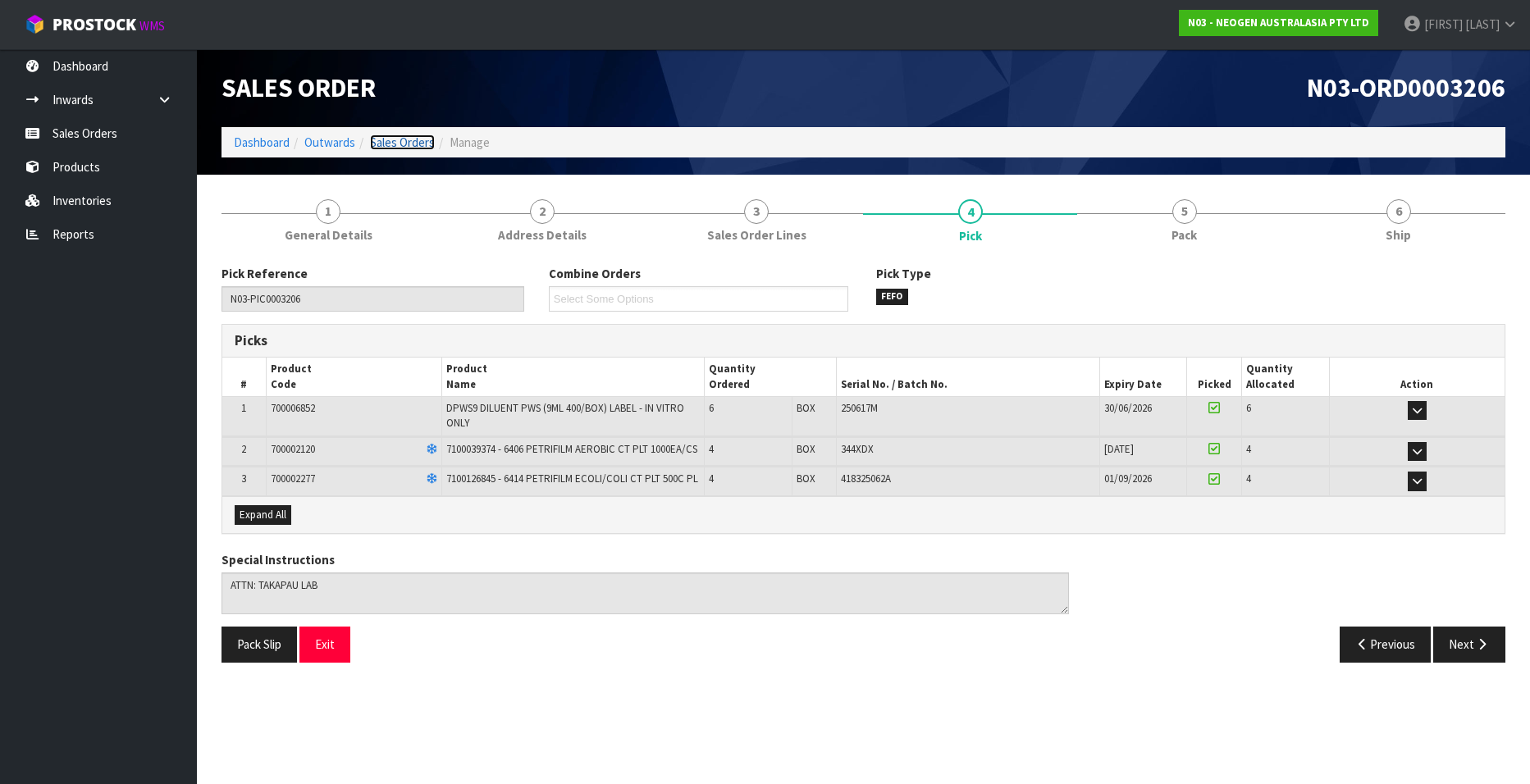 click on "Sales Orders" at bounding box center (402, 142) 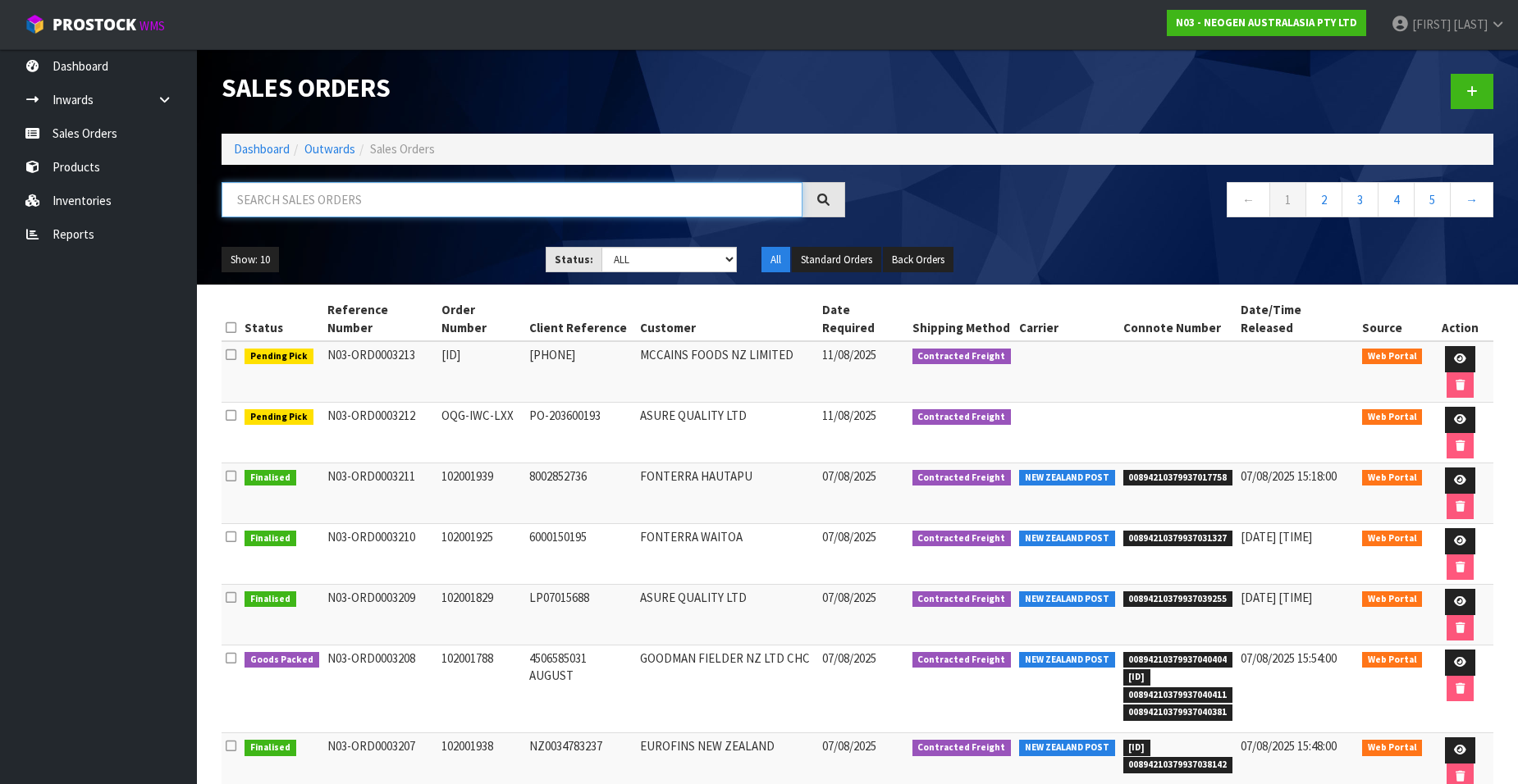 click at bounding box center (512, 199) 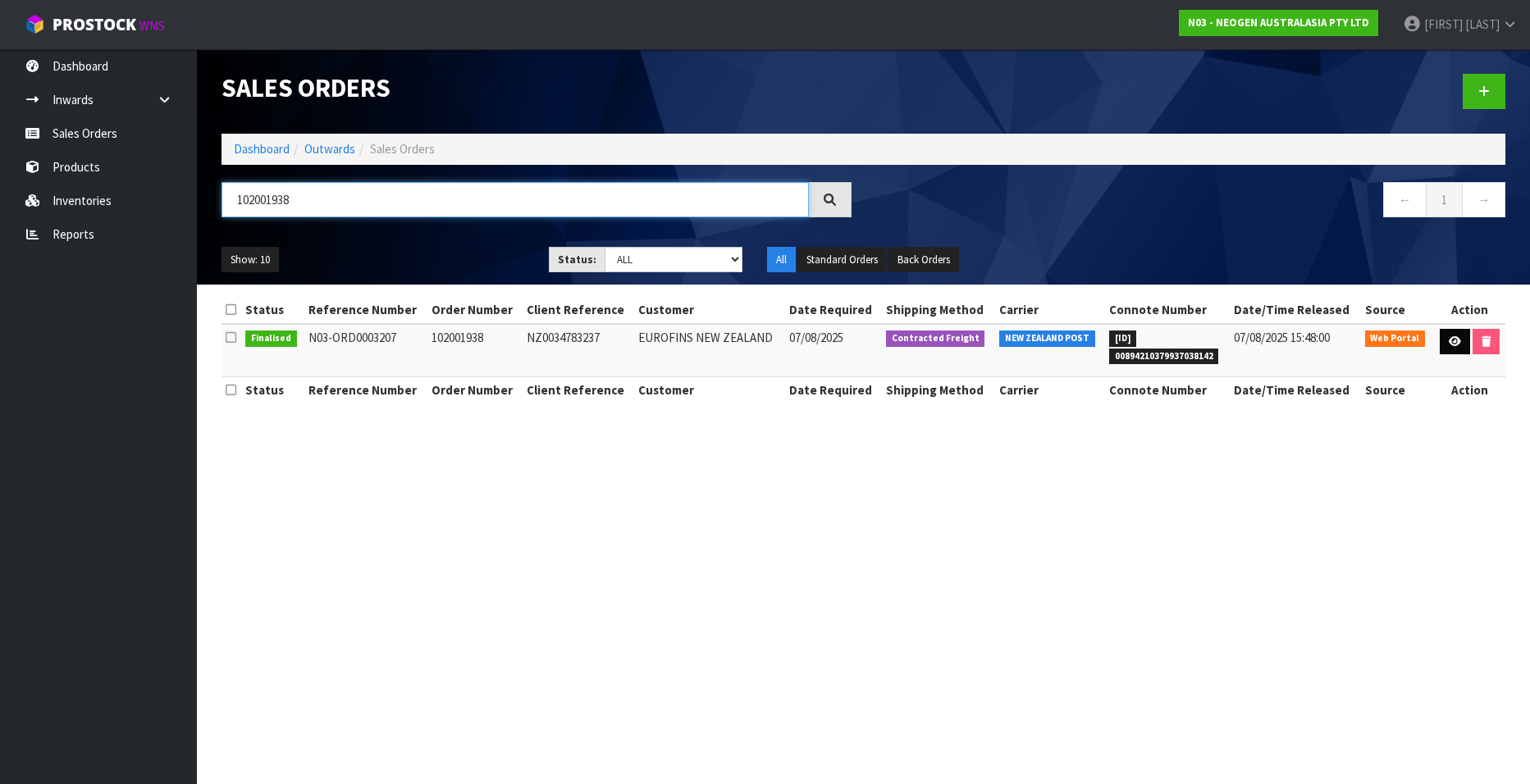 type on "102001938" 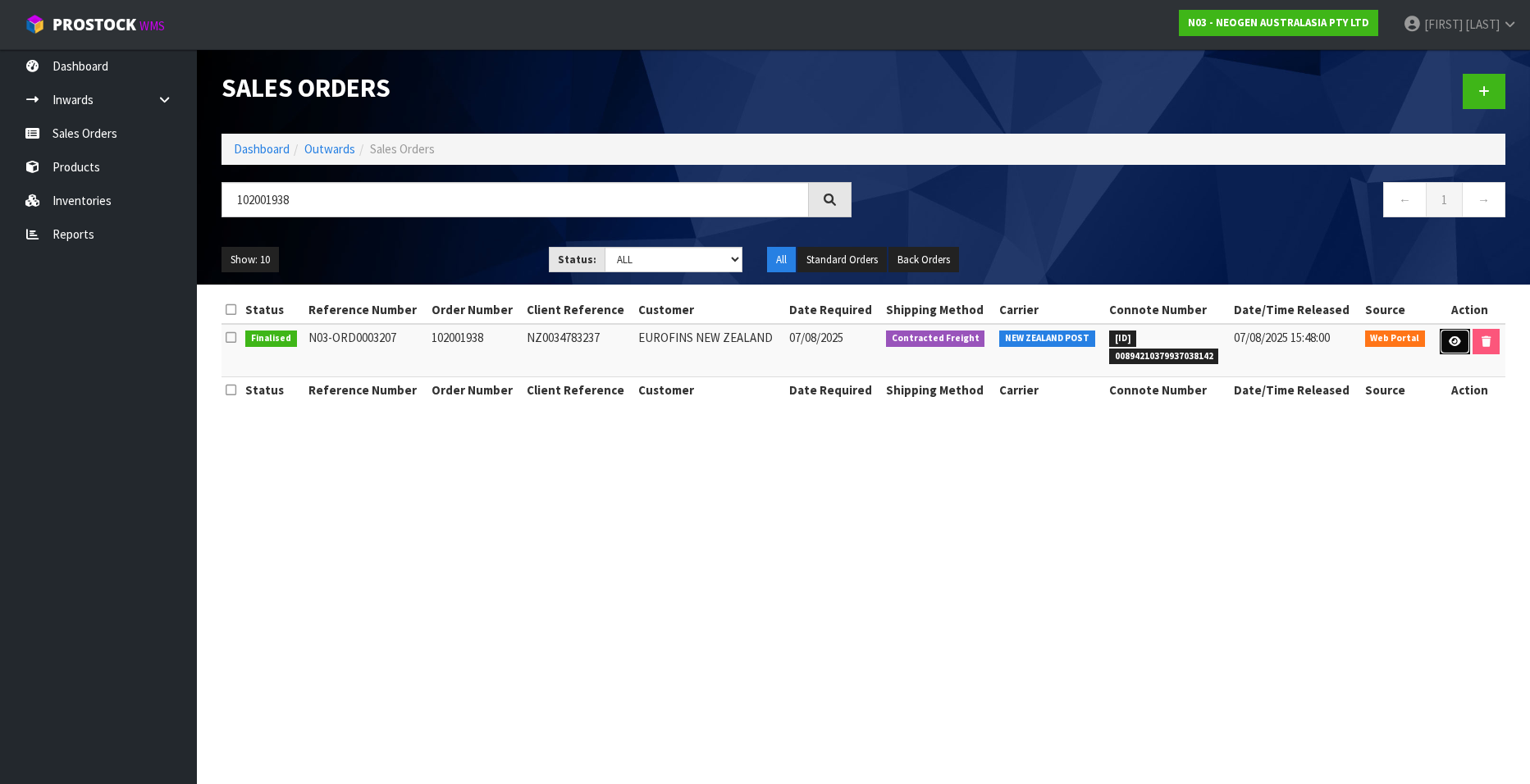 click at bounding box center (1455, 341) 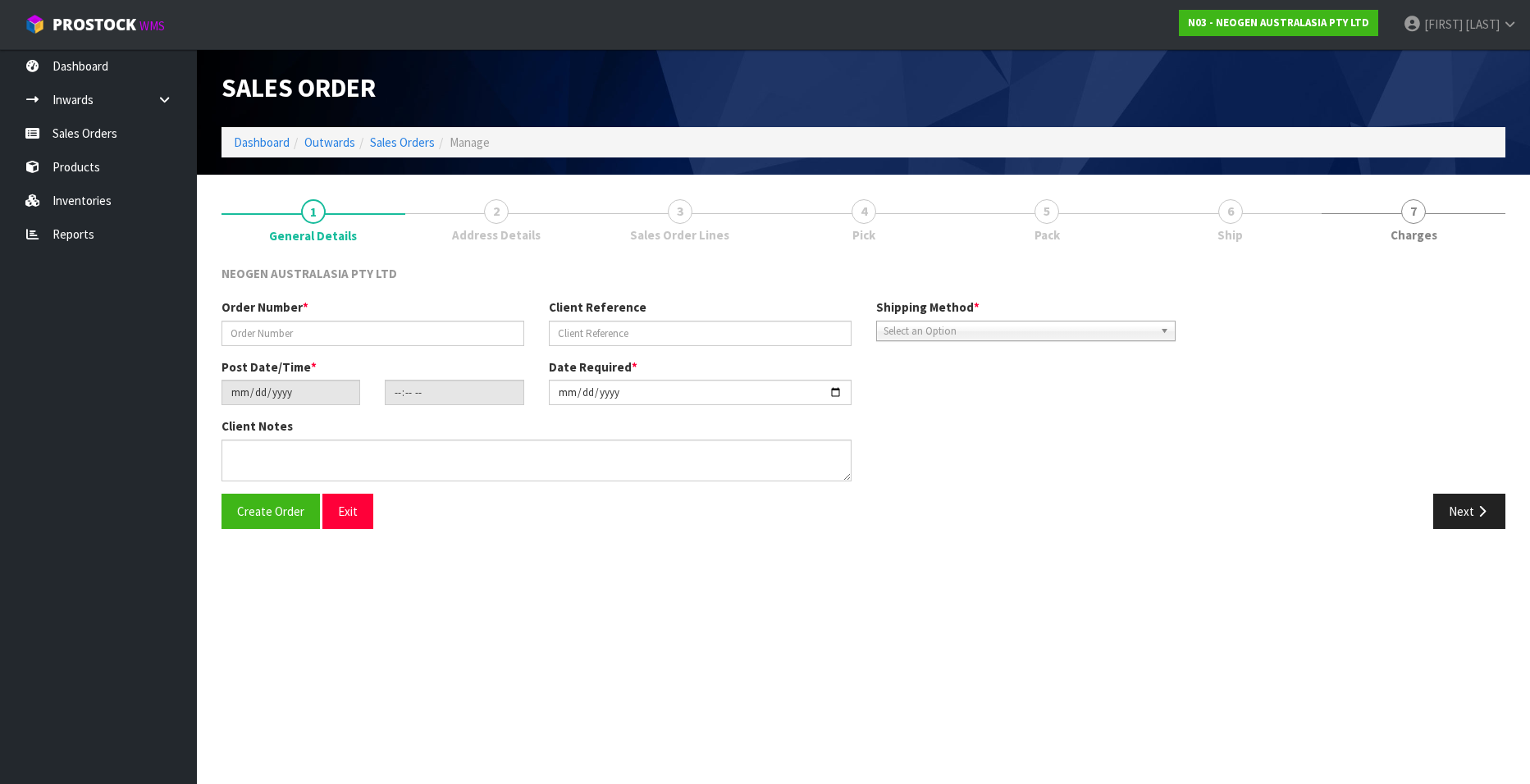 type on "102001938" 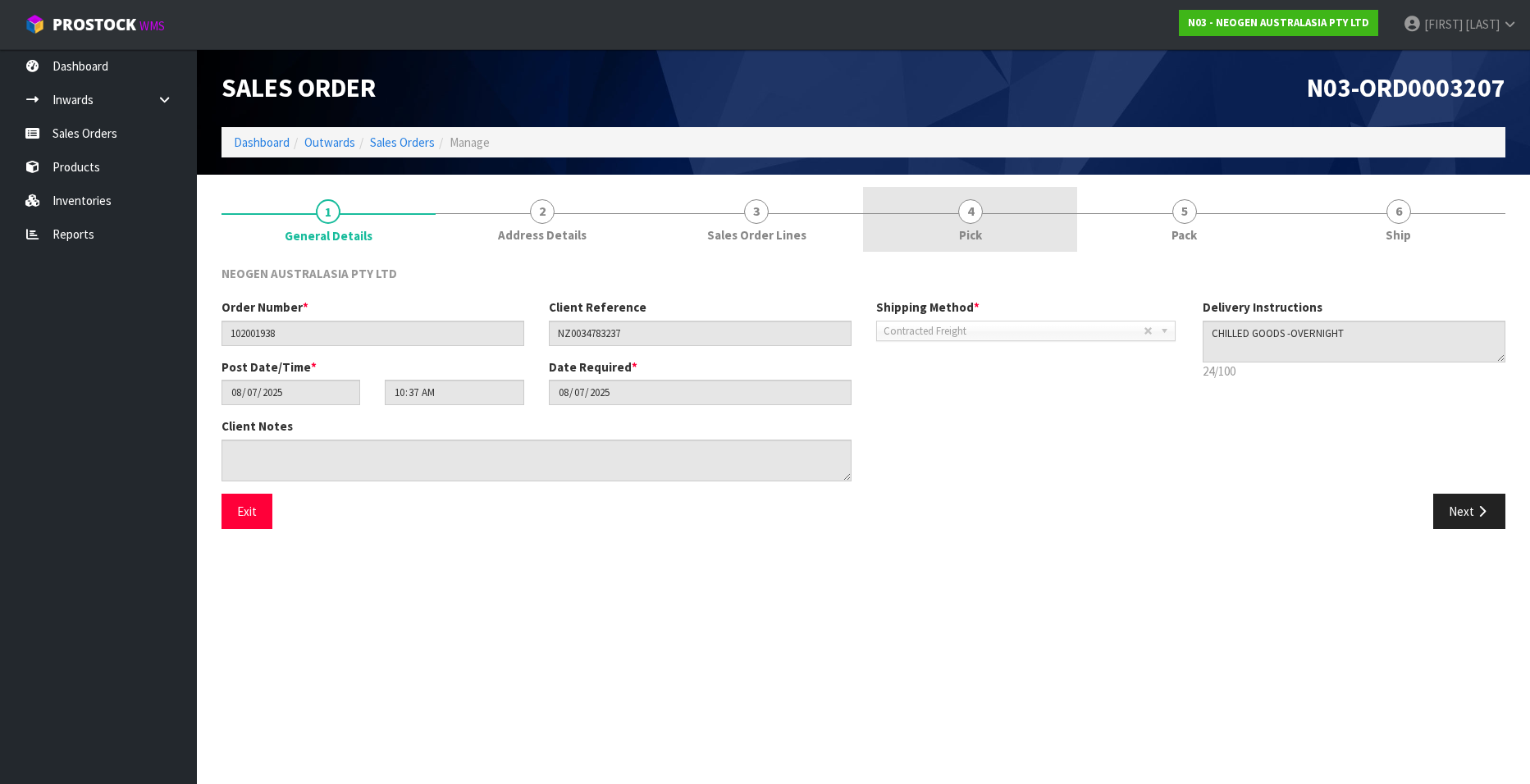 click on "4" at bounding box center (971, 212) 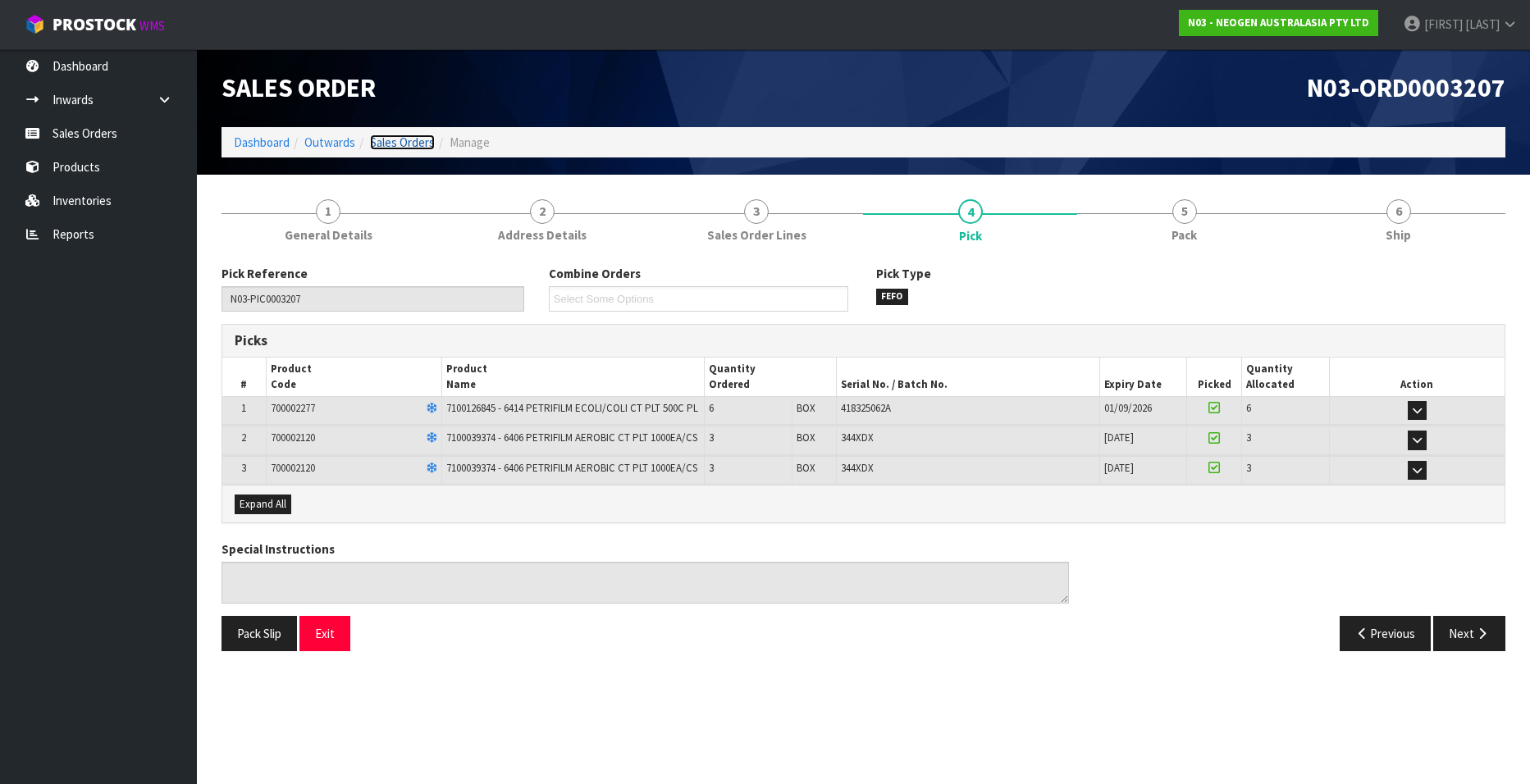 click on "Sales Orders" at bounding box center [402, 142] 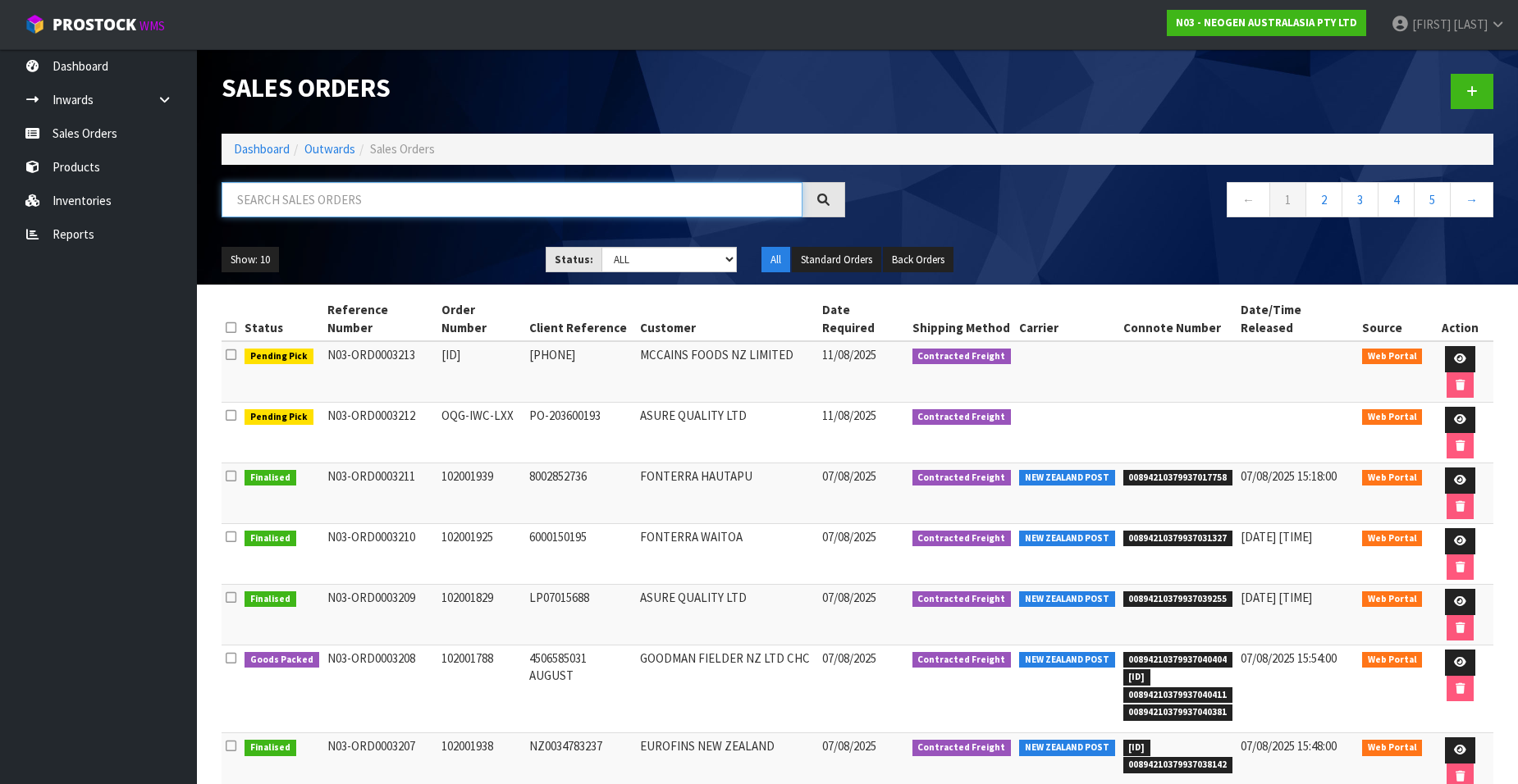 click at bounding box center [512, 199] 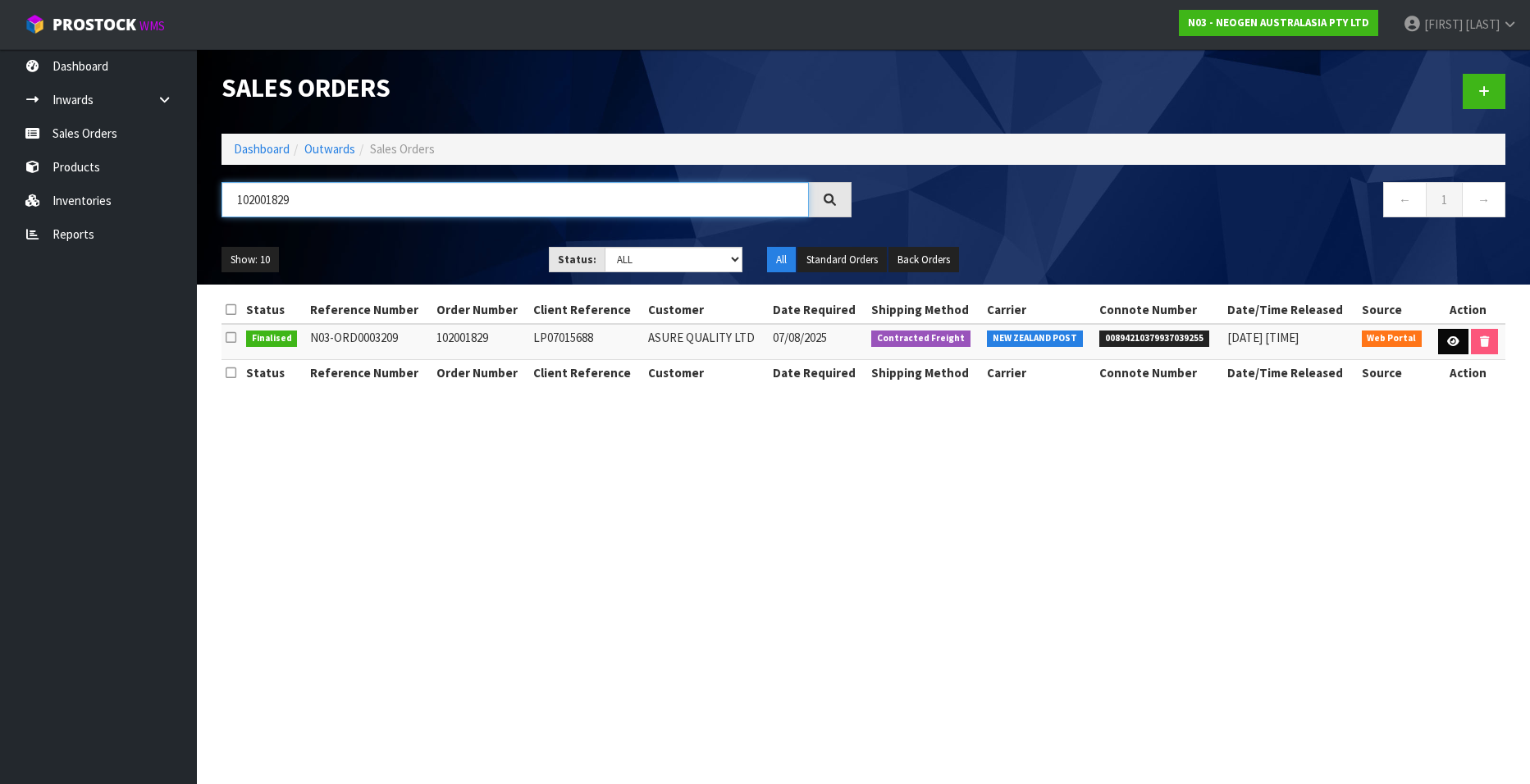 type on "102001829" 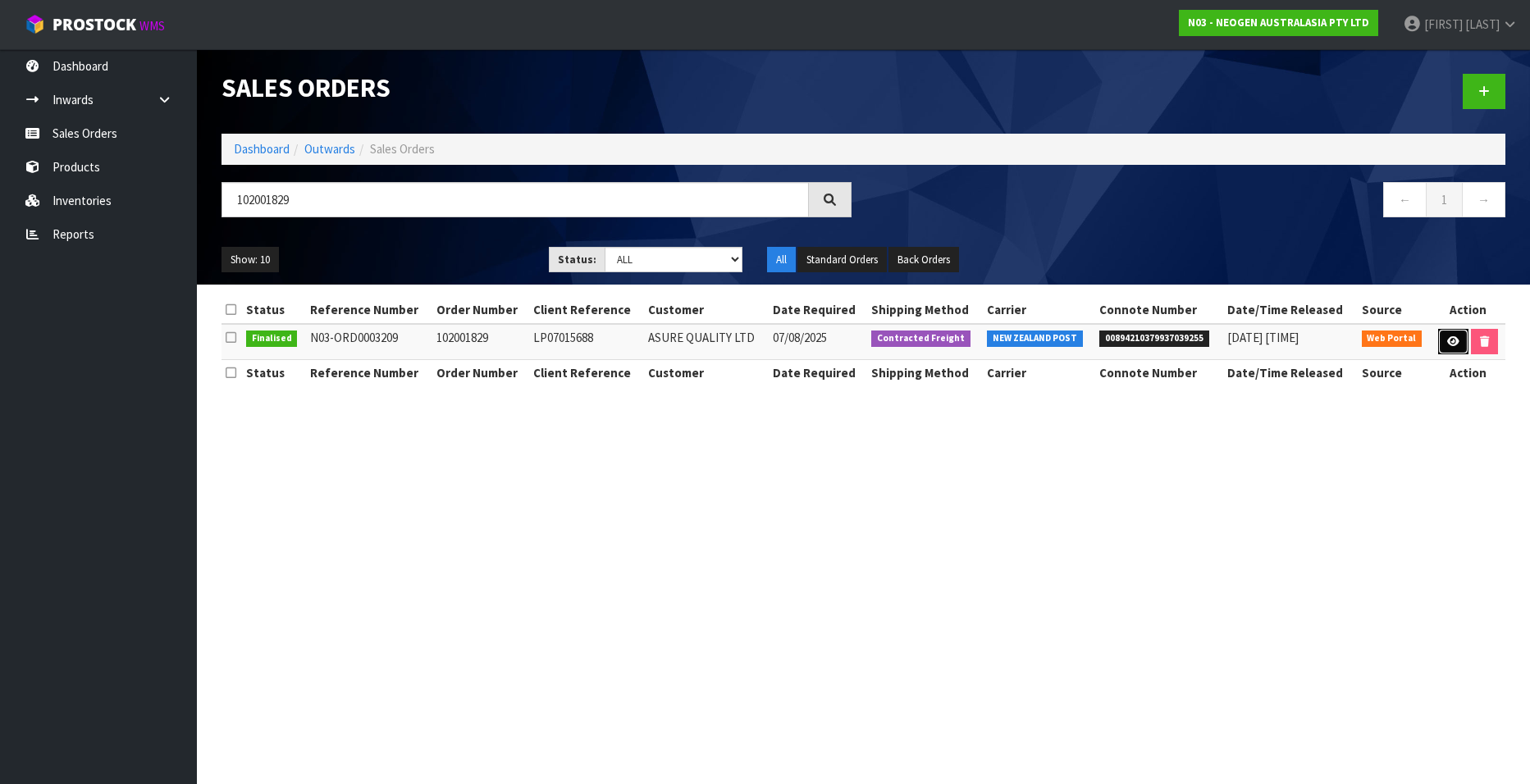 click at bounding box center [1453, 341] 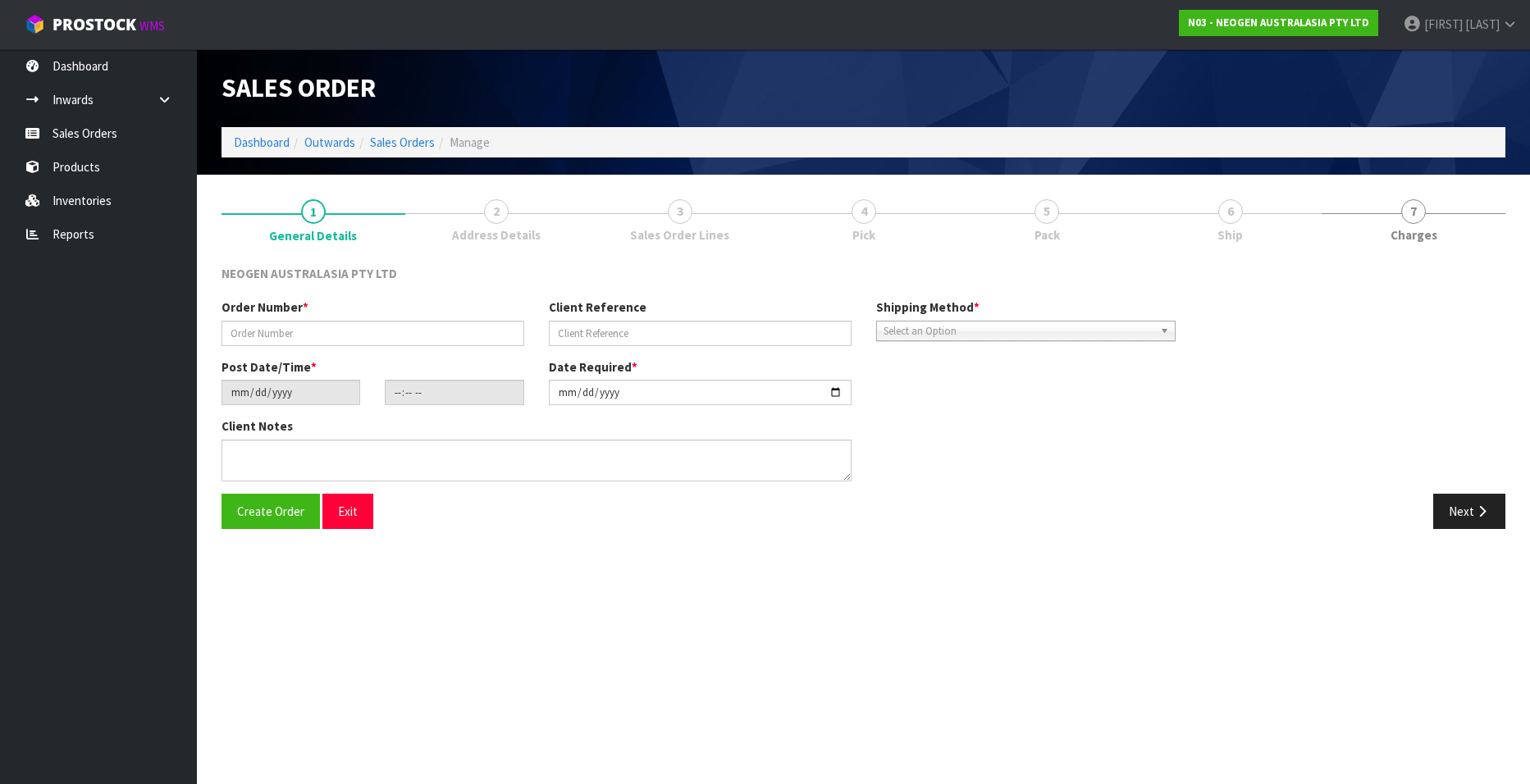 type on "102001829" 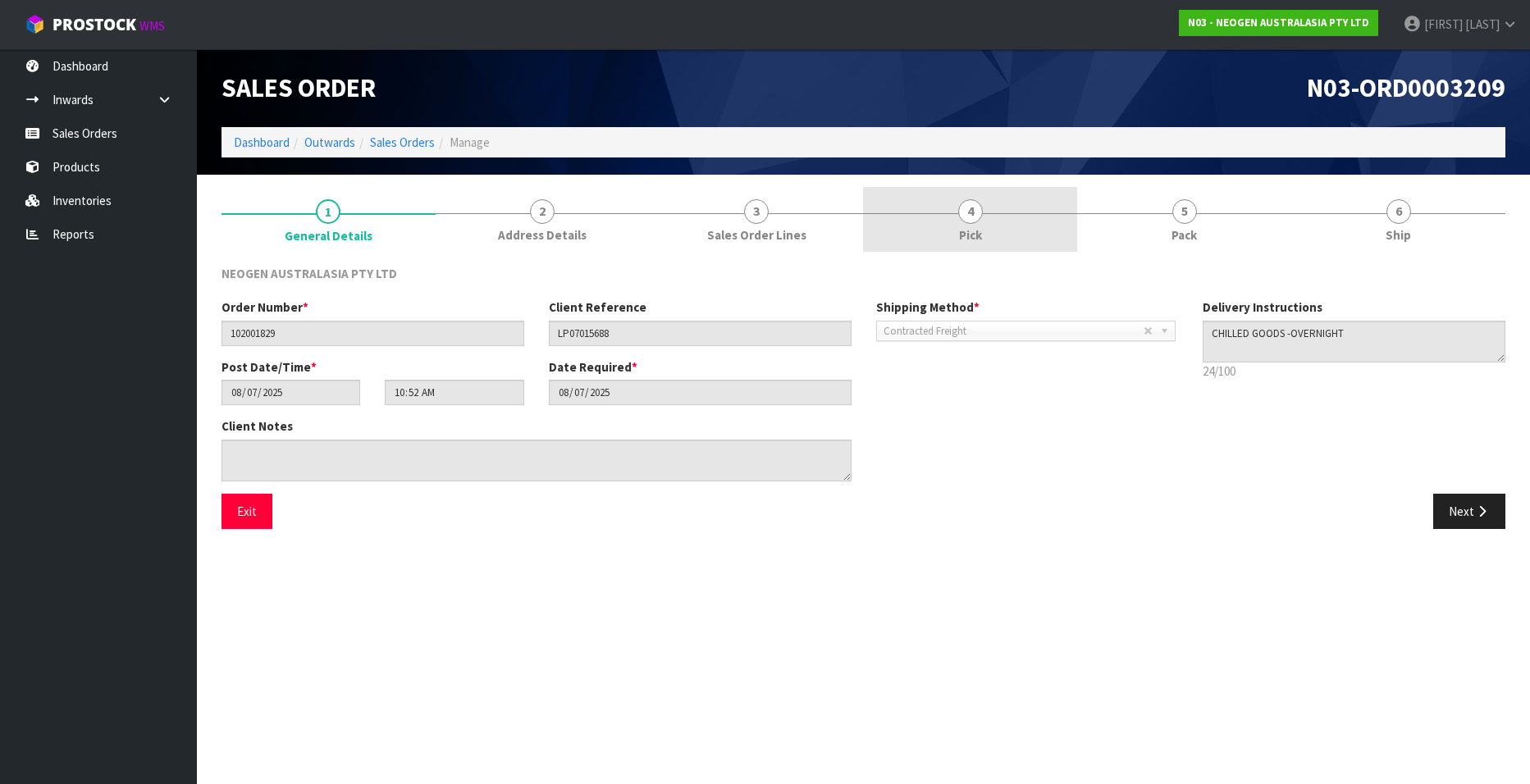 click on "4" at bounding box center (971, 212) 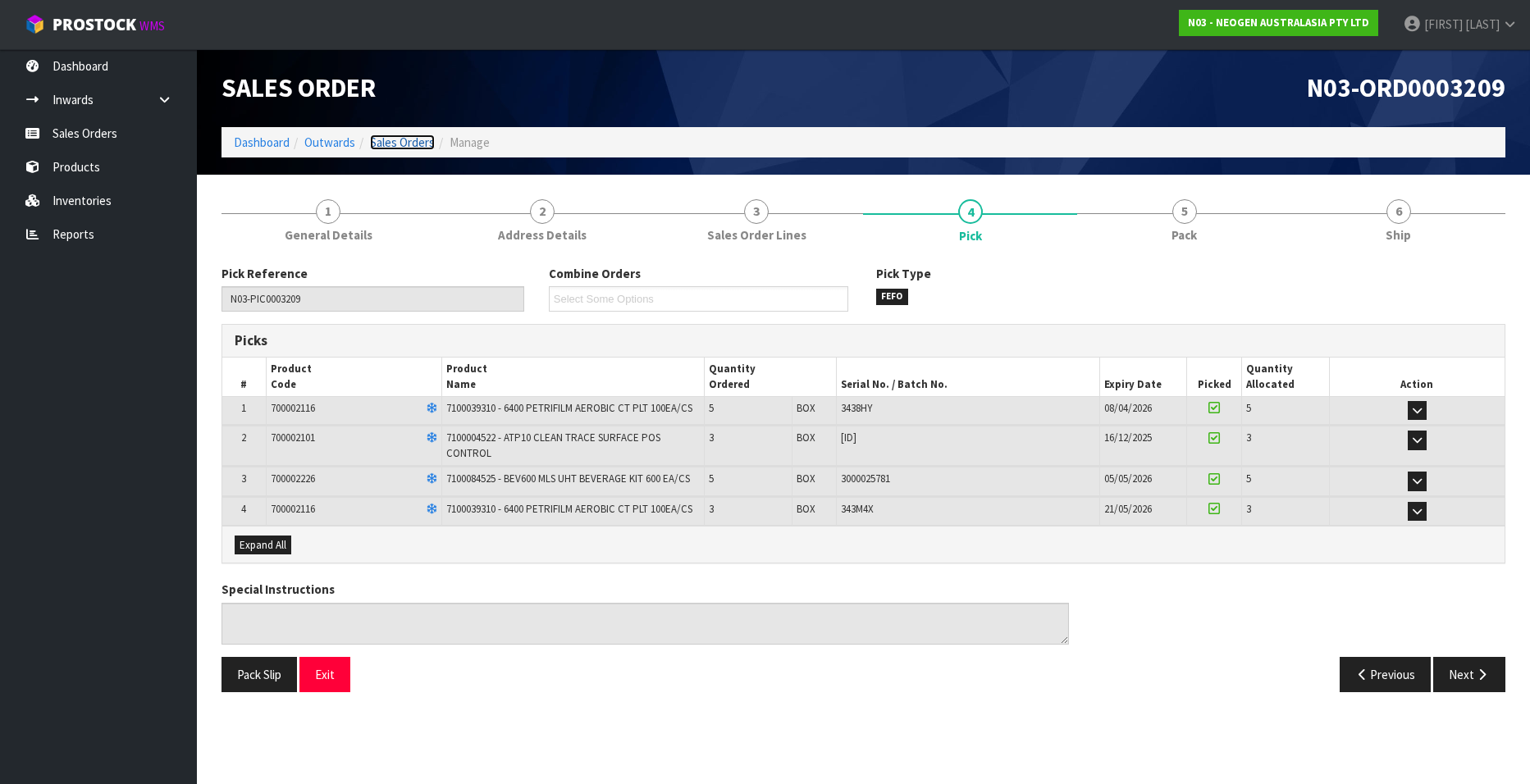 click on "Sales Orders" at bounding box center [402, 142] 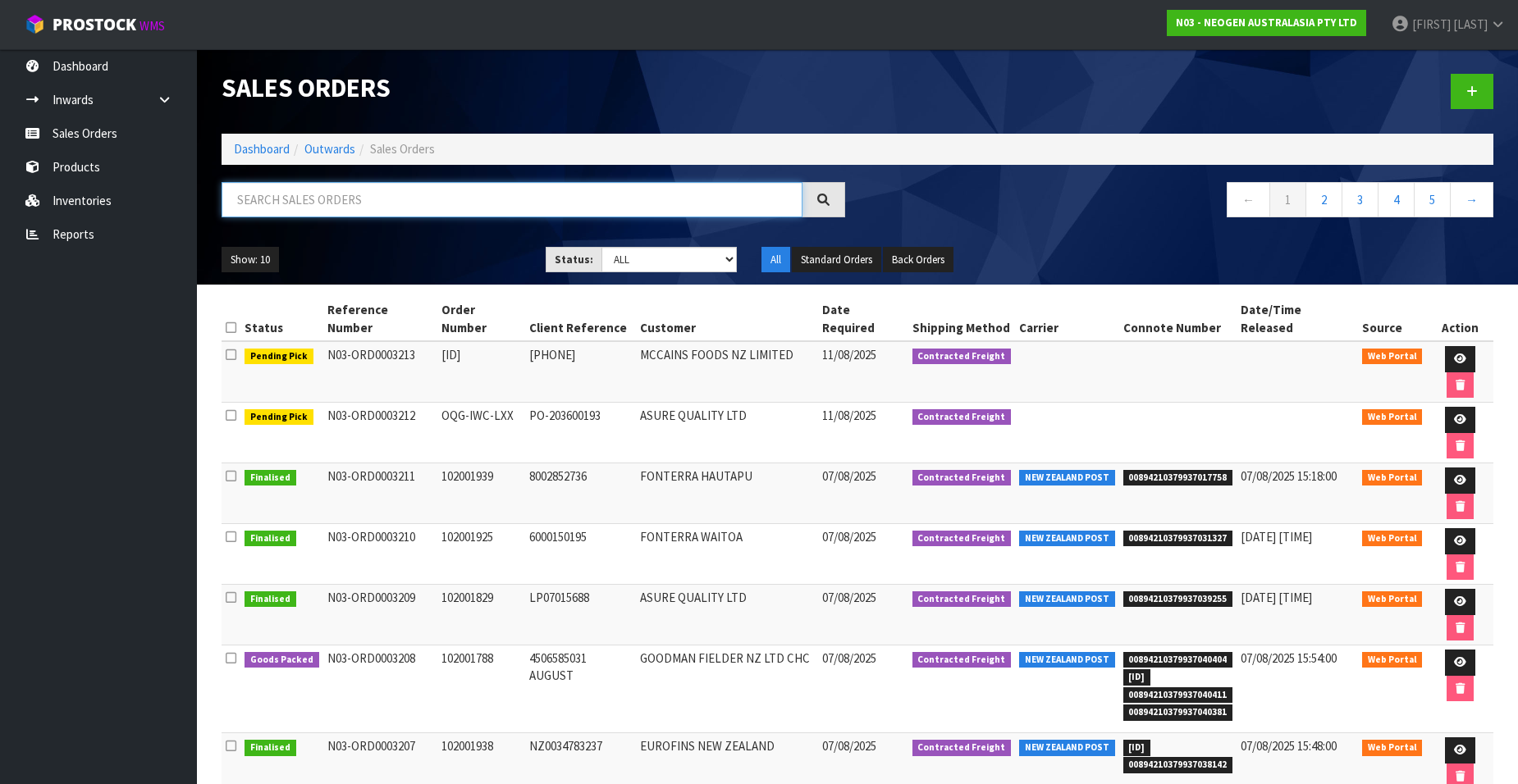 click at bounding box center [512, 199] 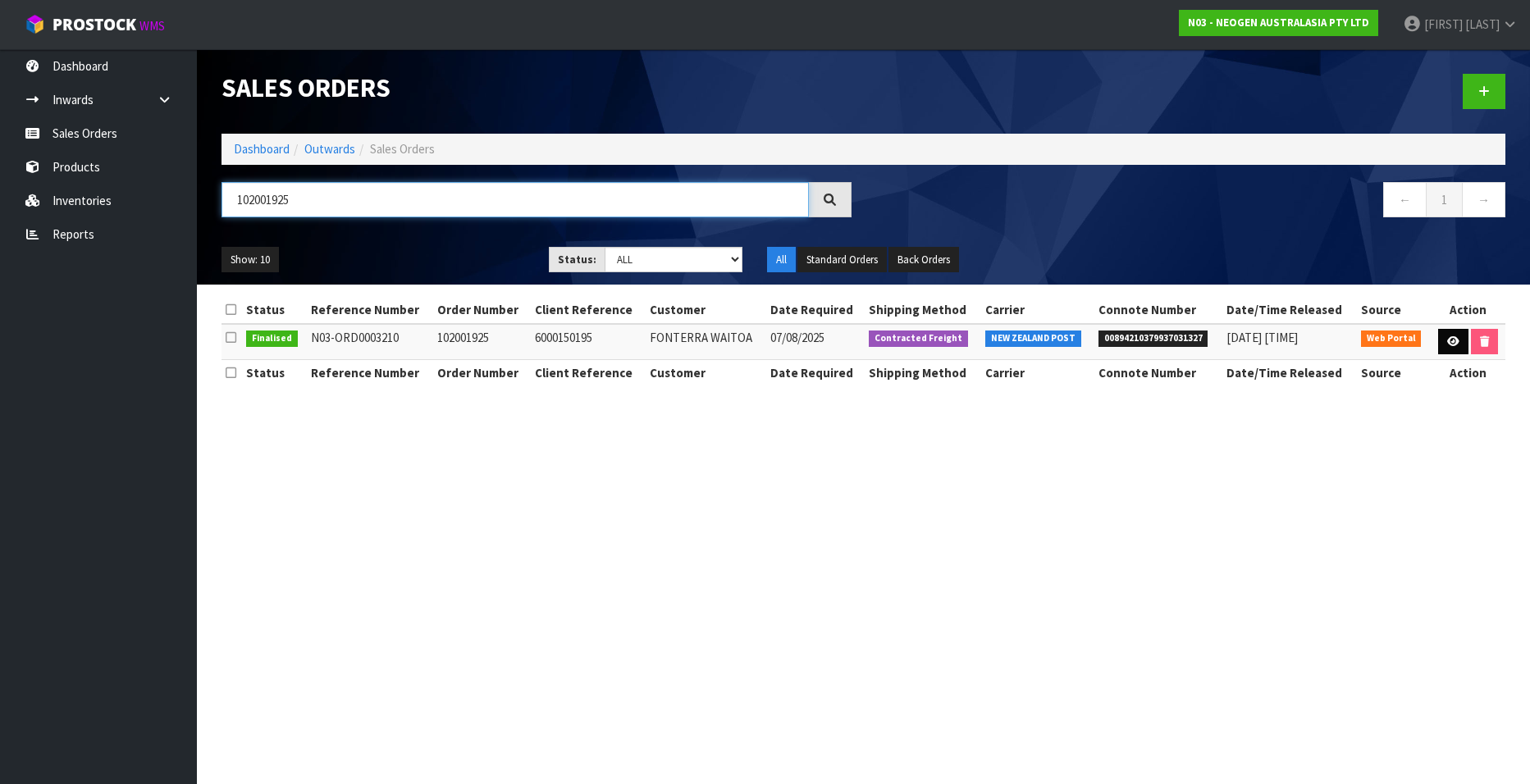 type on "102001925" 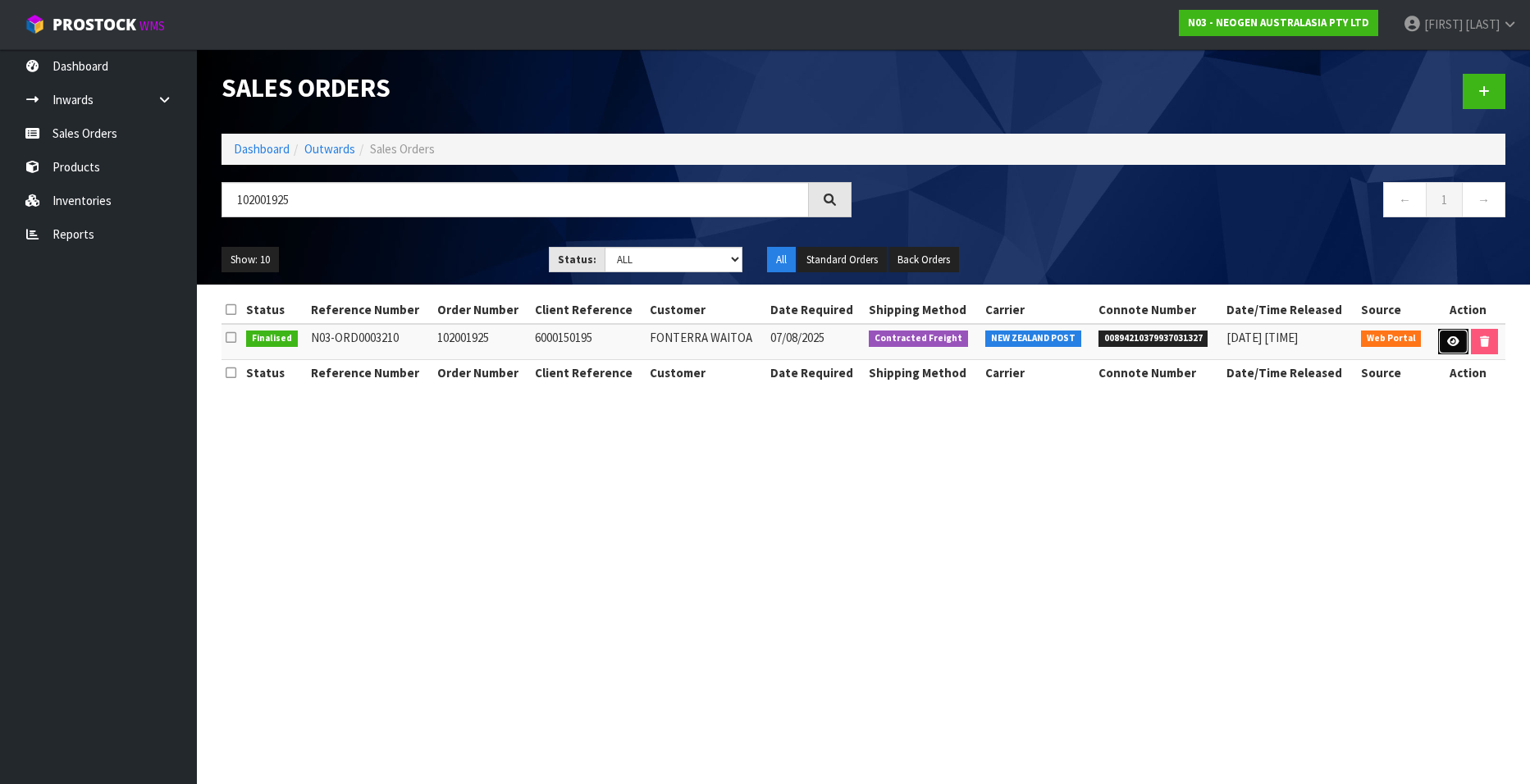 click at bounding box center [1453, 341] 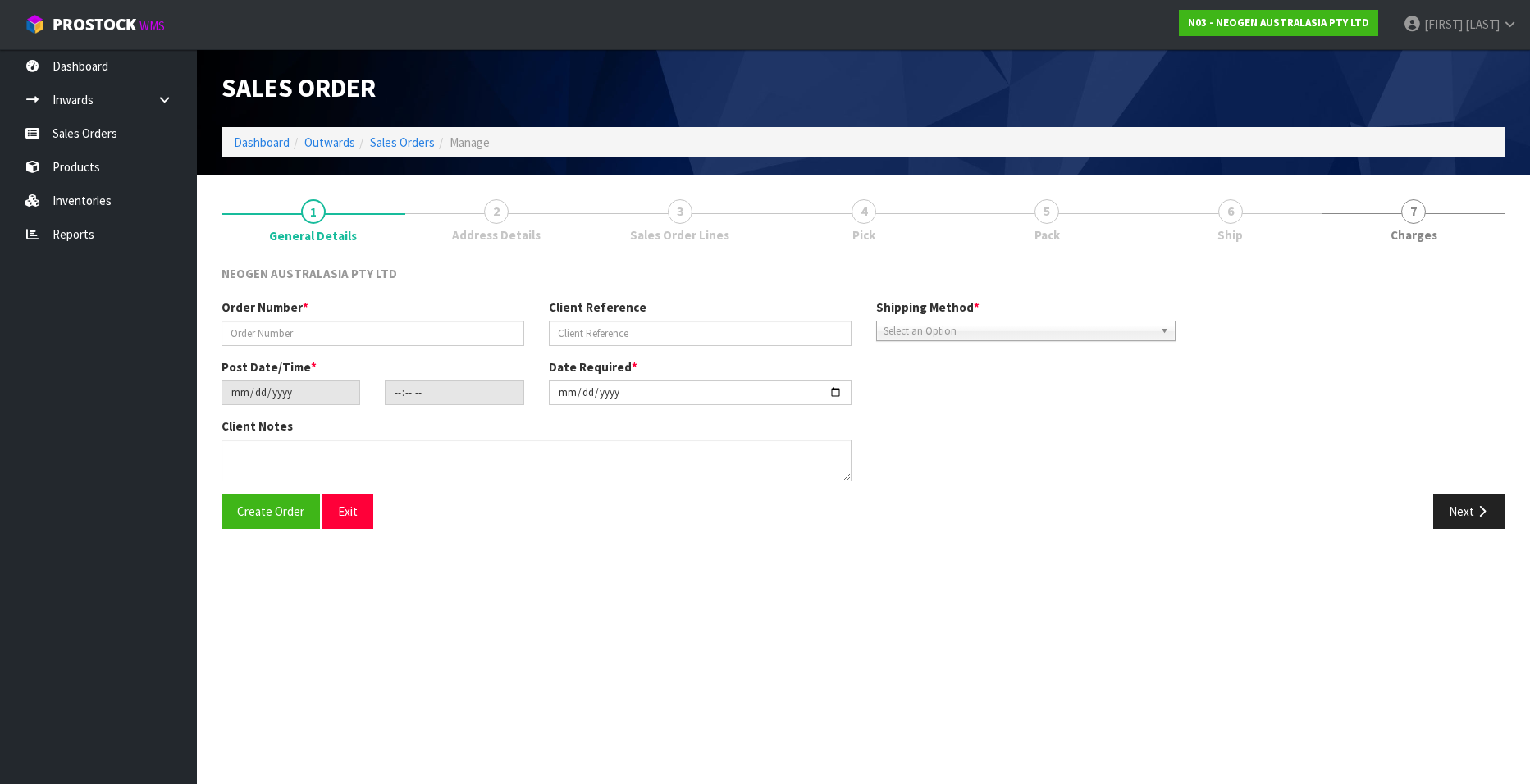 type on "102001925" 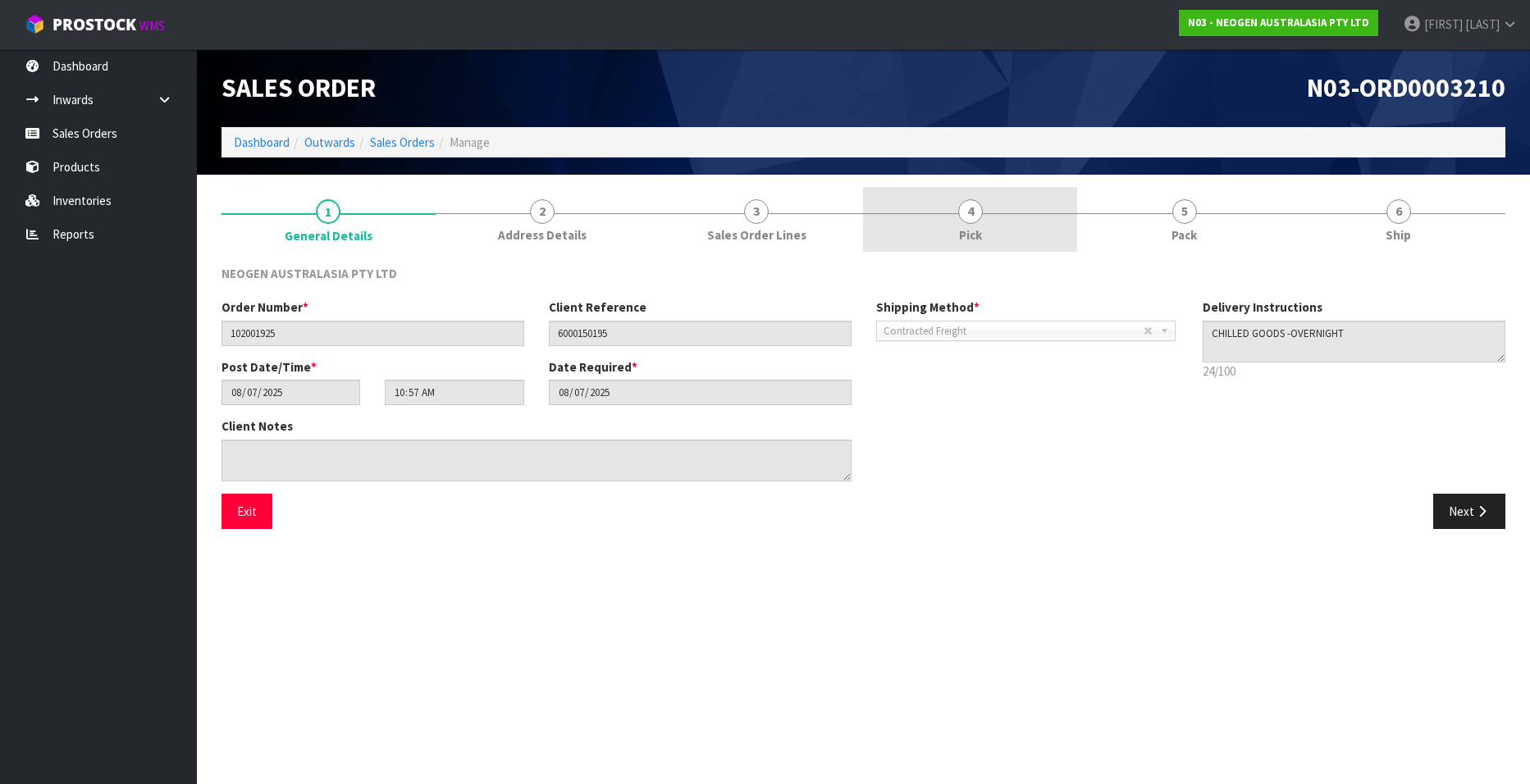 click on "4" at bounding box center [971, 212] 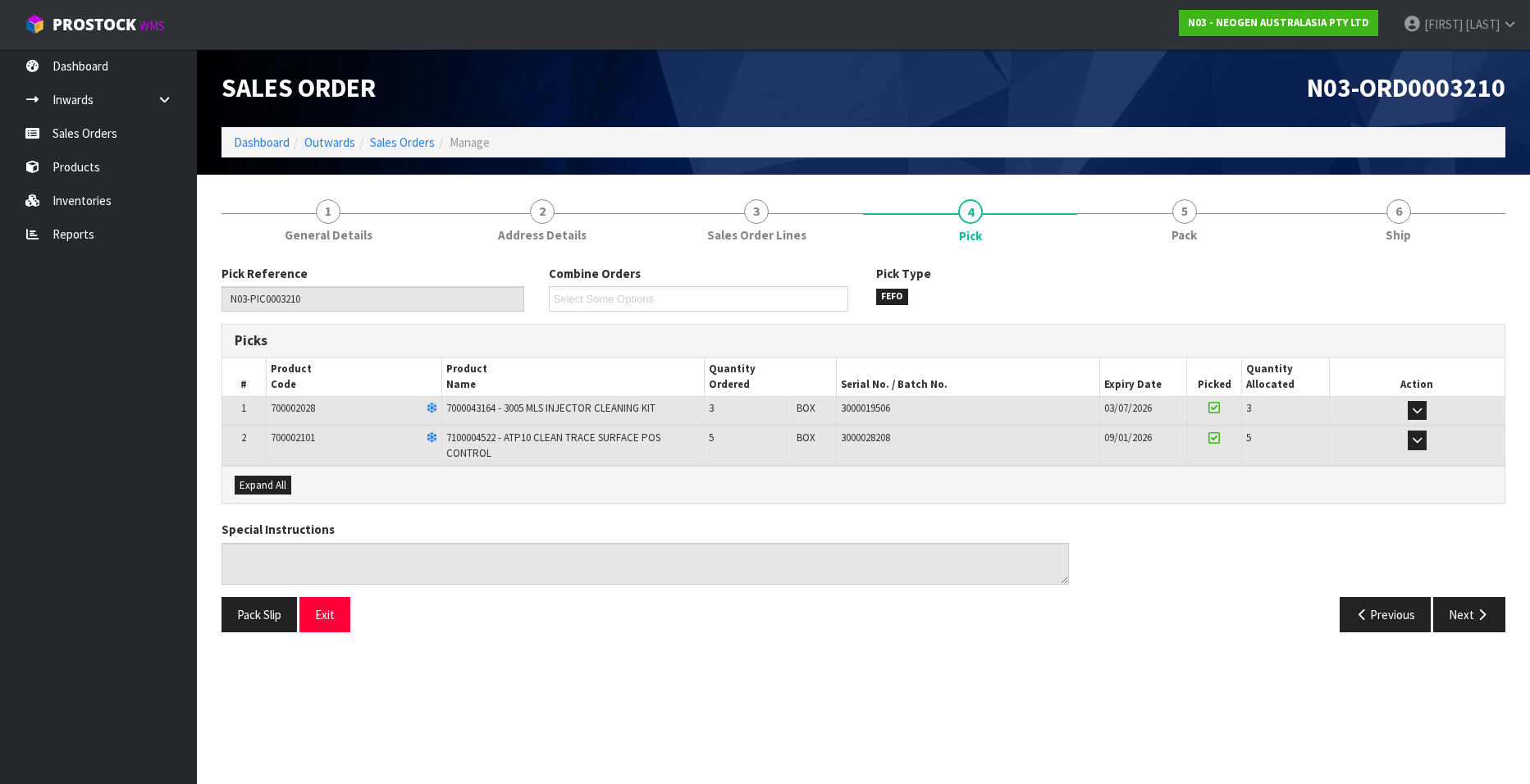 drag, startPoint x: 560, startPoint y: 583, endPoint x: 791, endPoint y: 599, distance: 231.55345 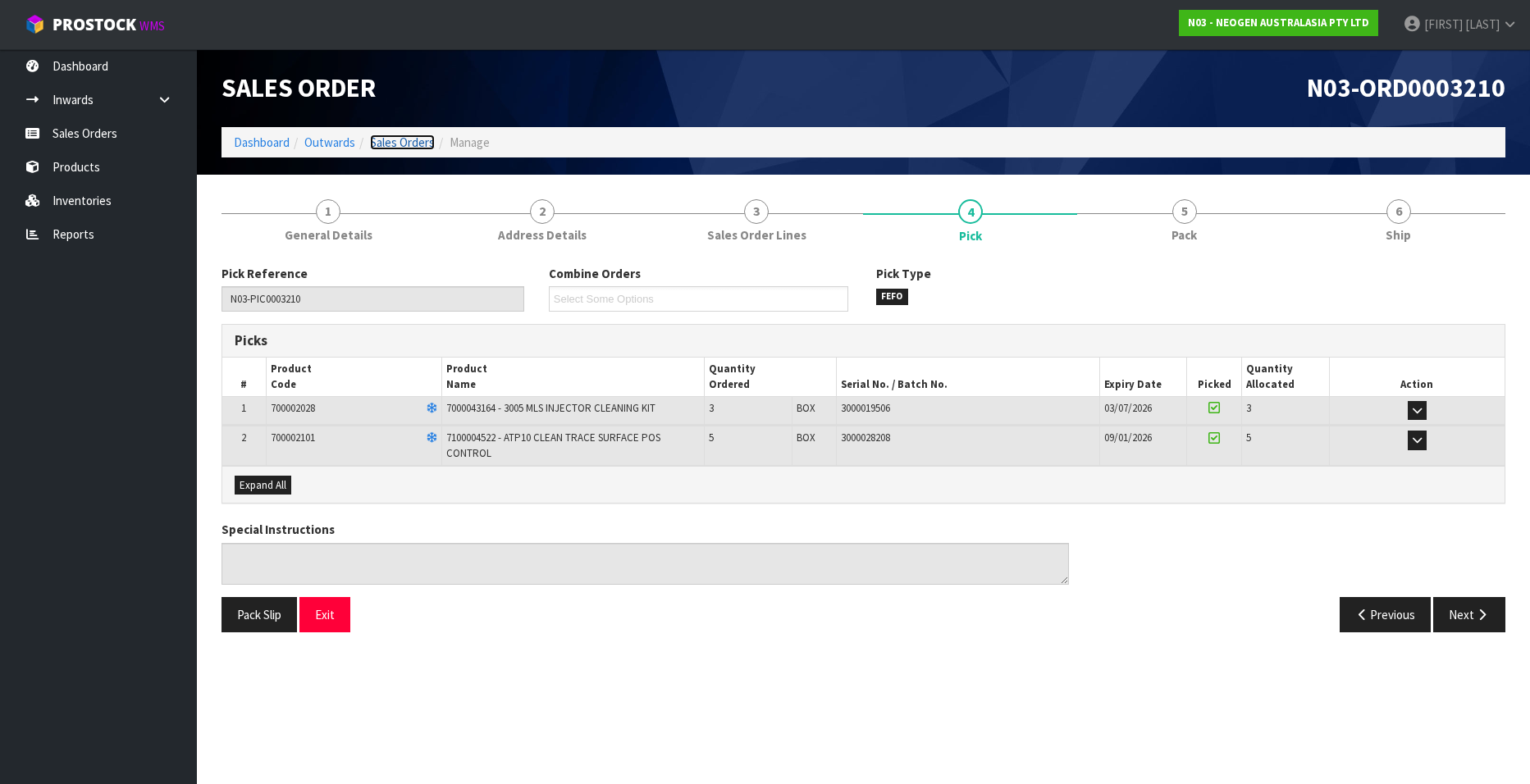 click on "Sales Orders" at bounding box center (402, 142) 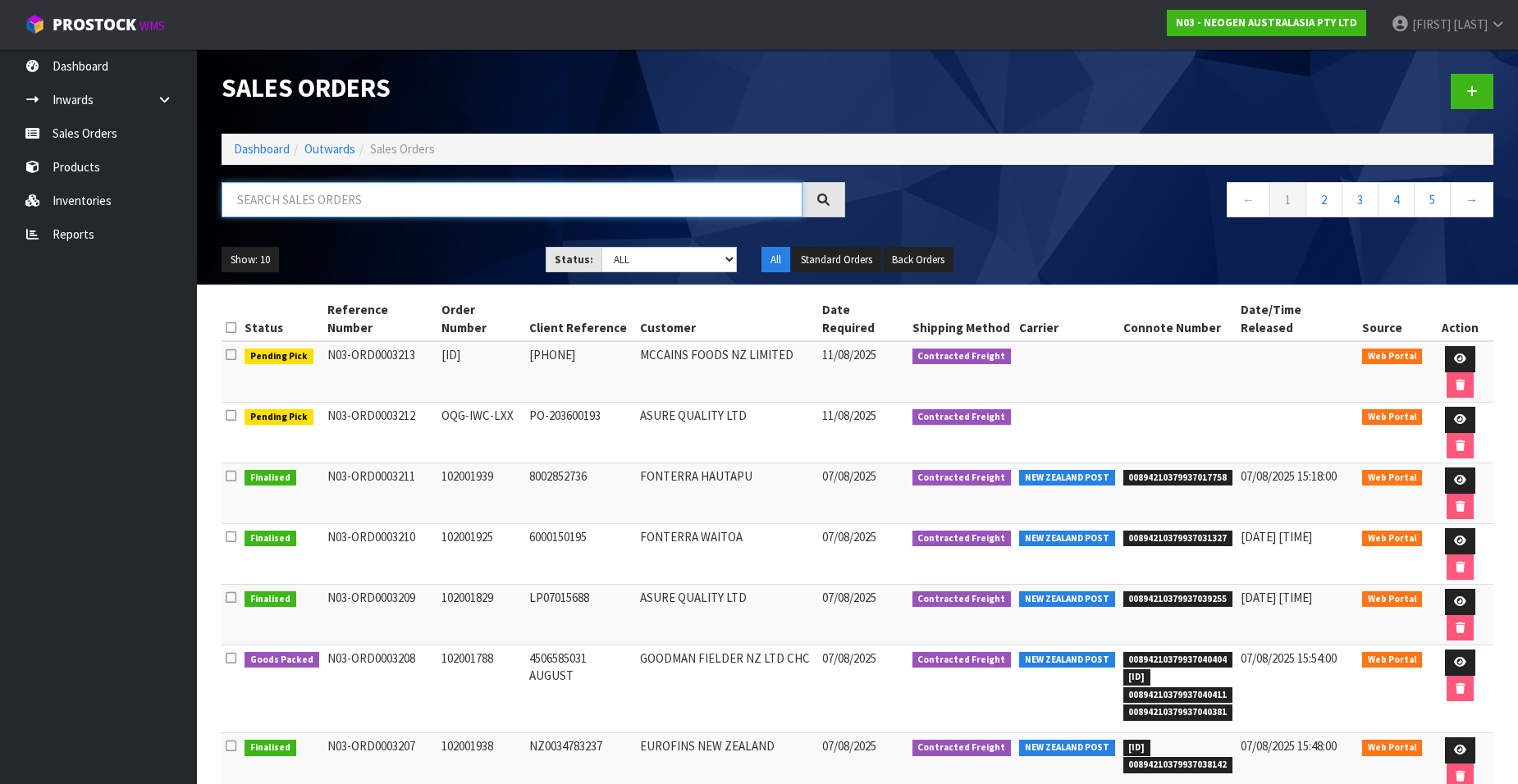 click at bounding box center [512, 199] 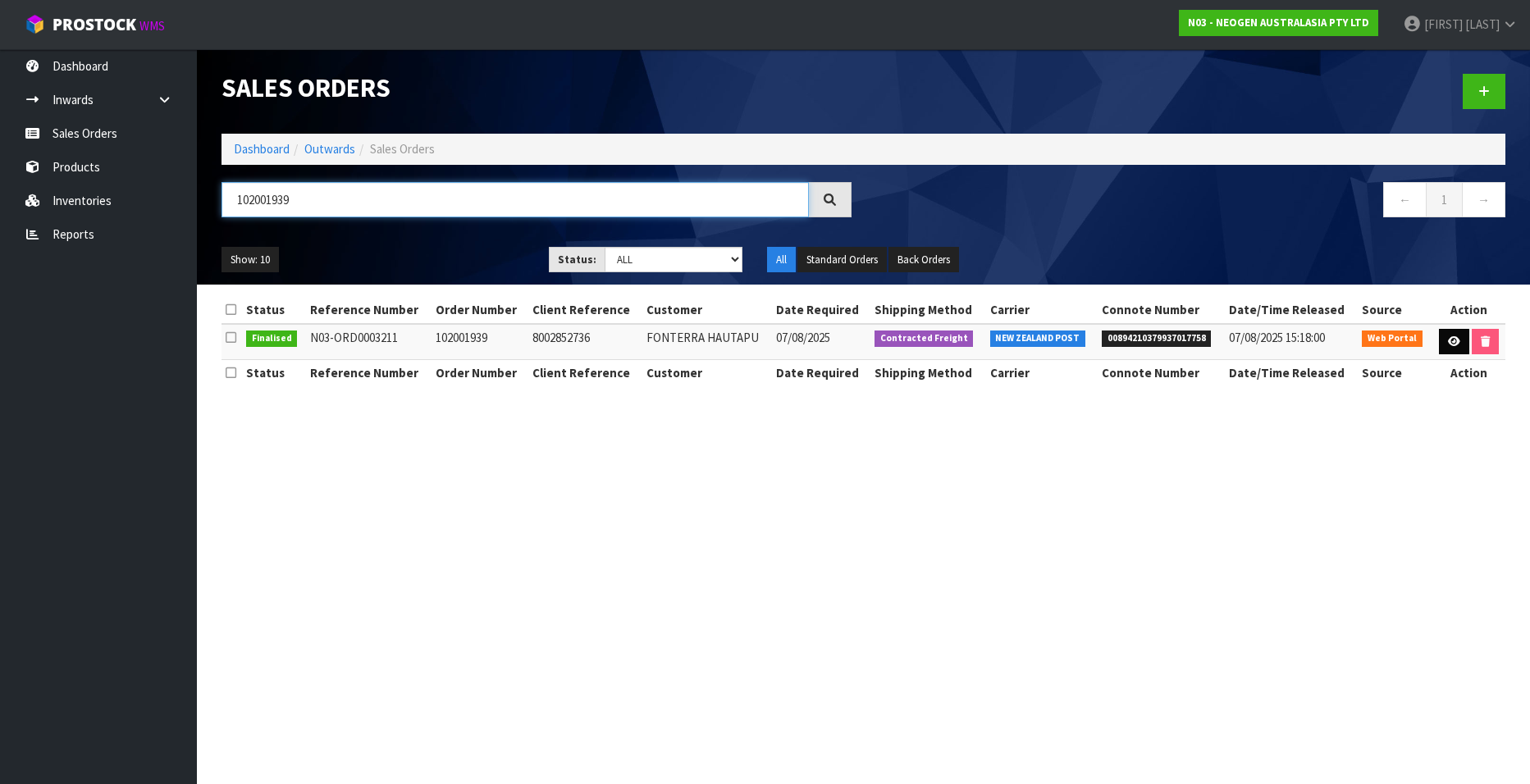 type on "102001939" 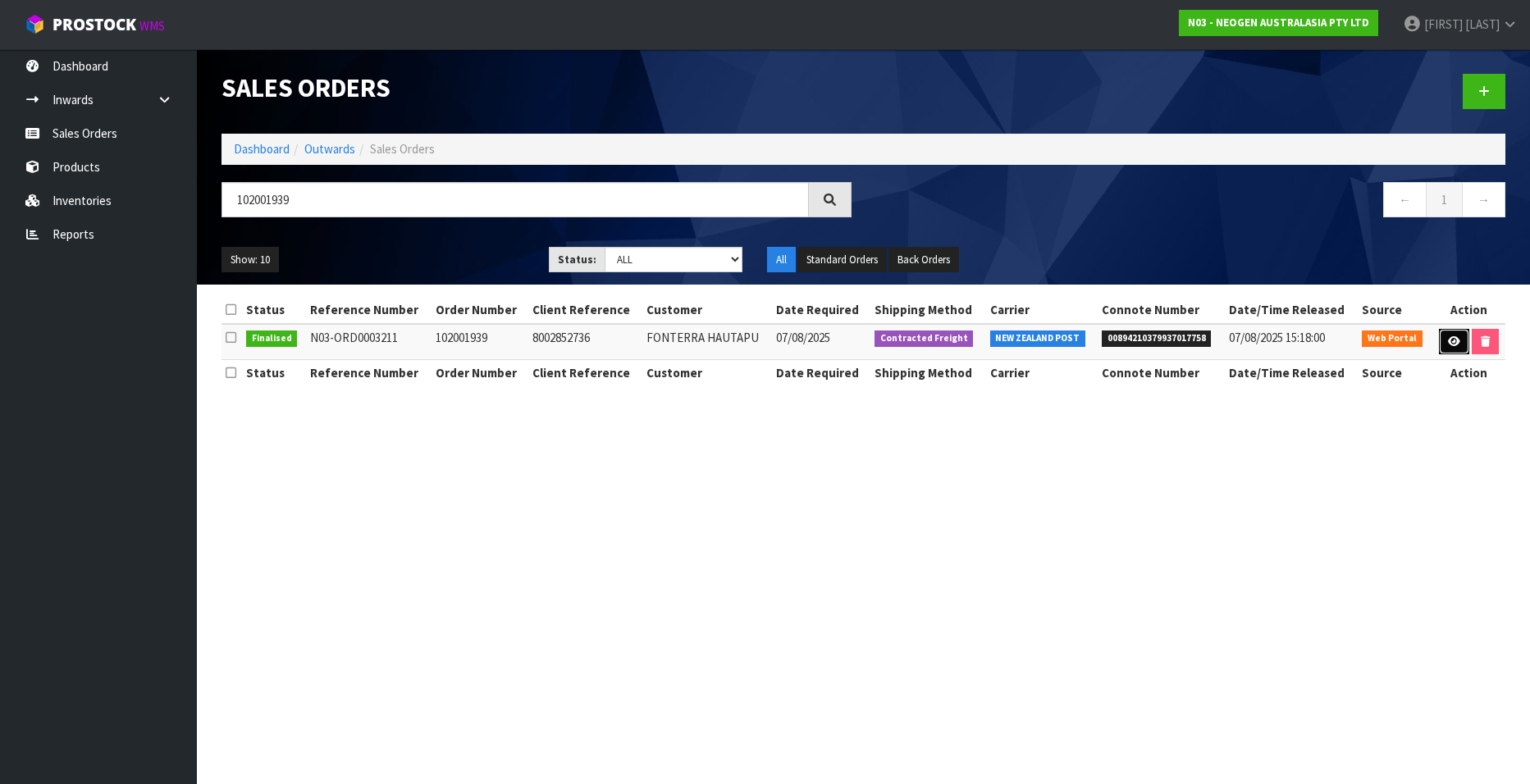 click at bounding box center (1454, 342) 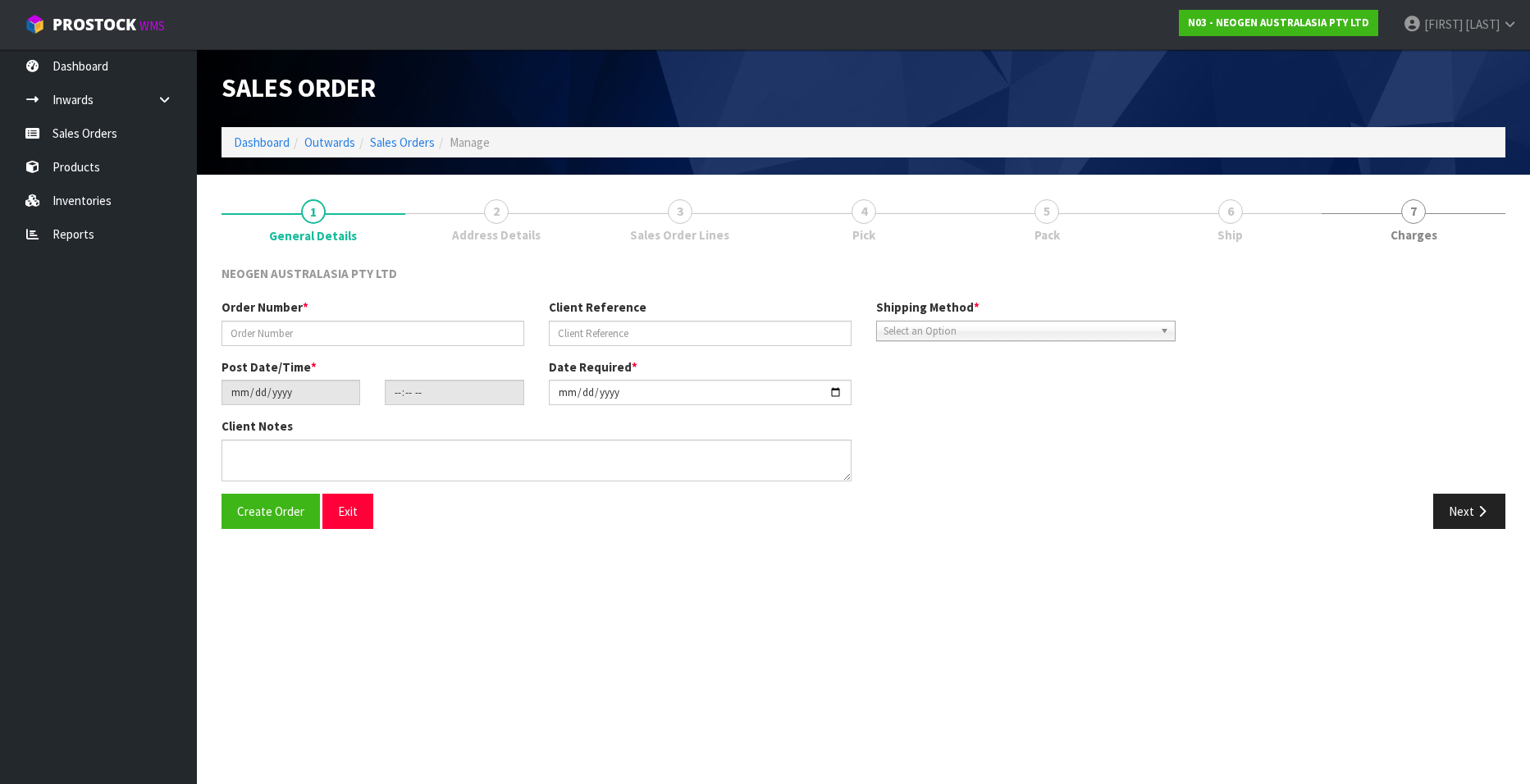 type on "102001939" 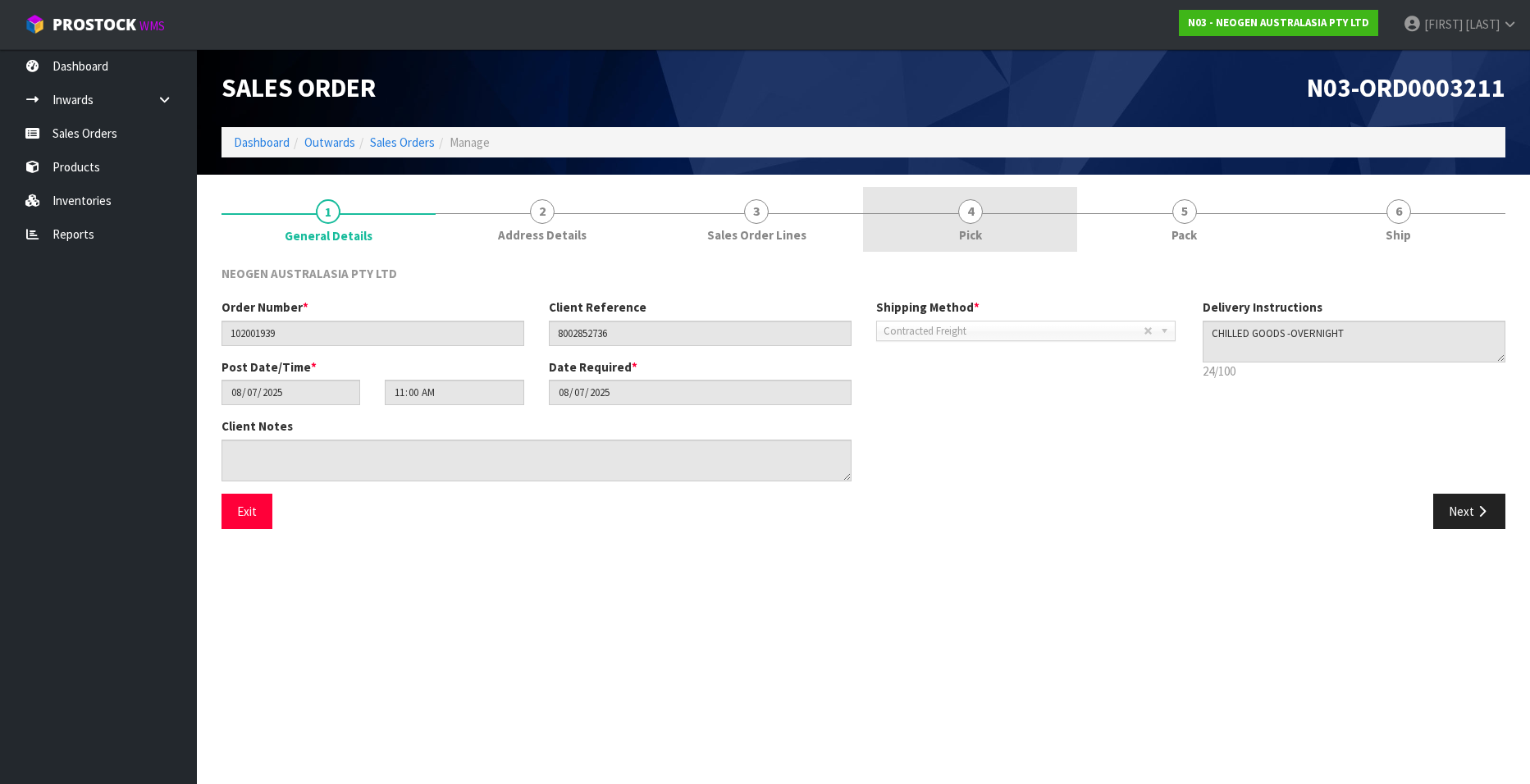 click on "4" at bounding box center [971, 212] 